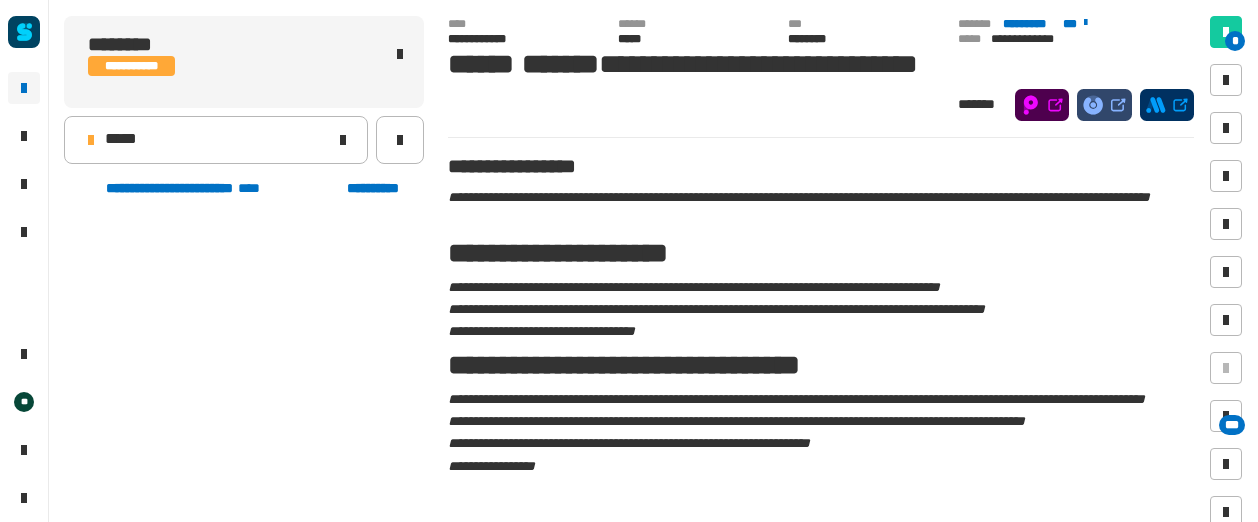 scroll, scrollTop: 0, scrollLeft: 0, axis: both 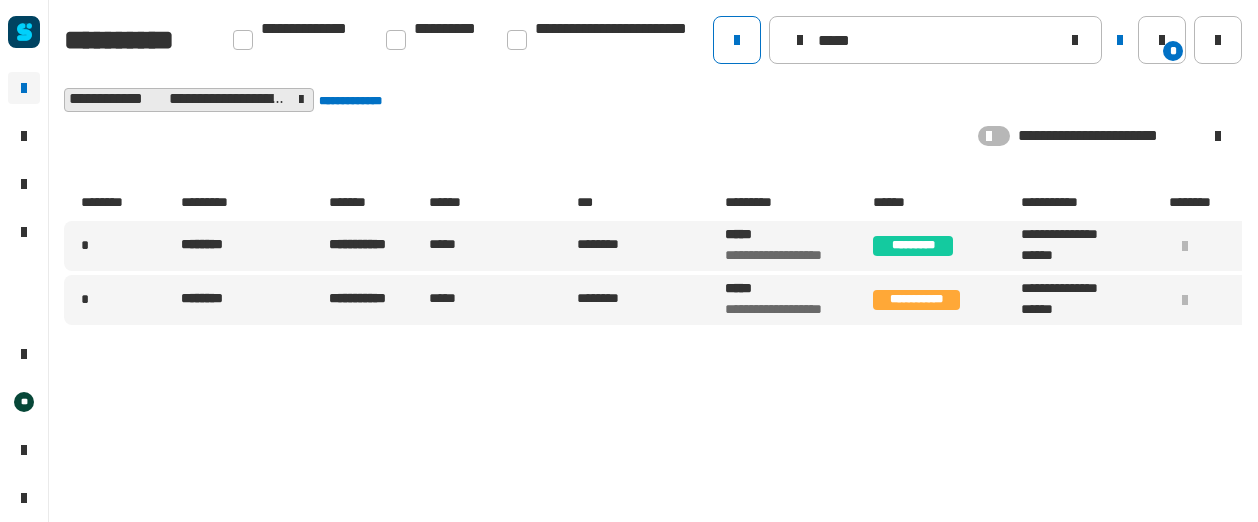 drag, startPoint x: 886, startPoint y: 39, endPoint x: 675, endPoint y: 3, distance: 214.04906 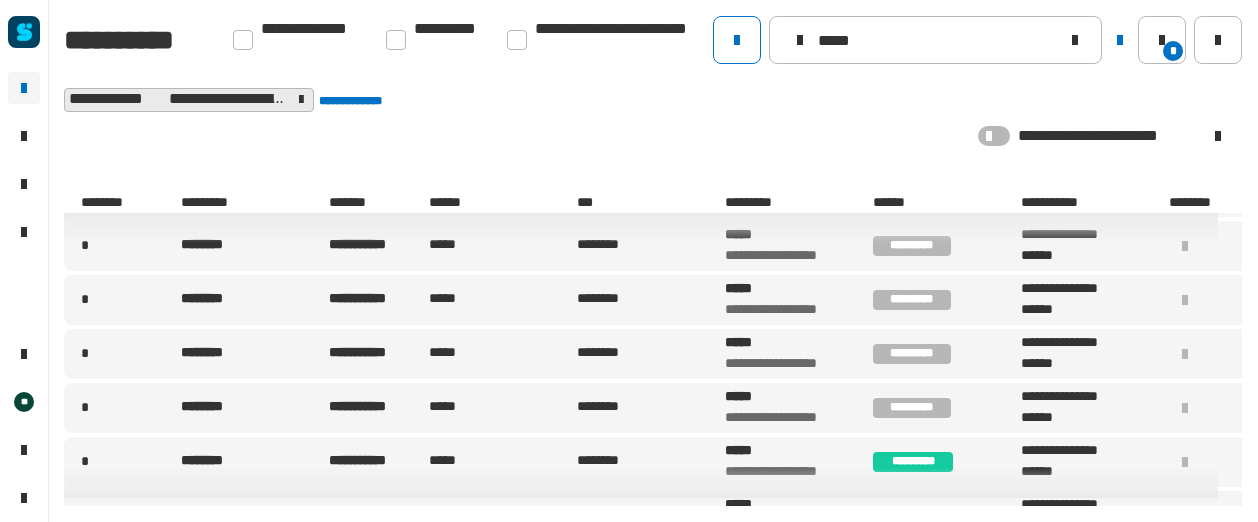 scroll, scrollTop: 2800, scrollLeft: 0, axis: vertical 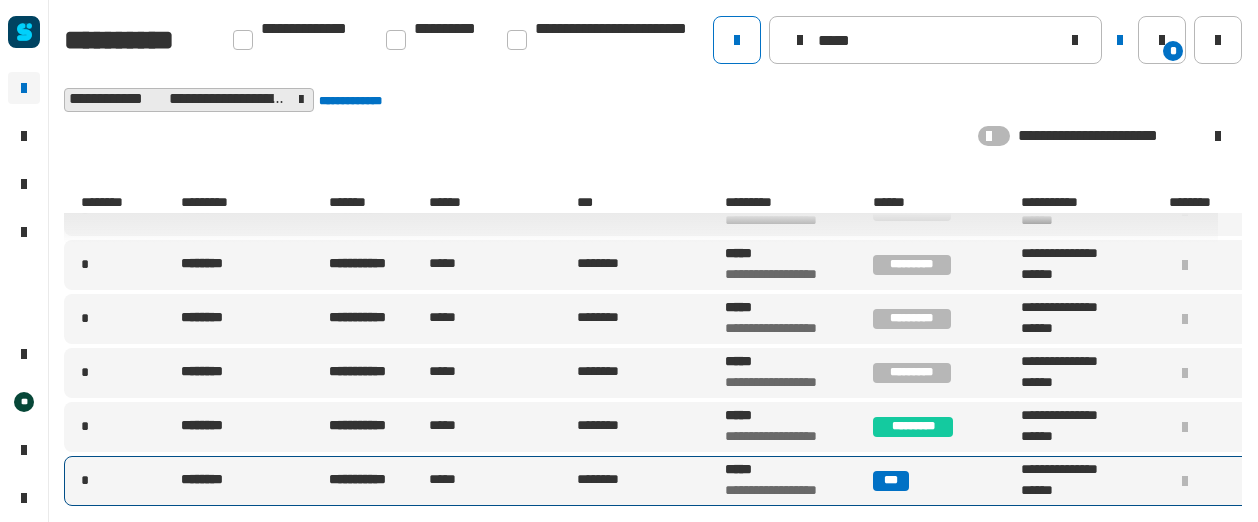 type on "*****" 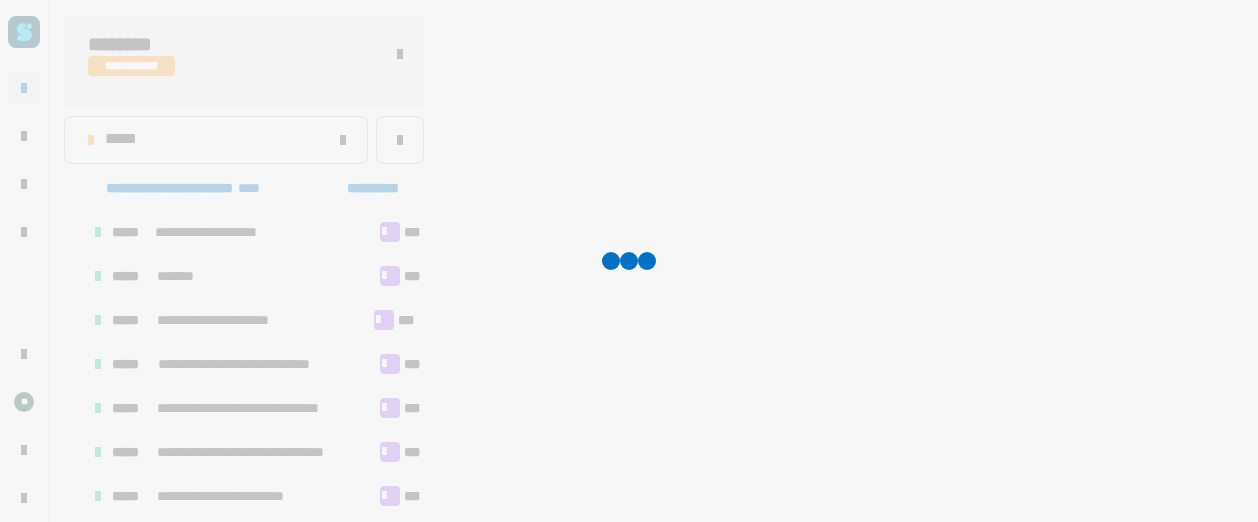 scroll, scrollTop: 1019, scrollLeft: 0, axis: vertical 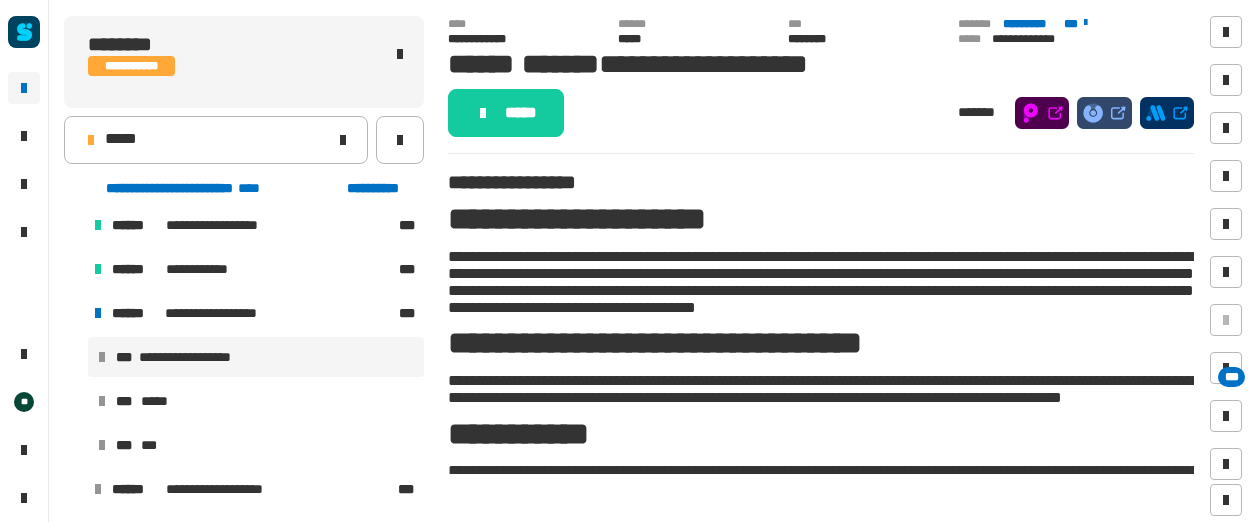 click on "**********" 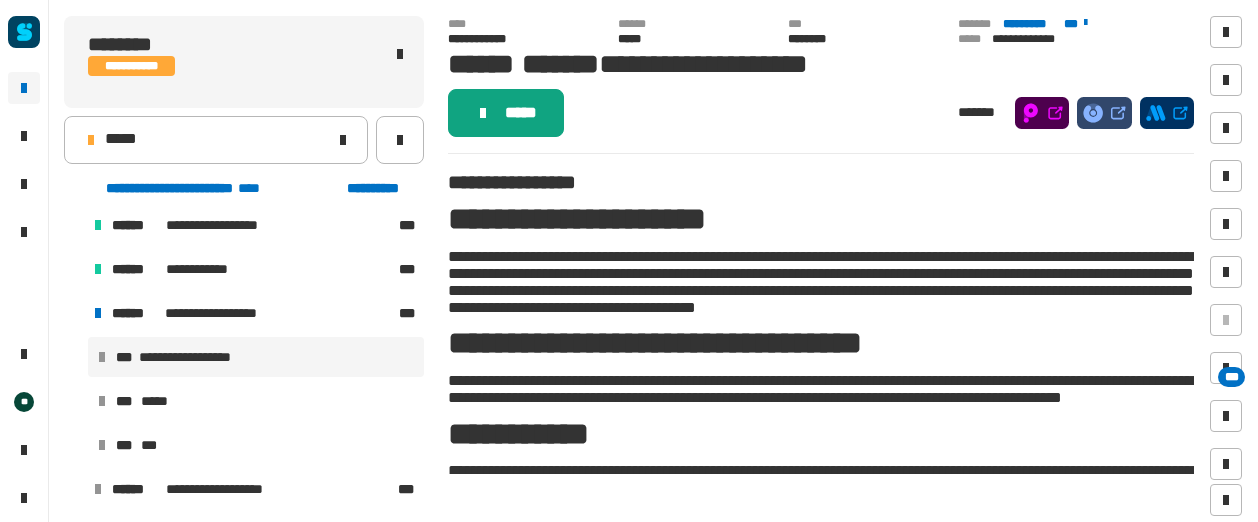 click on "*****" 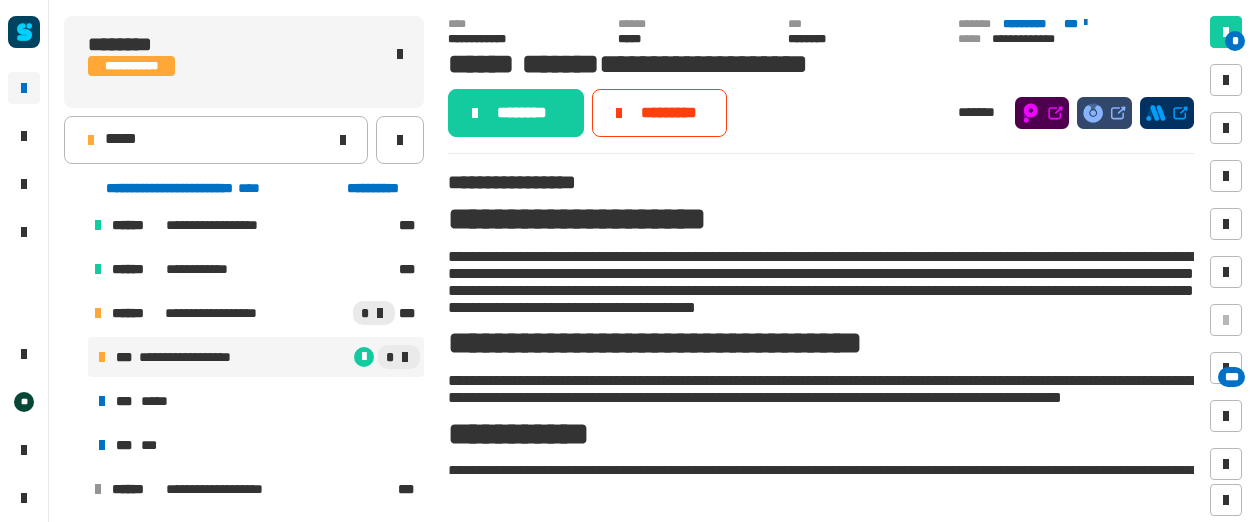 click on "********" 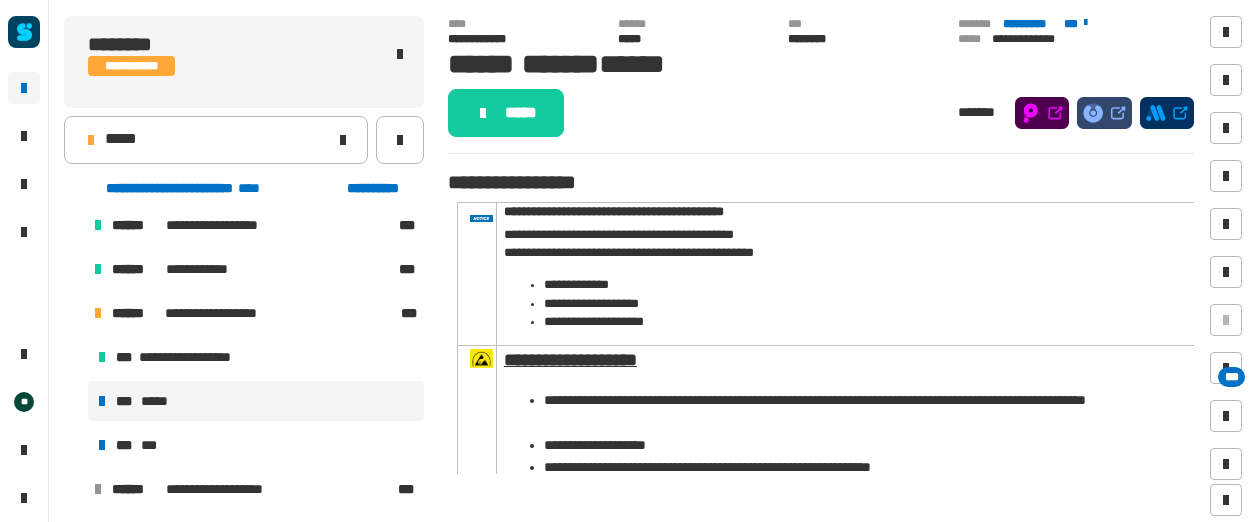 click on "*****" 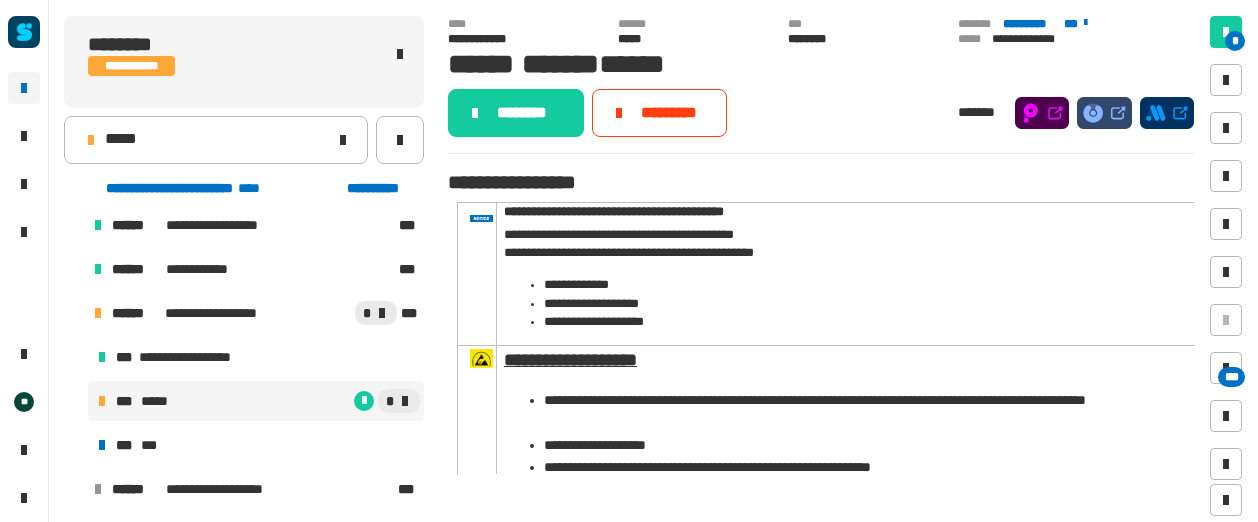 click on "********" 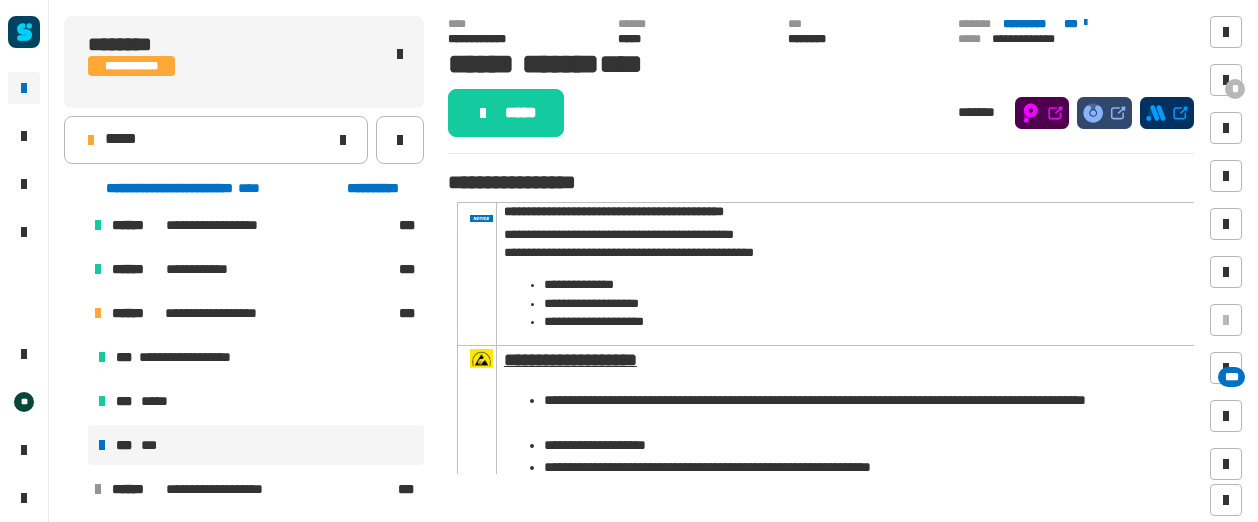click on "*****" 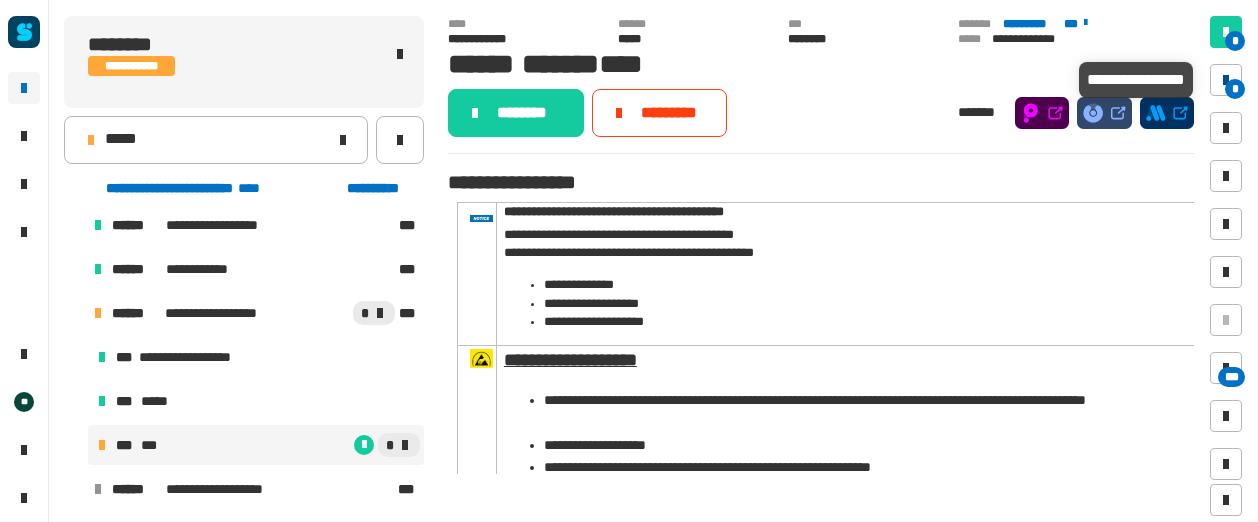 click at bounding box center [1226, 80] 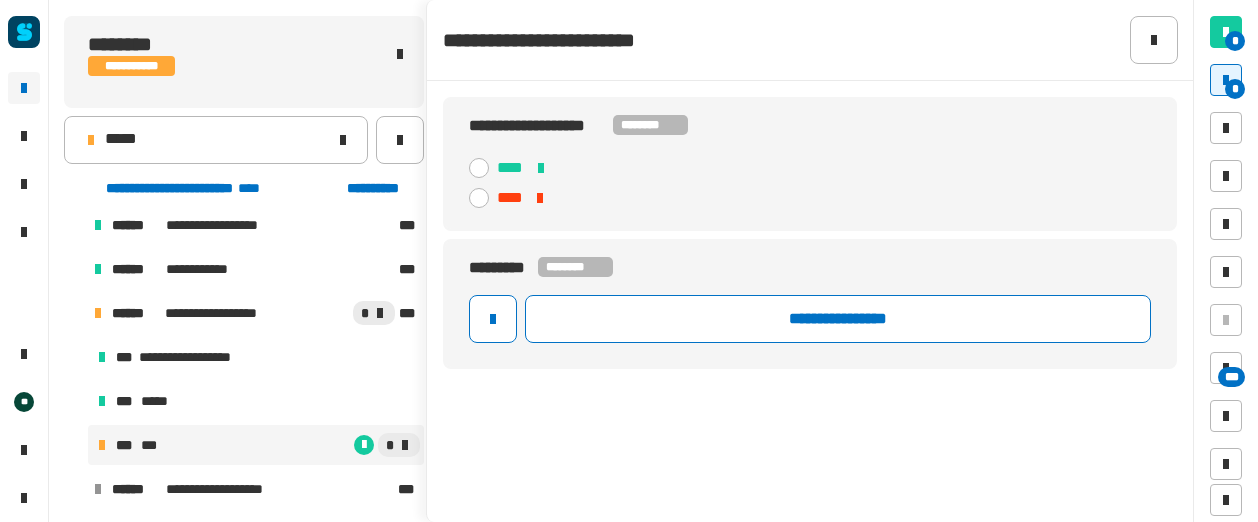 click 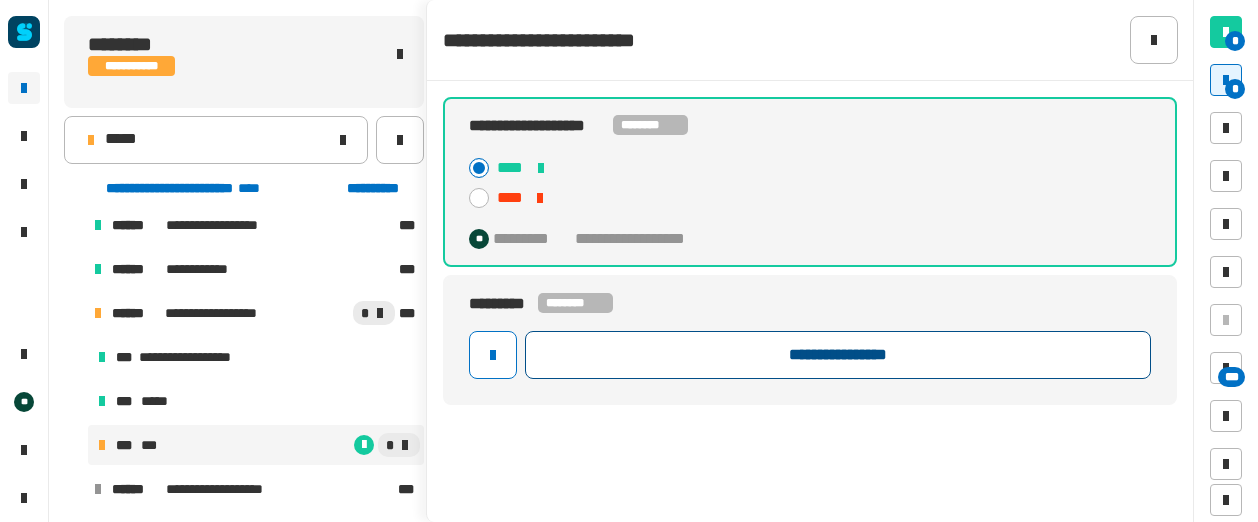 click on "**********" 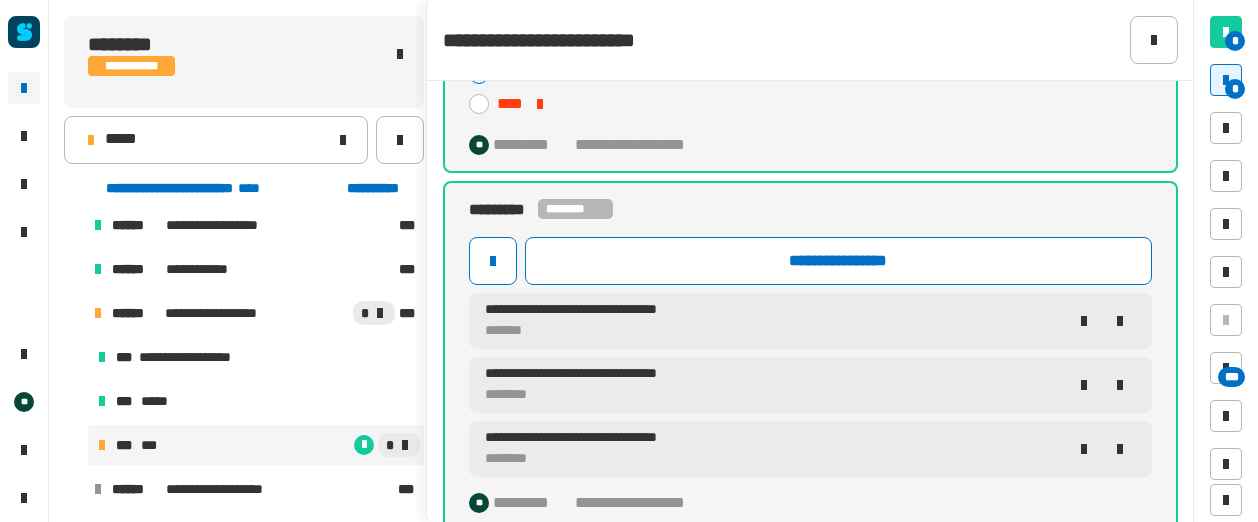 scroll, scrollTop: 102, scrollLeft: 0, axis: vertical 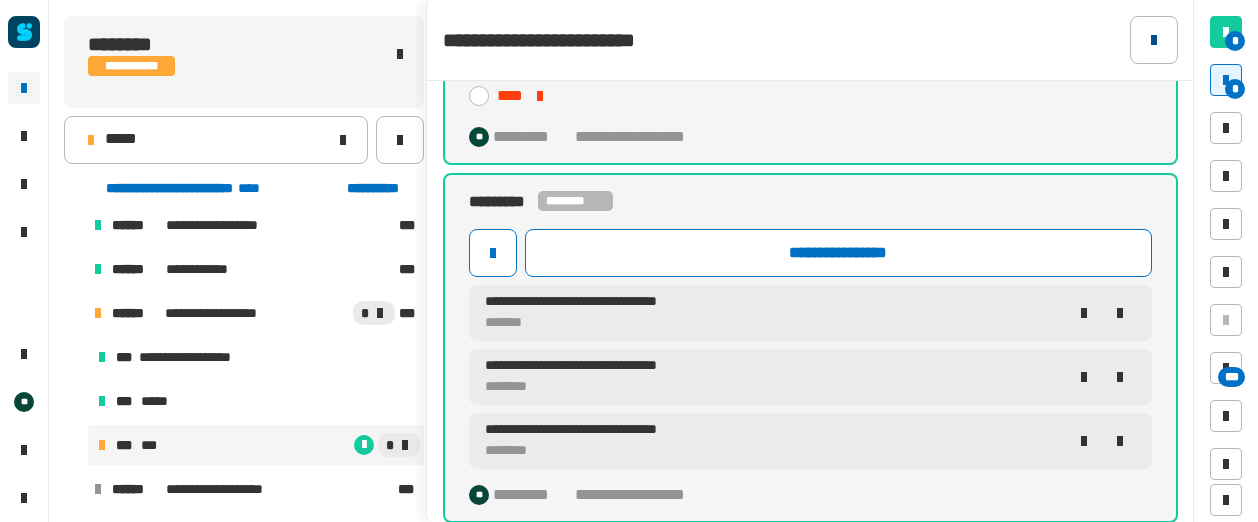 click 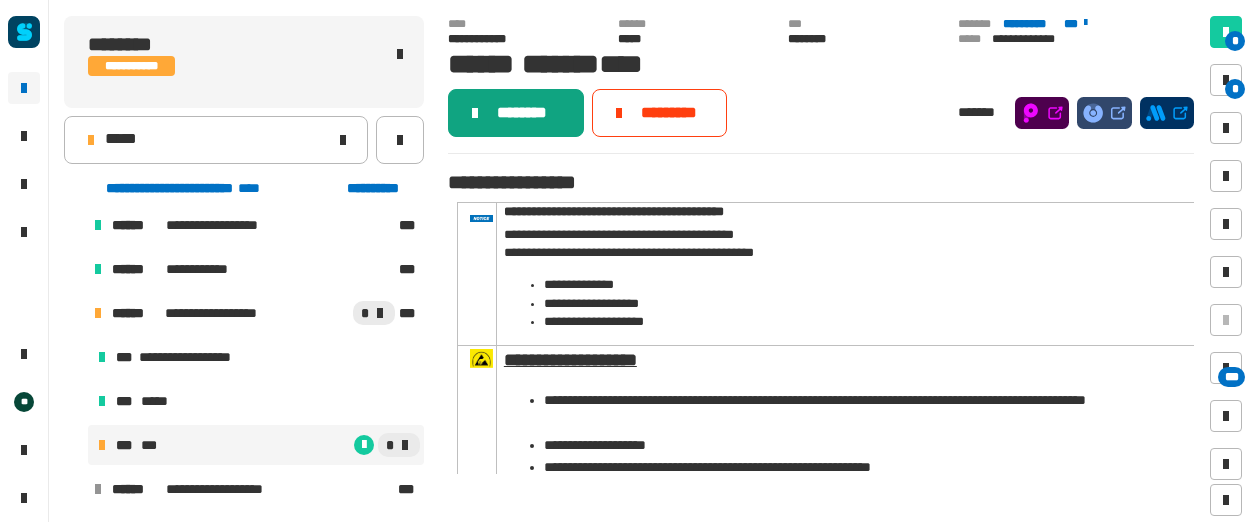 click on "********" 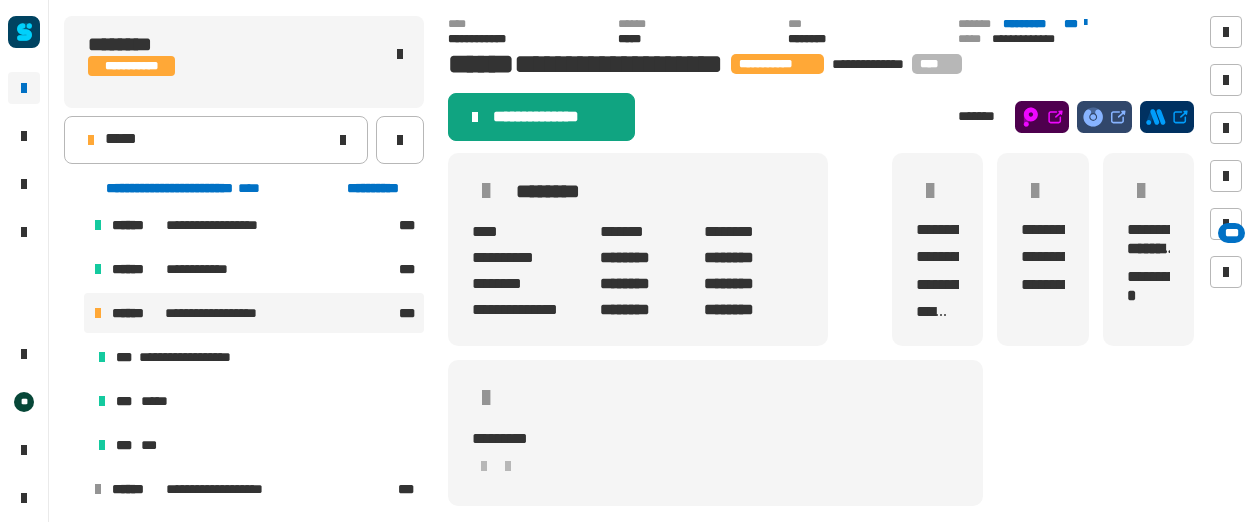 click on "**********" 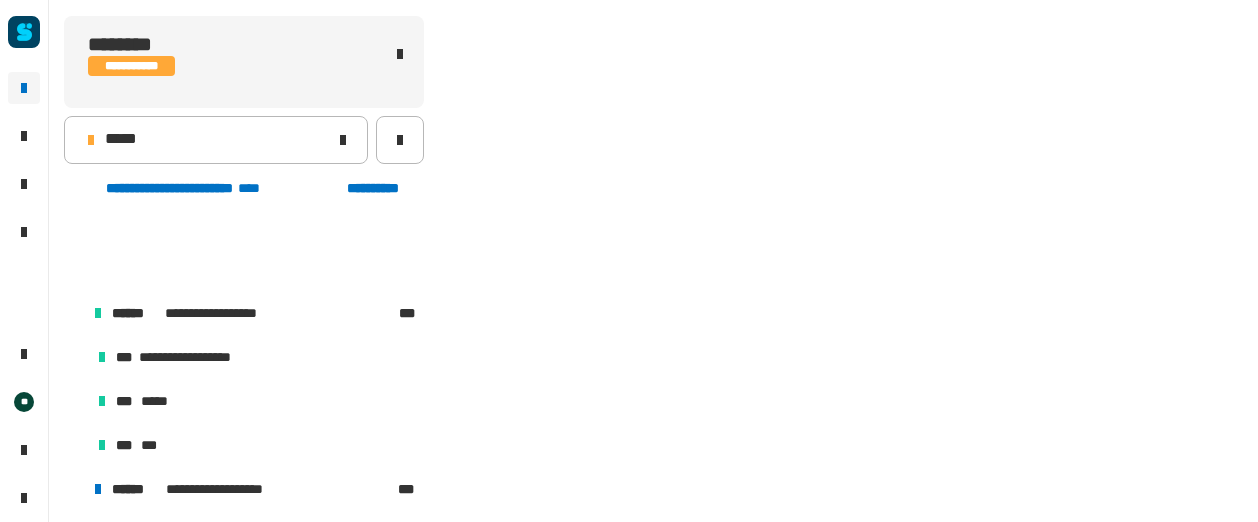 scroll, scrollTop: 1110, scrollLeft: 0, axis: vertical 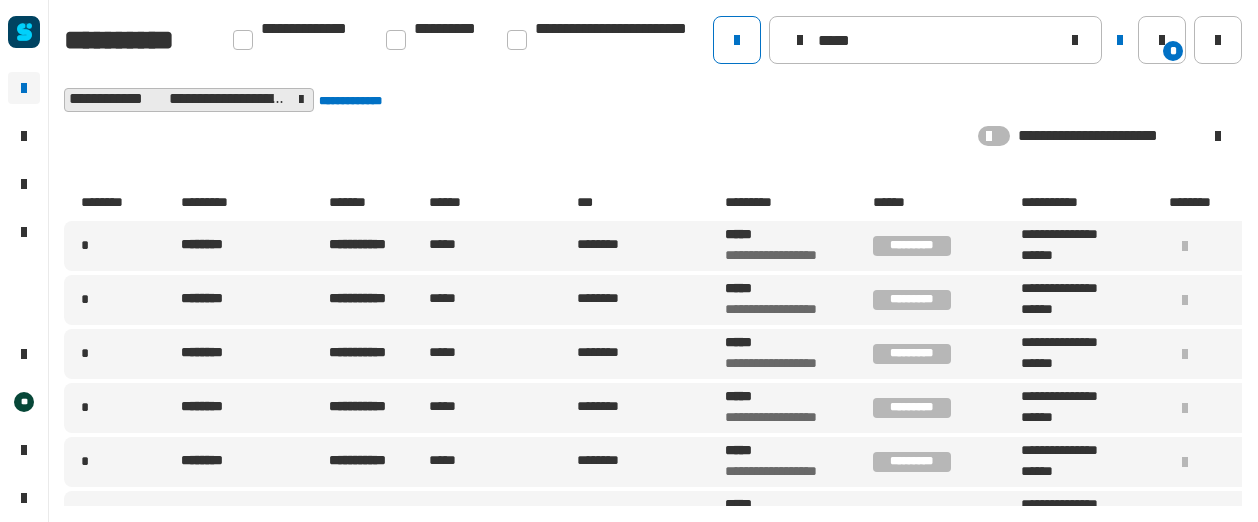 drag, startPoint x: 893, startPoint y: 42, endPoint x: 689, endPoint y: 16, distance: 205.65019 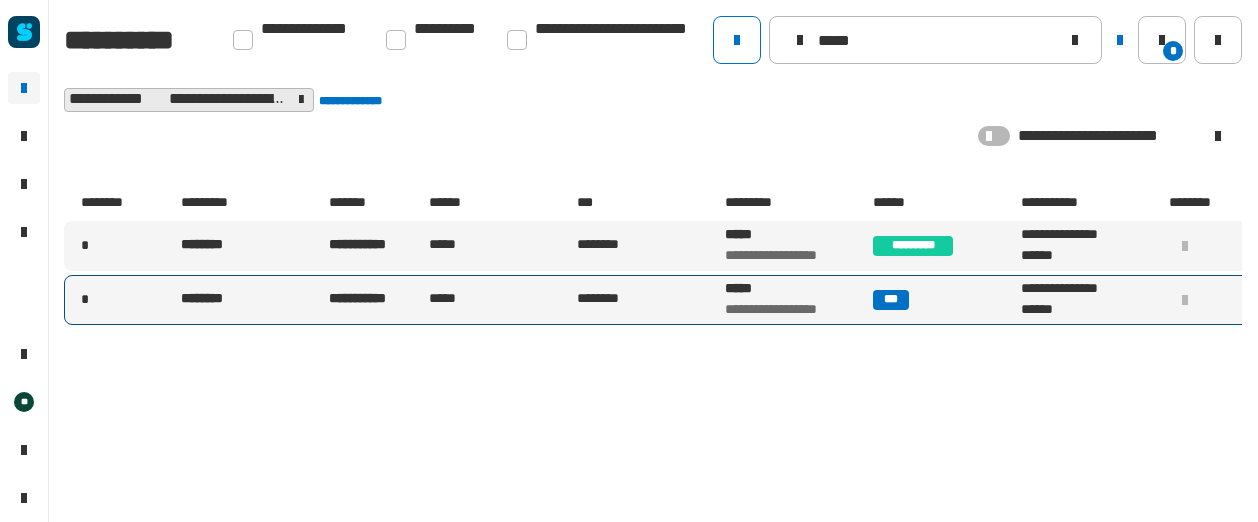 type on "*****" 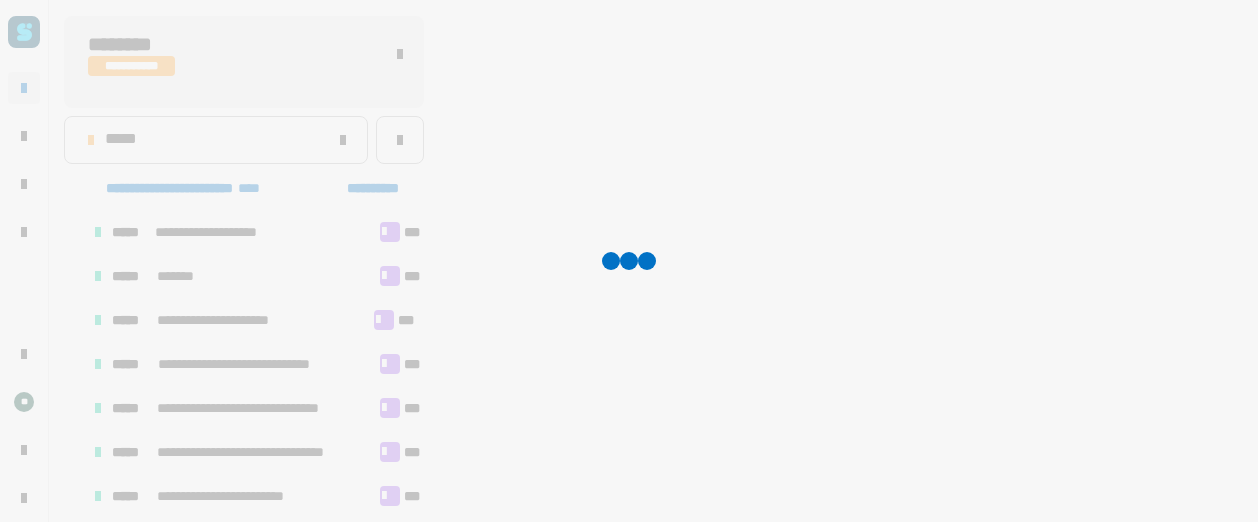 scroll, scrollTop: 1063, scrollLeft: 0, axis: vertical 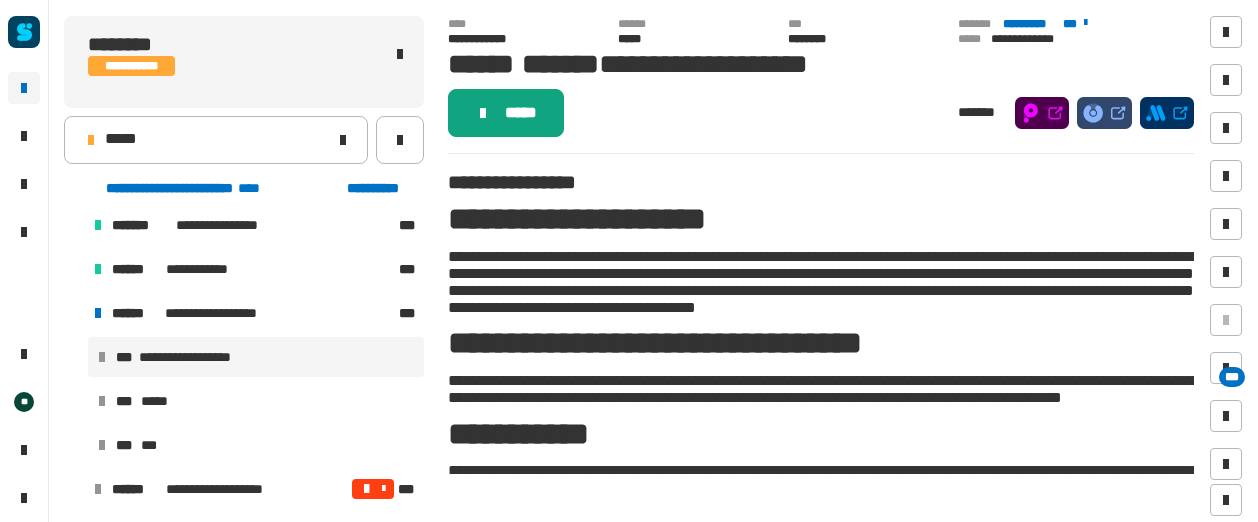 click on "*****" 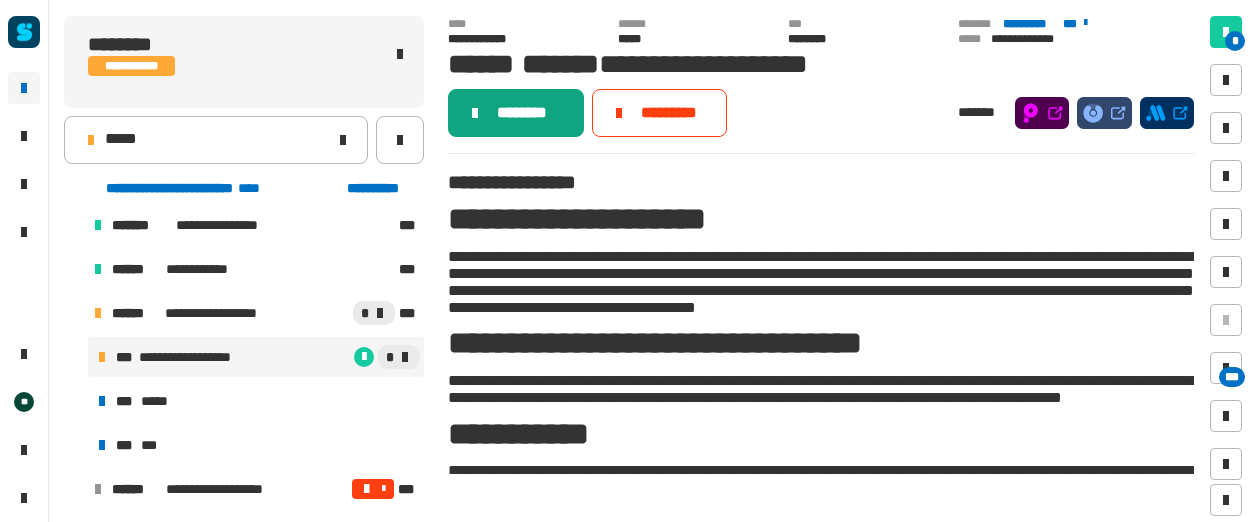 click on "********" 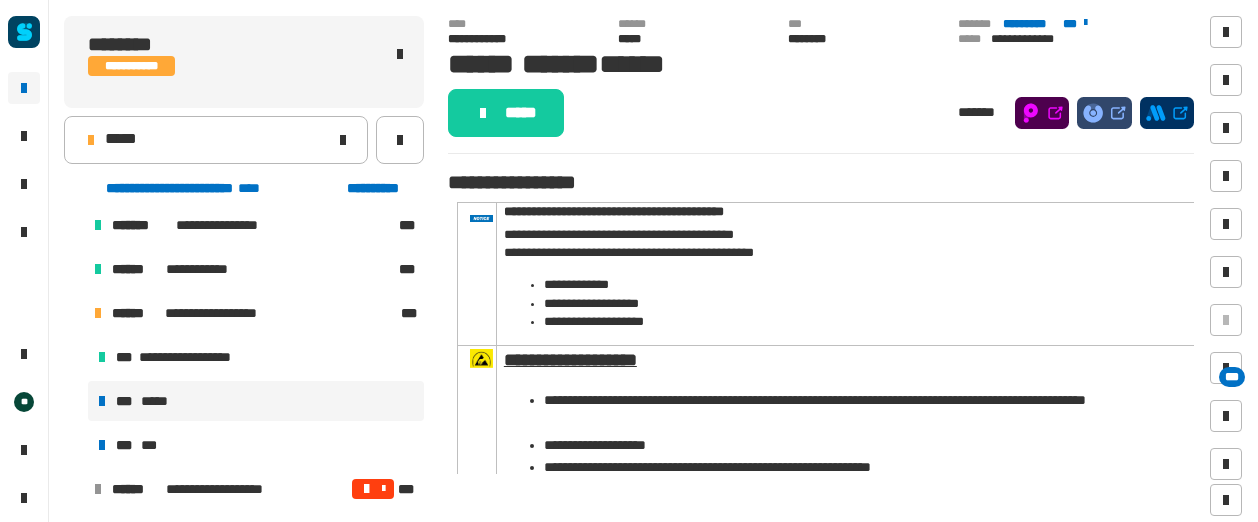 click on "*****" 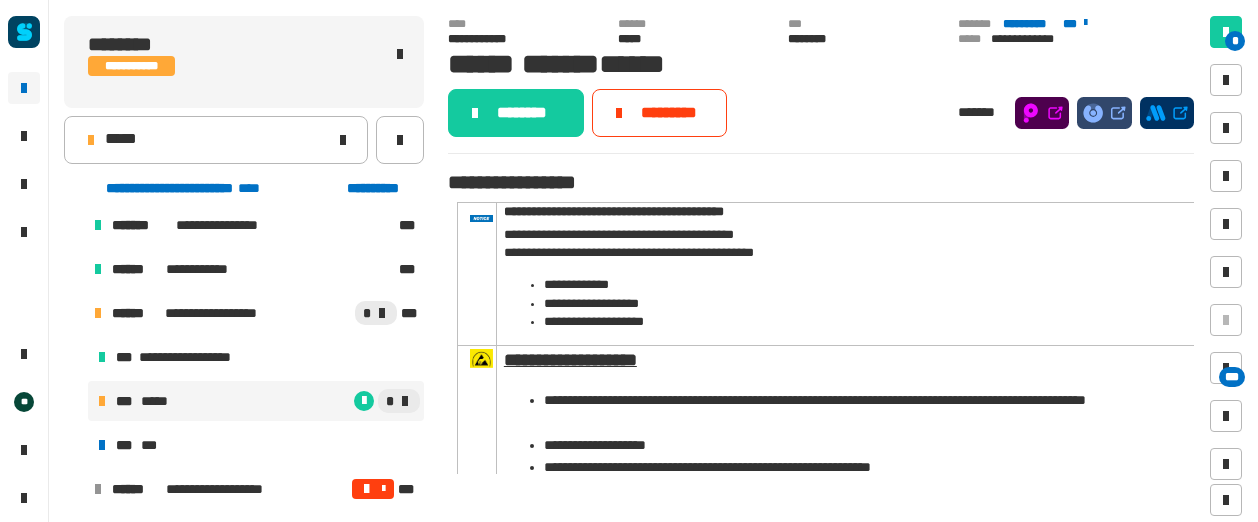 click on "********" 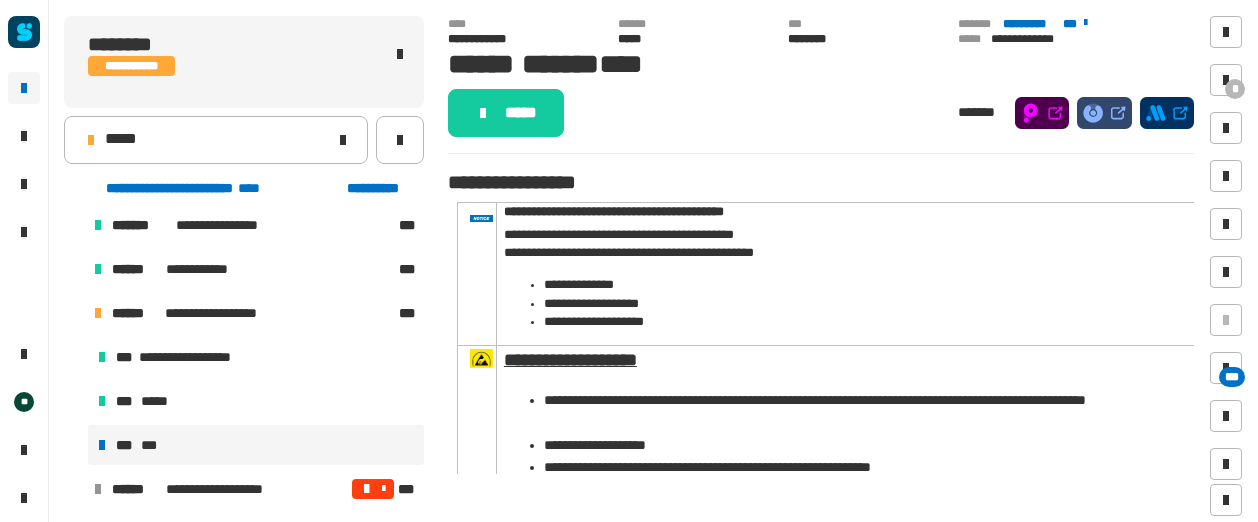 click on "*****" 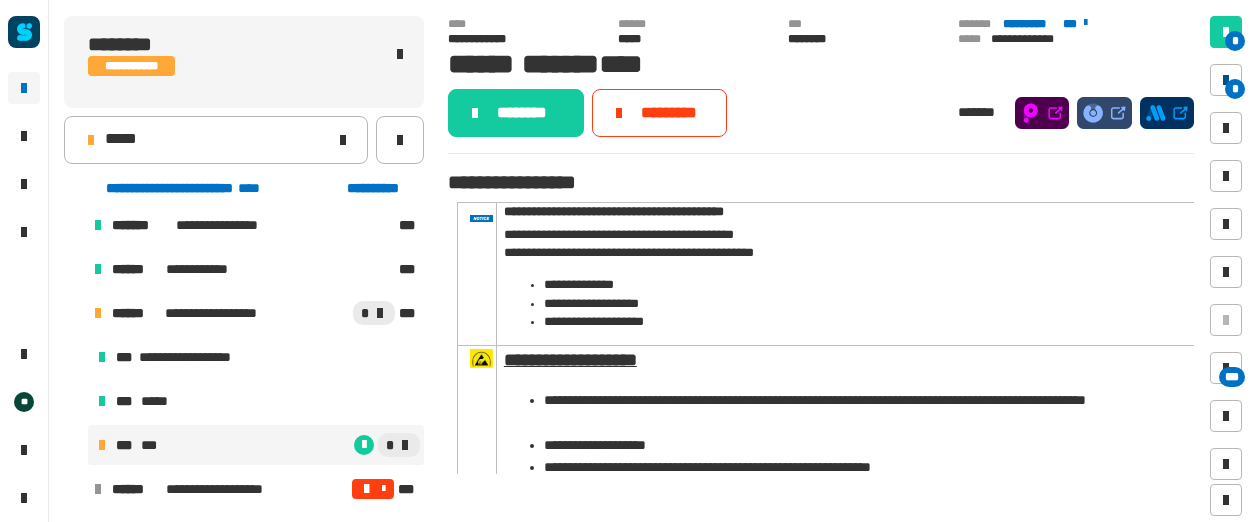 click at bounding box center [1226, 80] 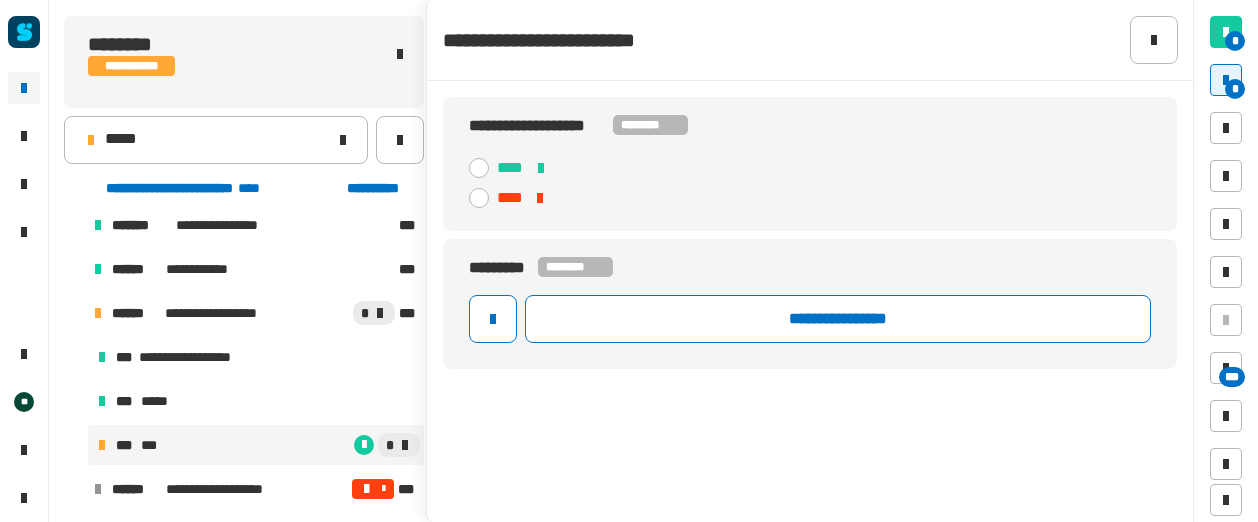 click 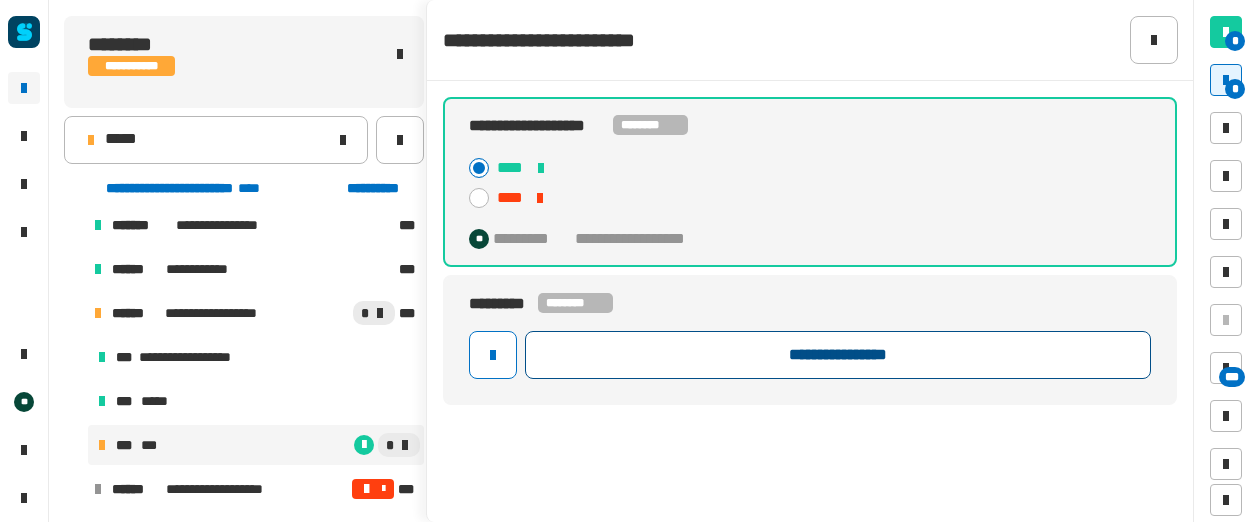 click on "**********" 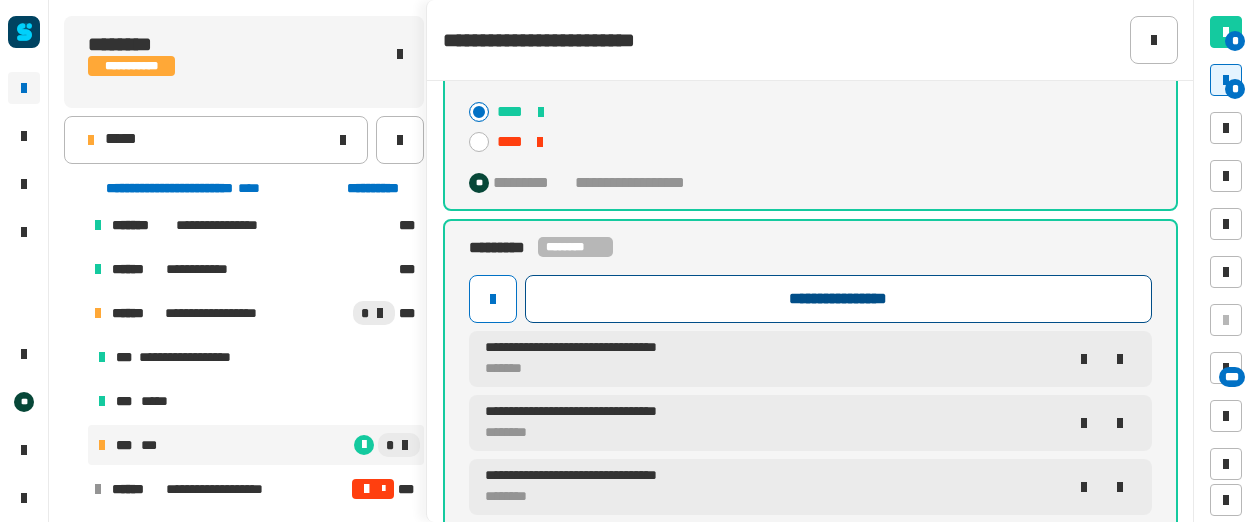 scroll, scrollTop: 102, scrollLeft: 0, axis: vertical 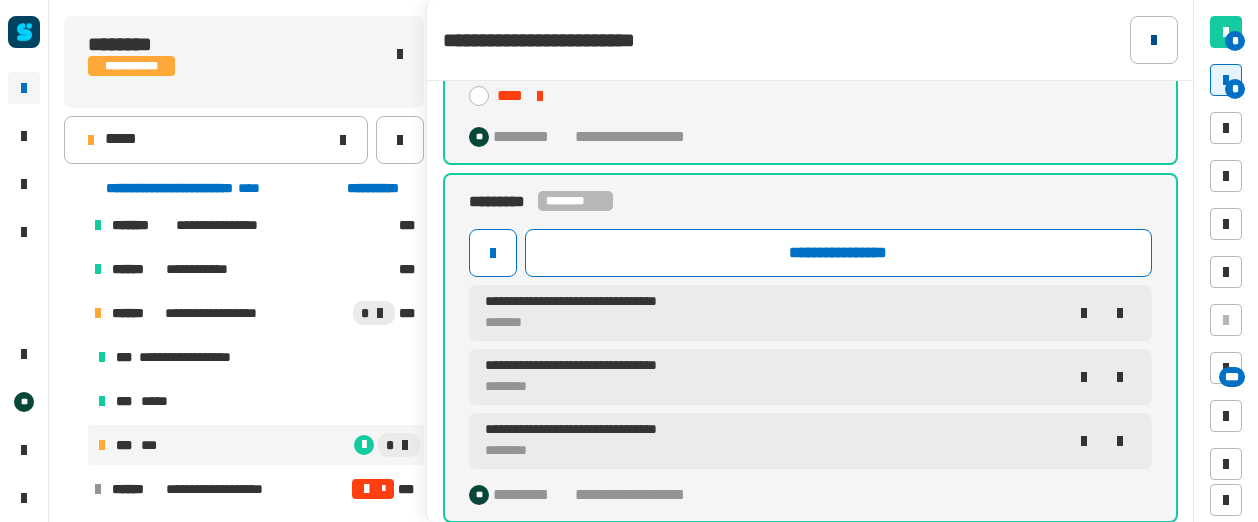 click 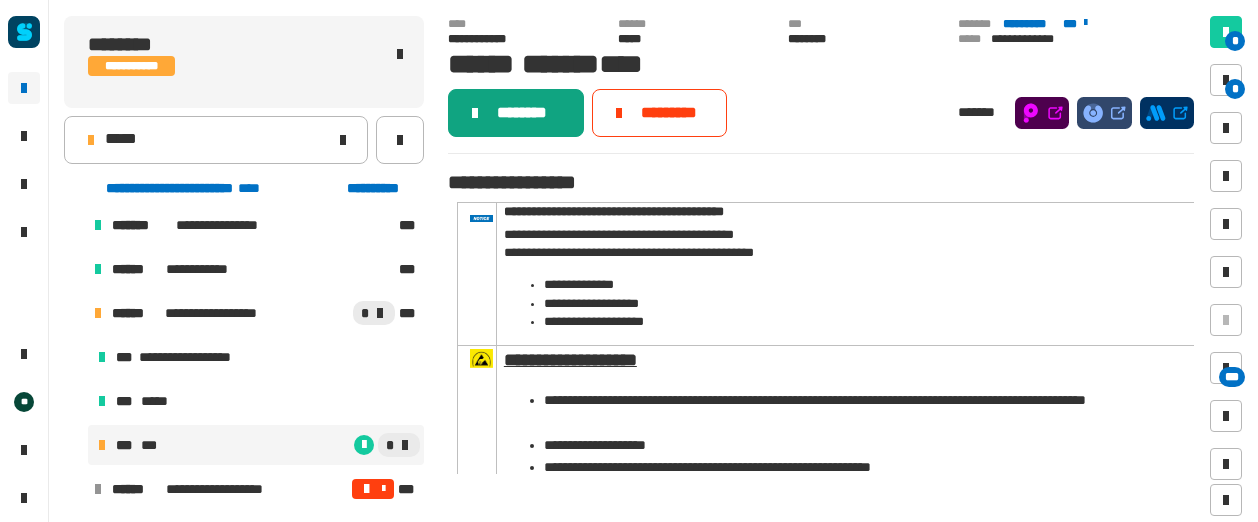 click on "********" 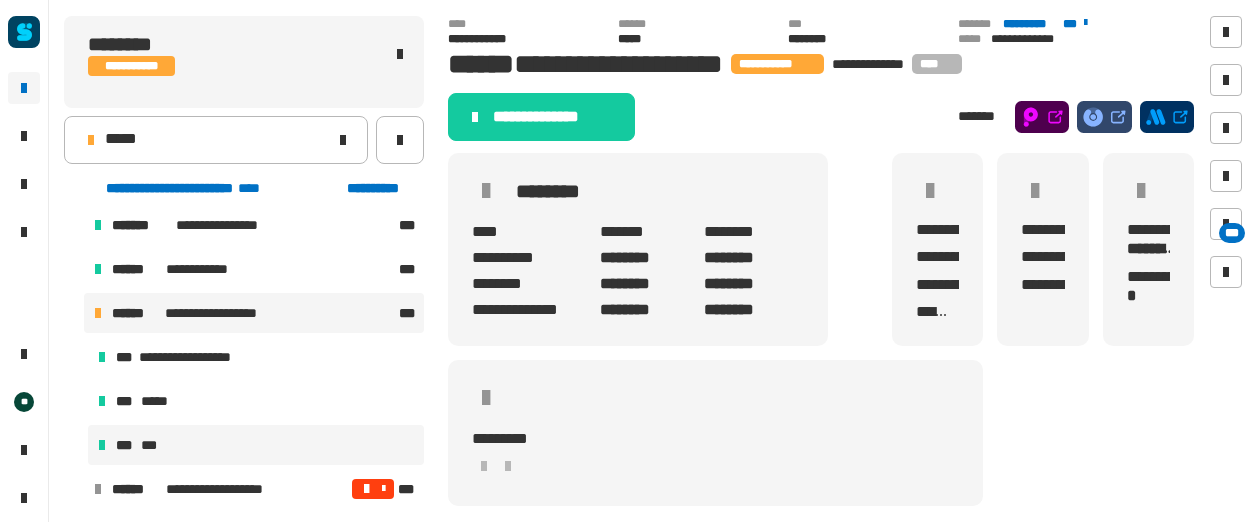 click on "*** ***" at bounding box center (256, 445) 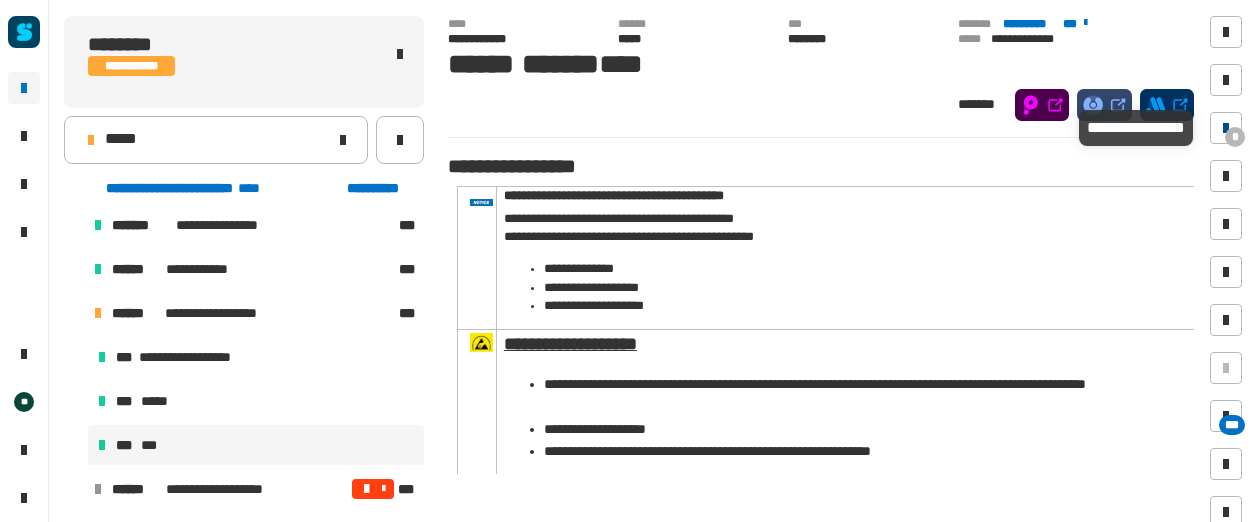 click at bounding box center [1226, 128] 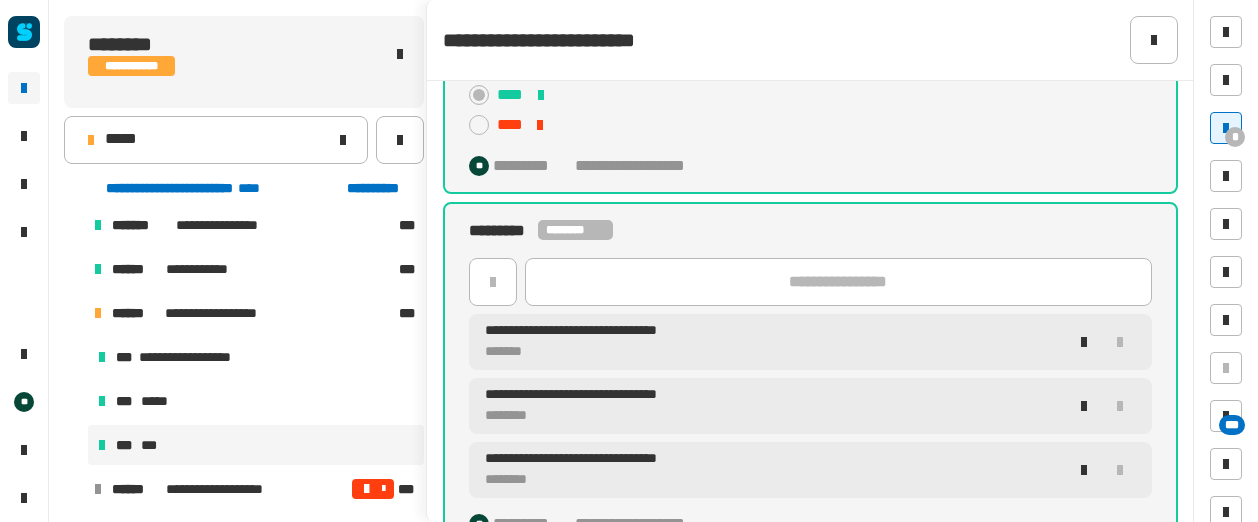 scroll, scrollTop: 102, scrollLeft: 0, axis: vertical 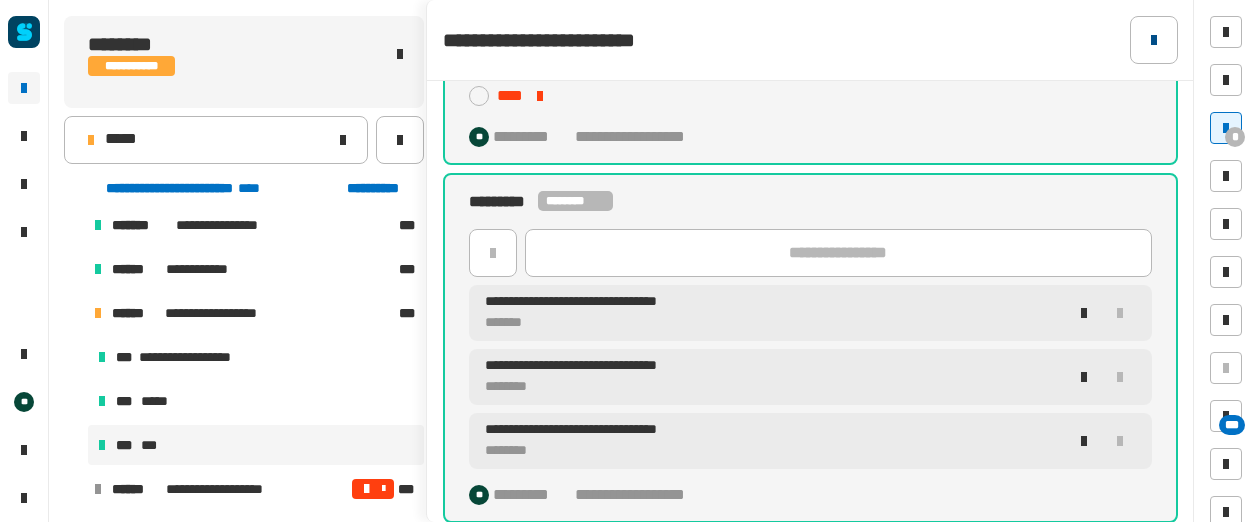 click 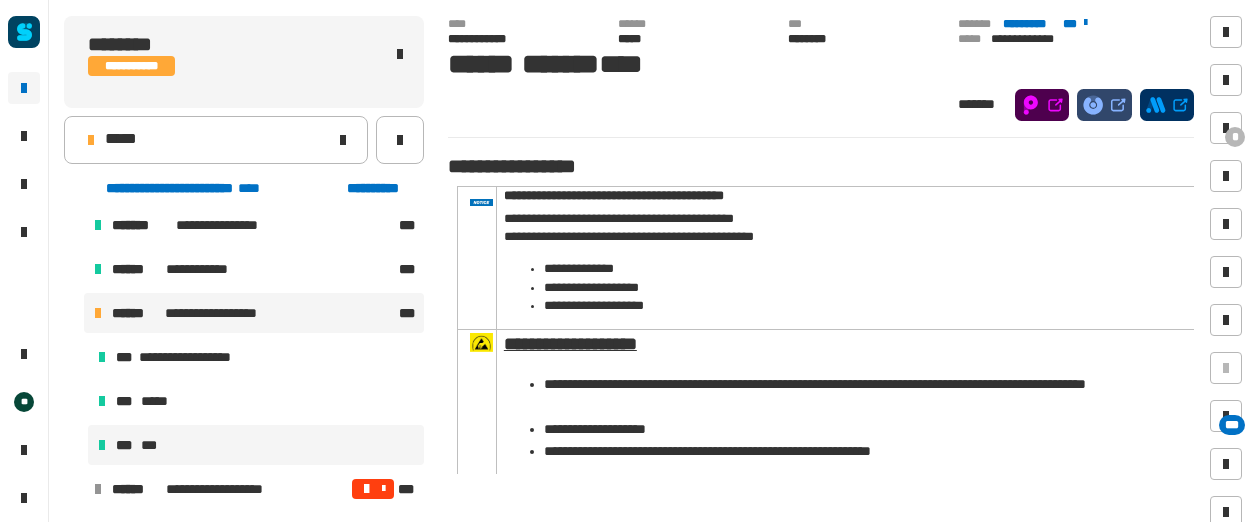 click on "**********" at bounding box center [220, 313] 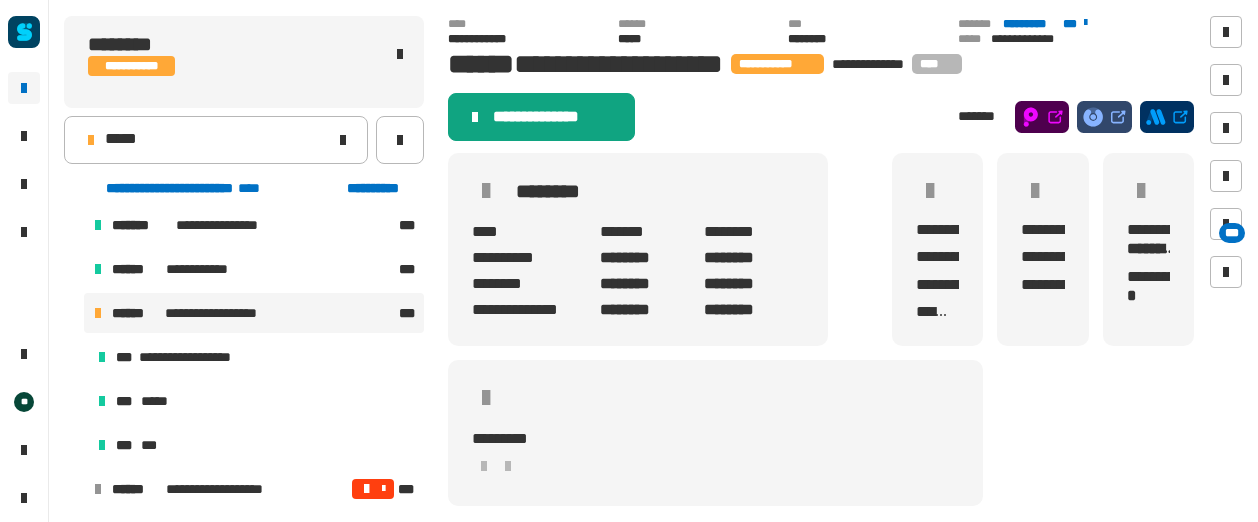 click on "**********" 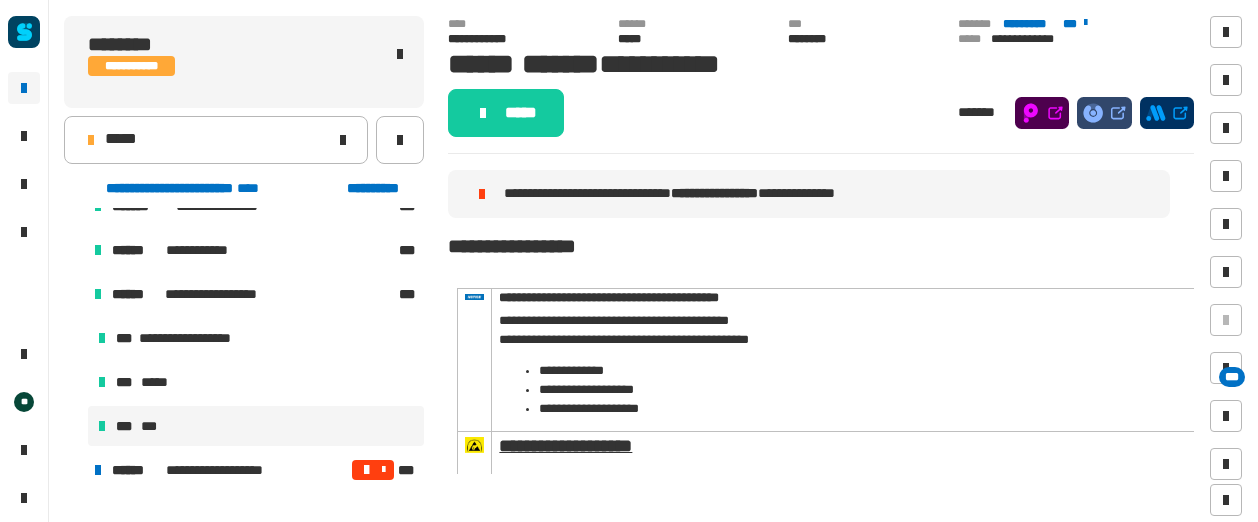 scroll, scrollTop: 1054, scrollLeft: 0, axis: vertical 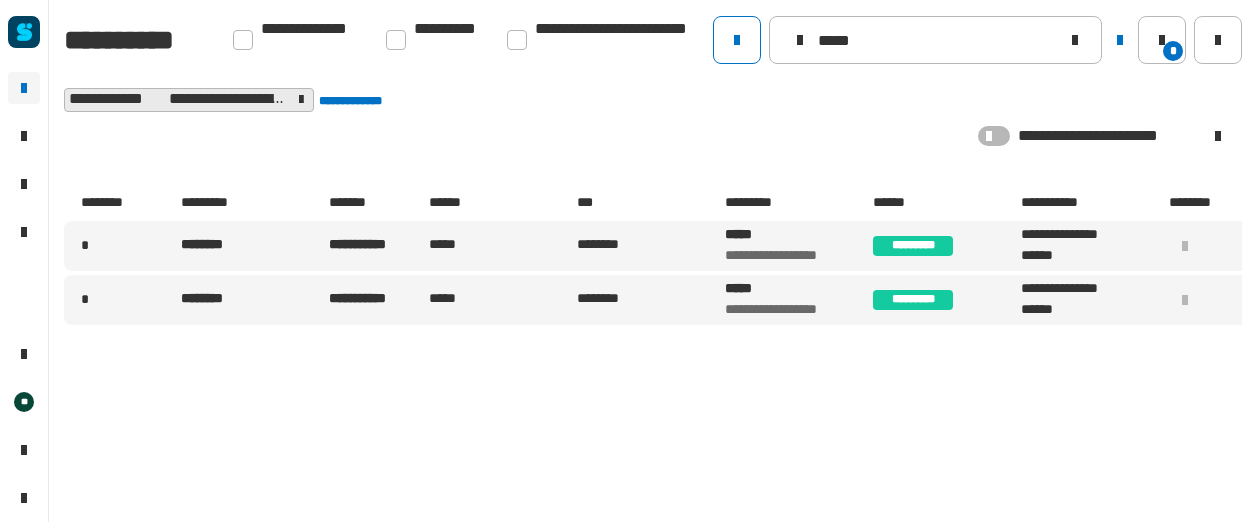 drag, startPoint x: 870, startPoint y: 41, endPoint x: 694, endPoint y: 32, distance: 176.22997 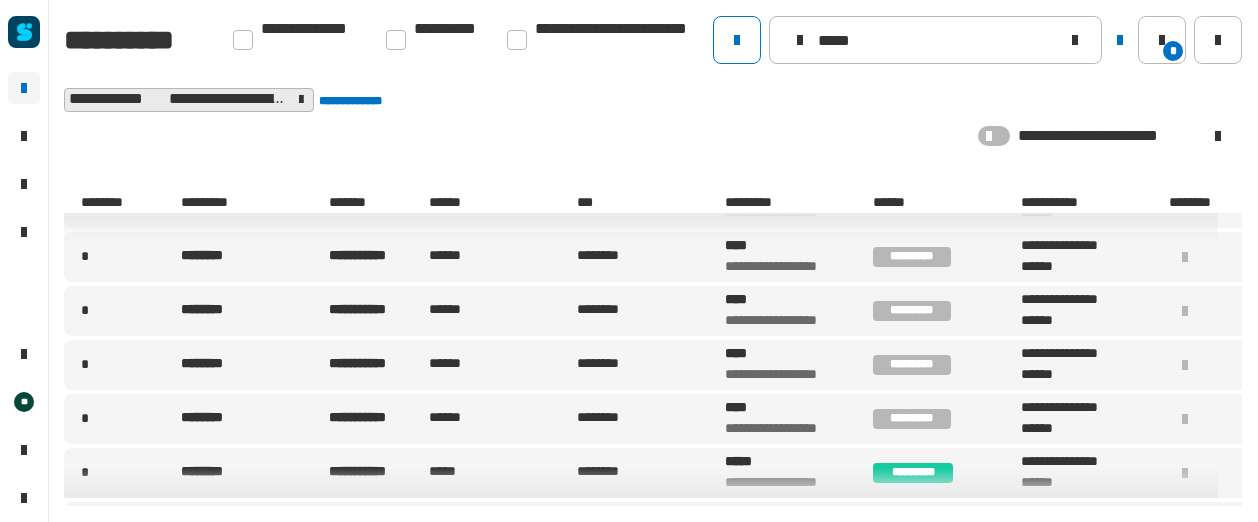 scroll, scrollTop: 350, scrollLeft: 0, axis: vertical 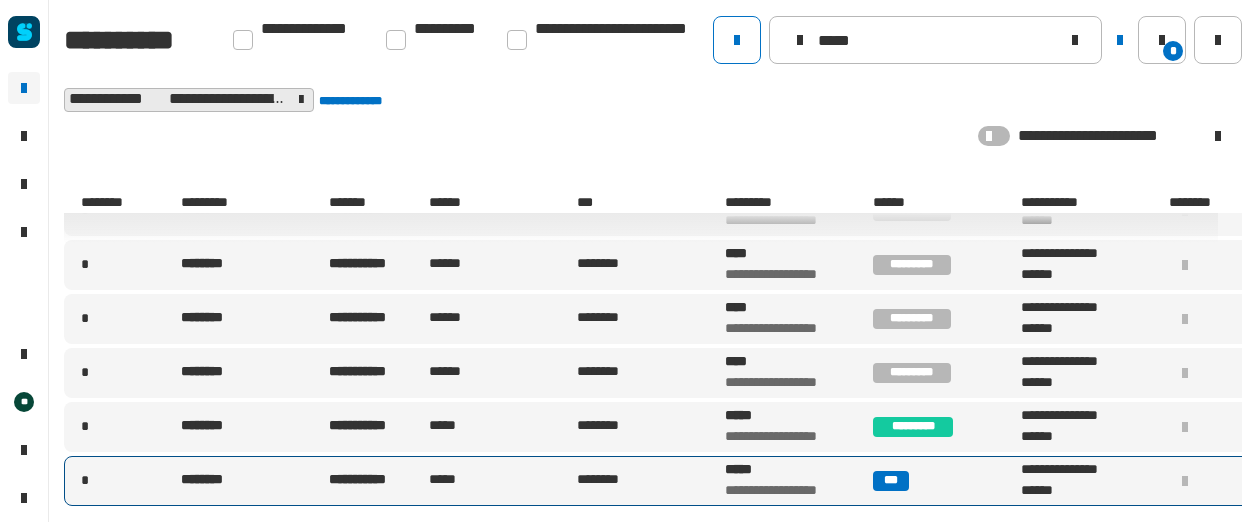 type on "*****" 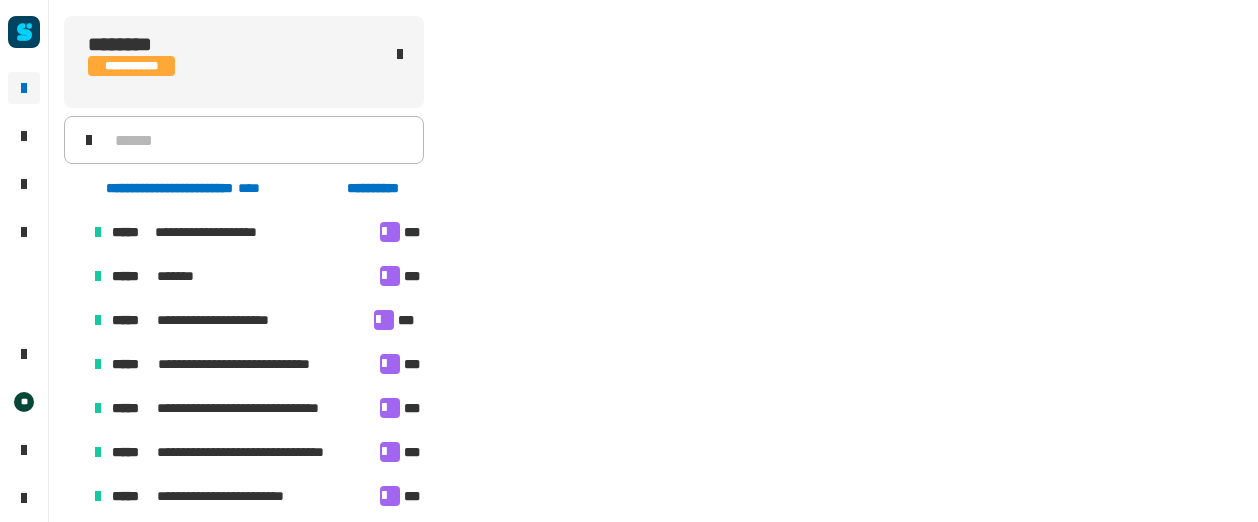 scroll, scrollTop: 1063, scrollLeft: 0, axis: vertical 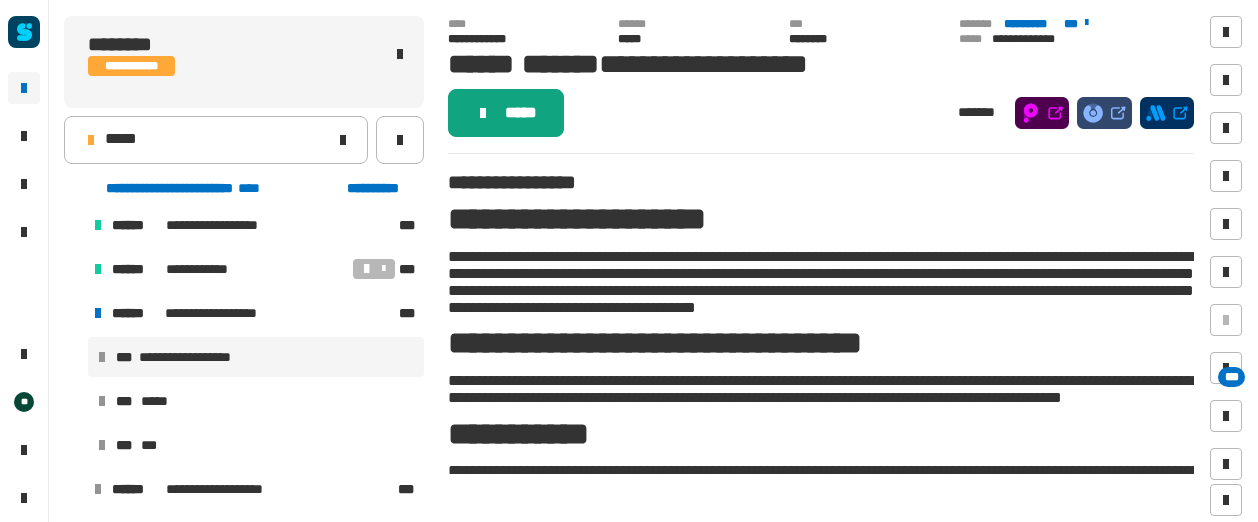 click on "*****" 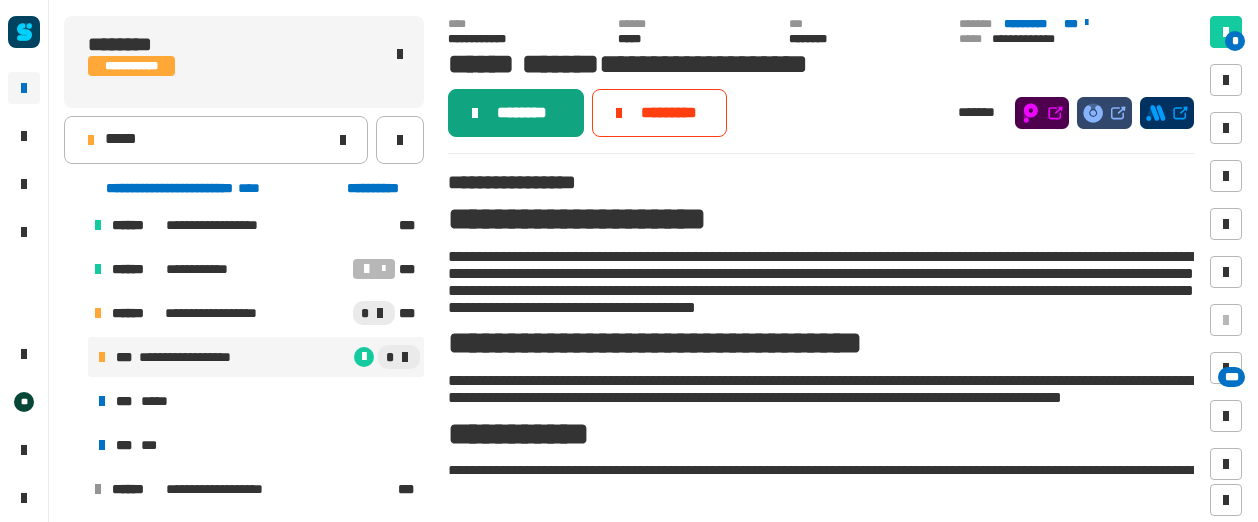 click on "********" 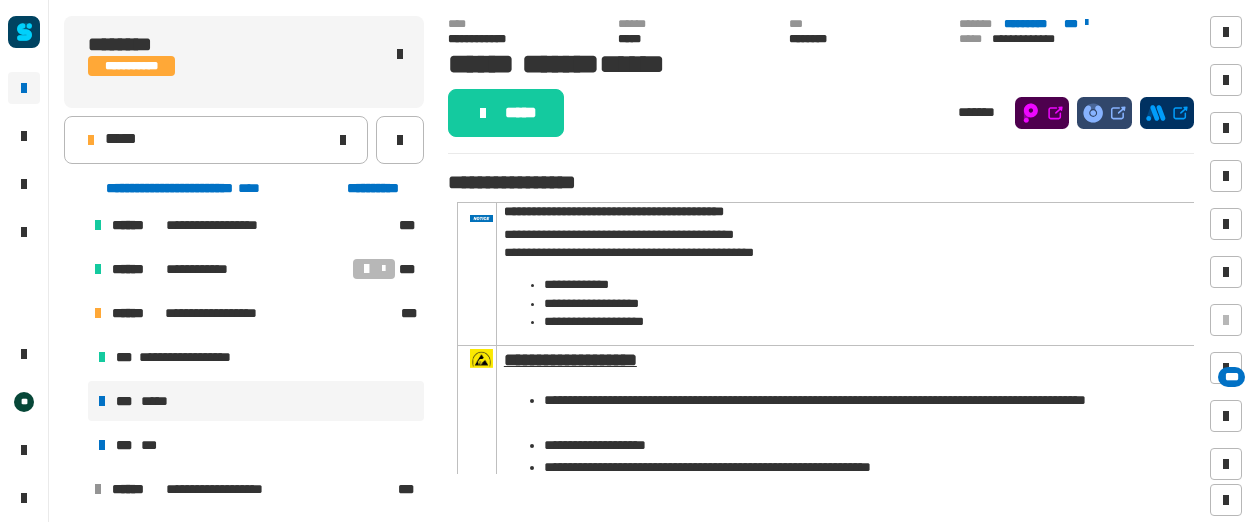 click on "*****" 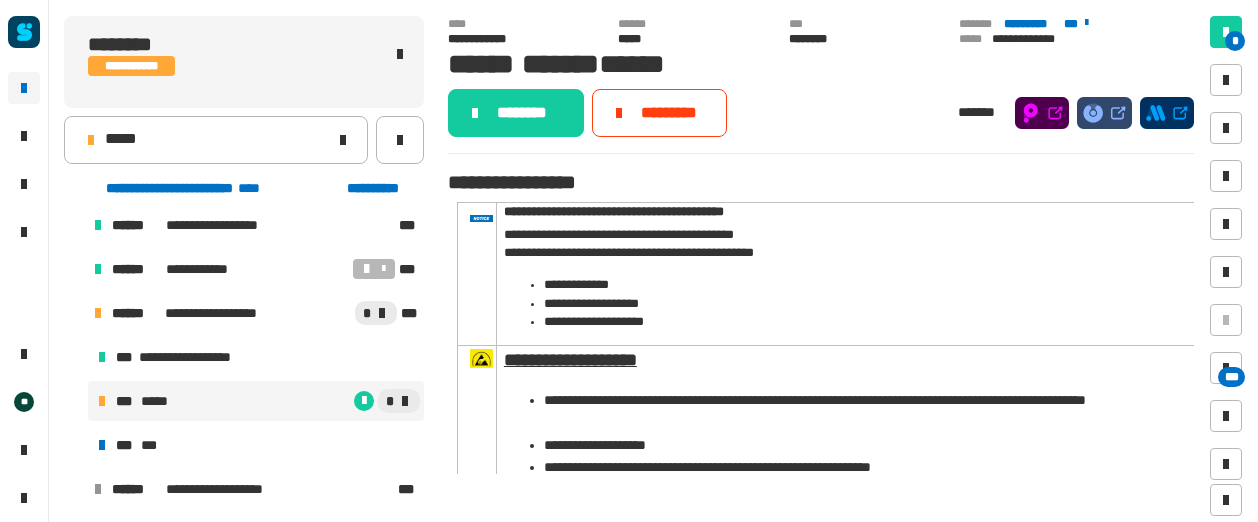 click on "********" 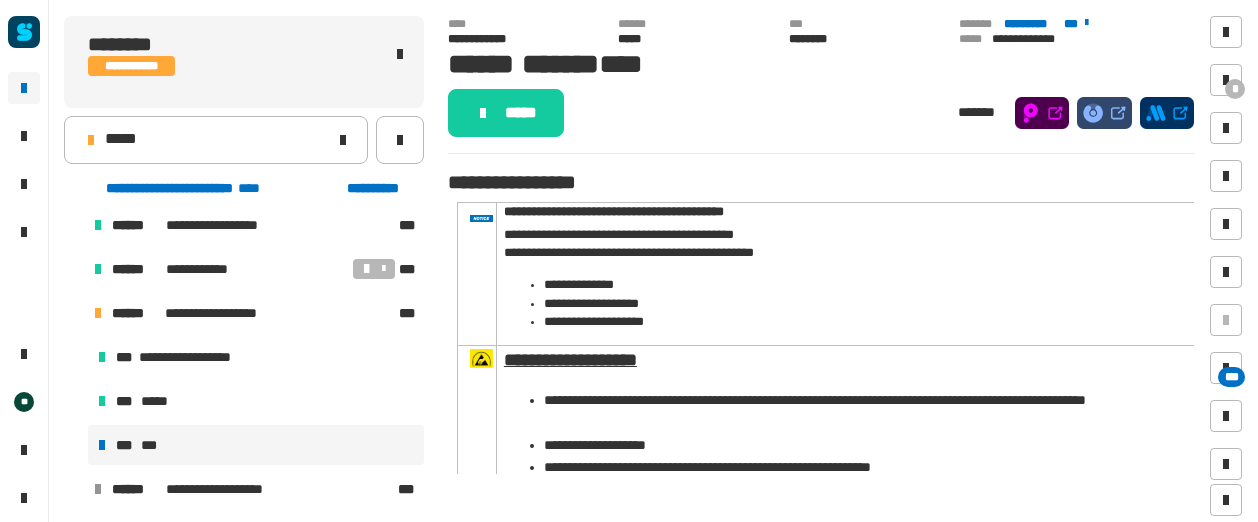 click on "*****" 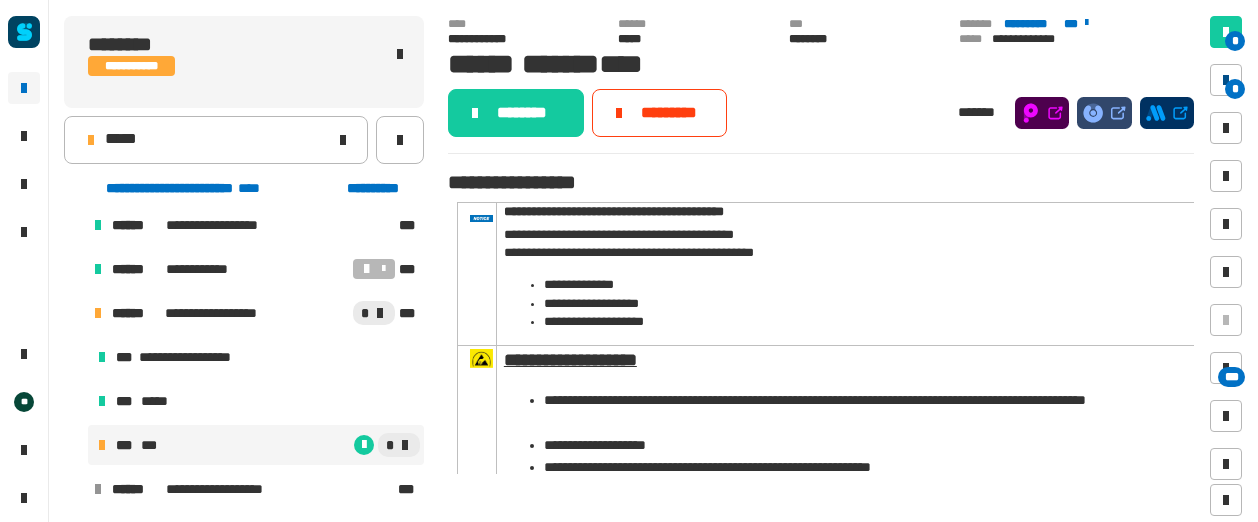 click at bounding box center (1226, 80) 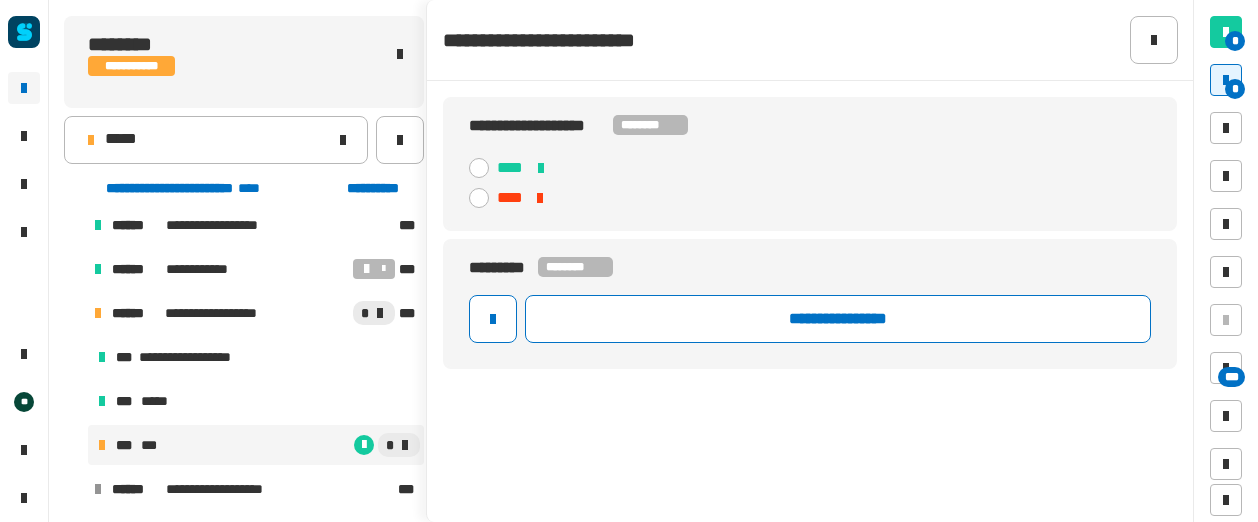 click 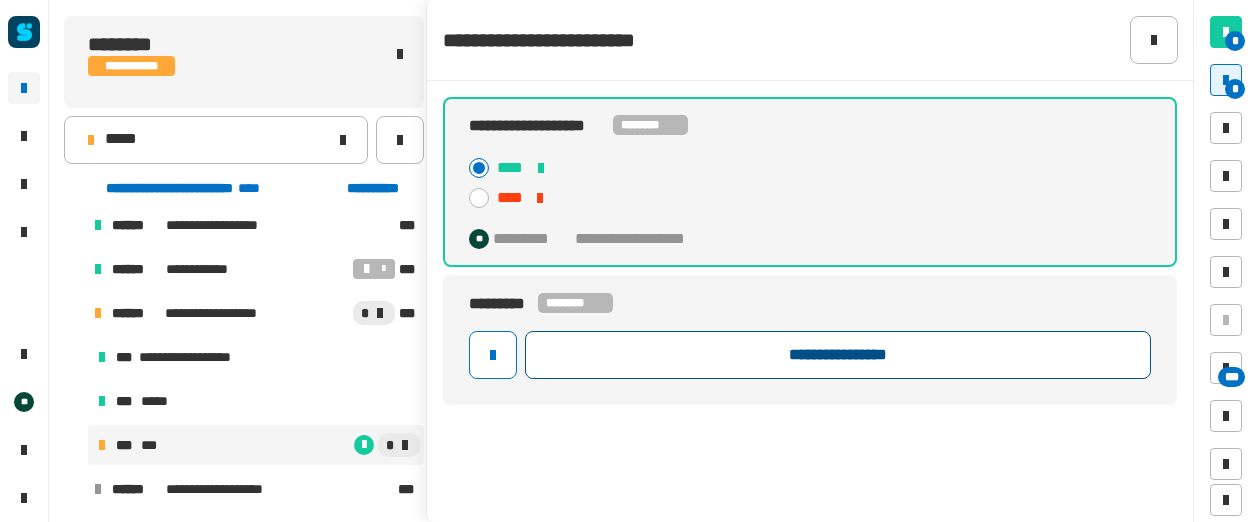 click on "**********" 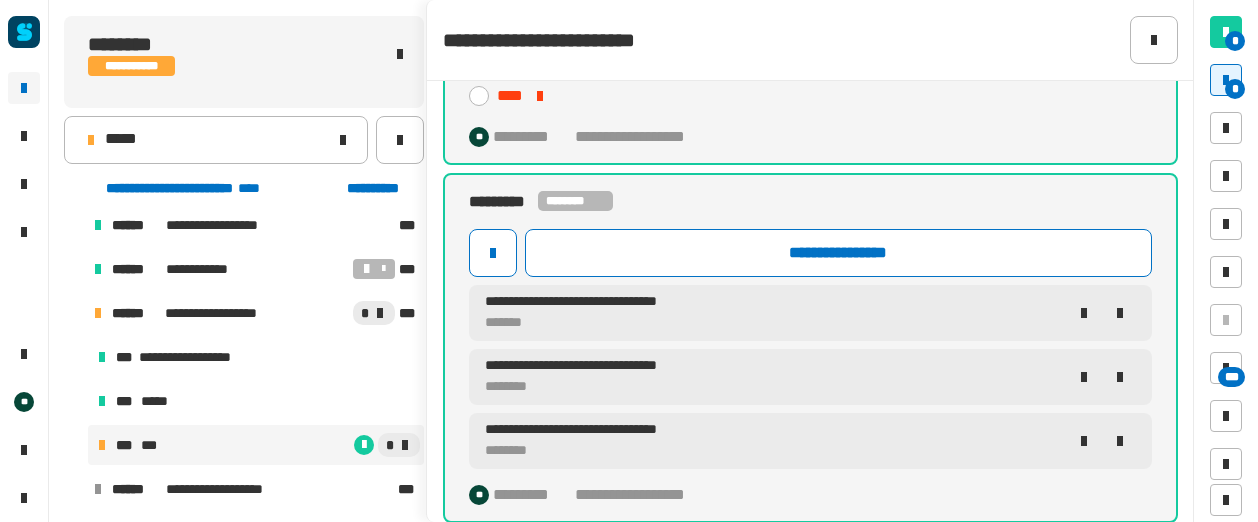 scroll, scrollTop: 102, scrollLeft: 0, axis: vertical 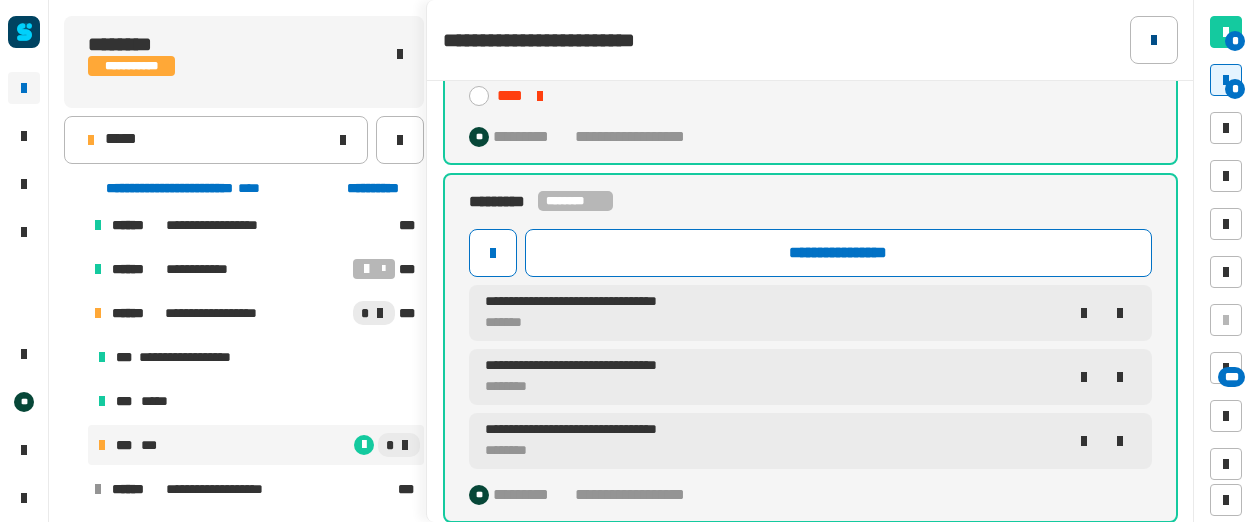 click 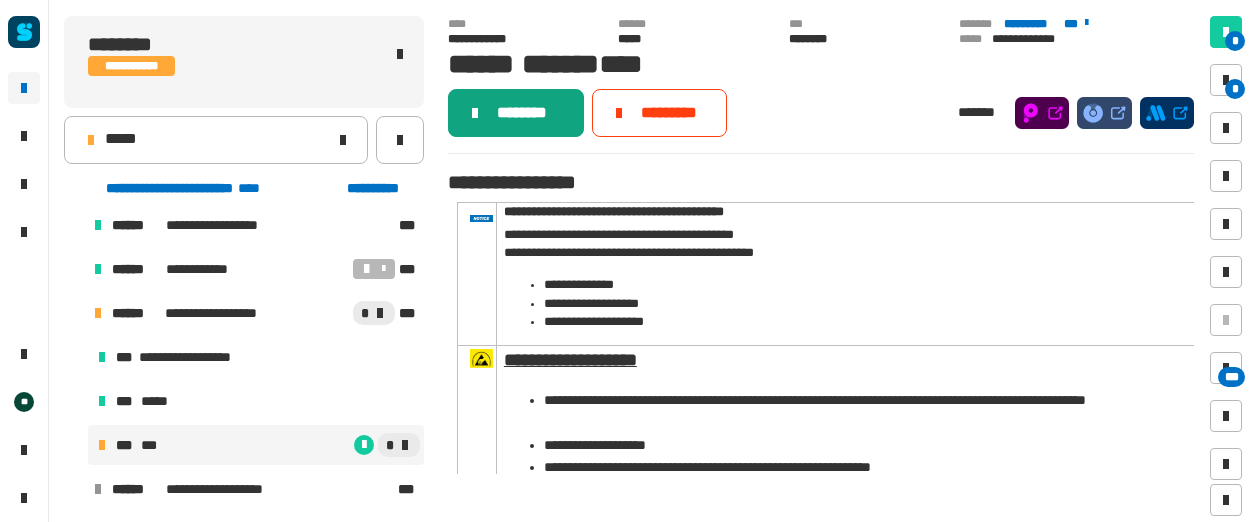 click on "********" 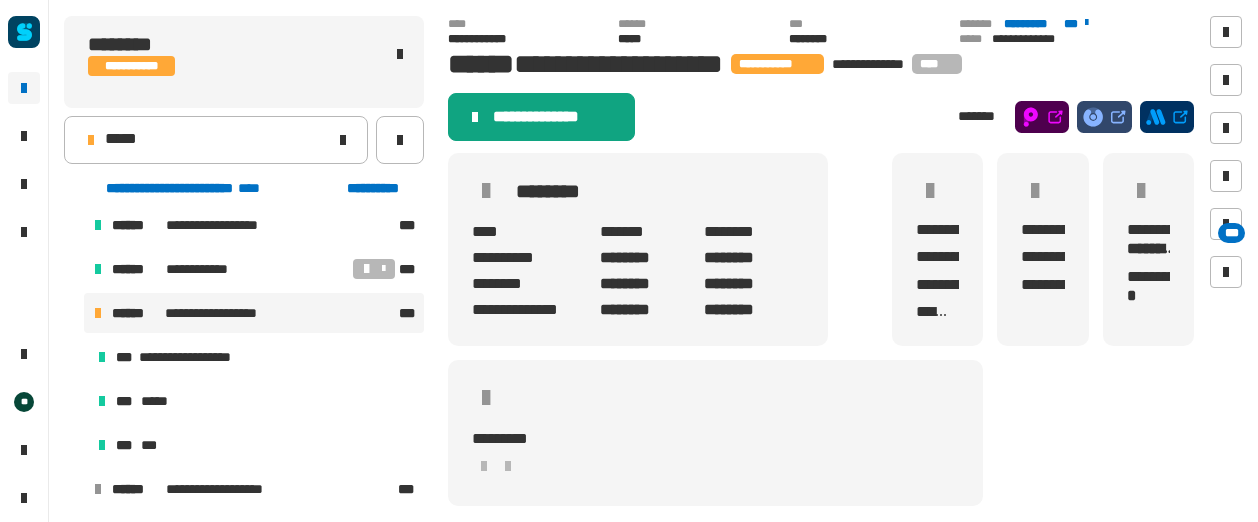 click on "**********" 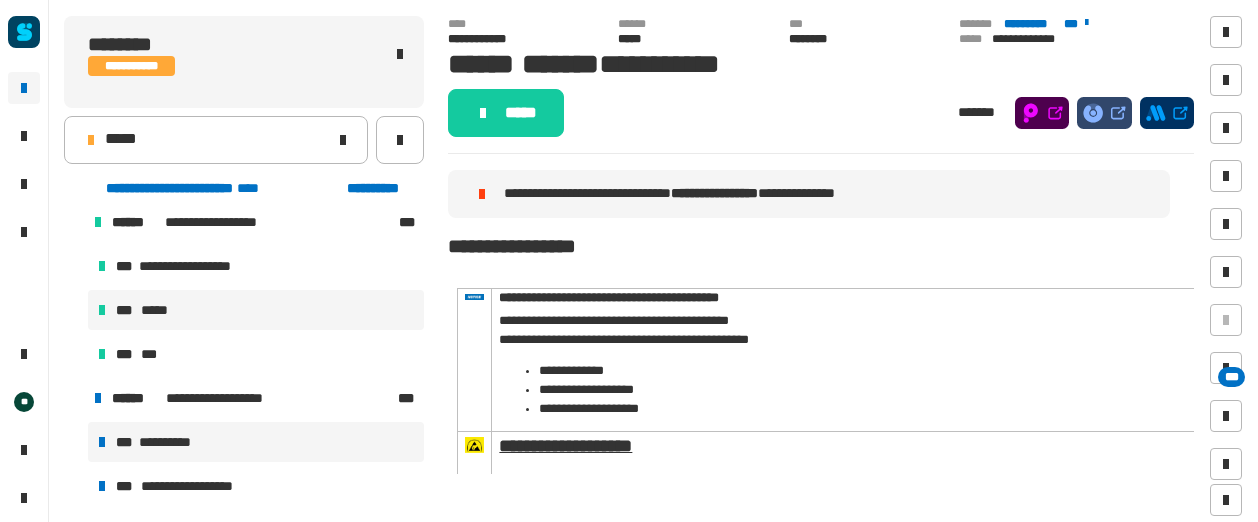 scroll, scrollTop: 1054, scrollLeft: 0, axis: vertical 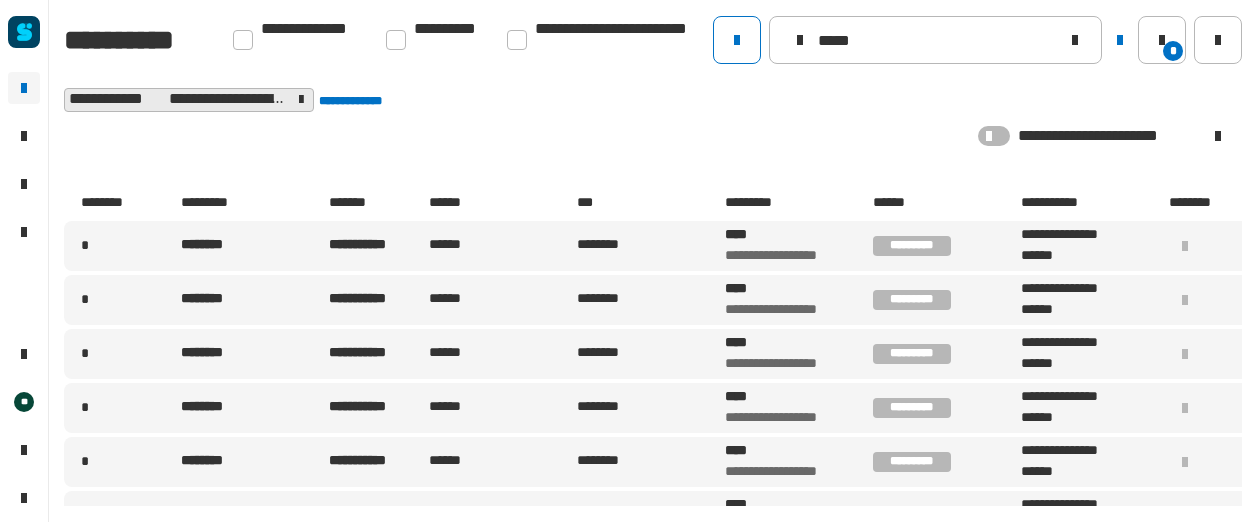 drag, startPoint x: 882, startPoint y: 40, endPoint x: 672, endPoint y: 16, distance: 211.36697 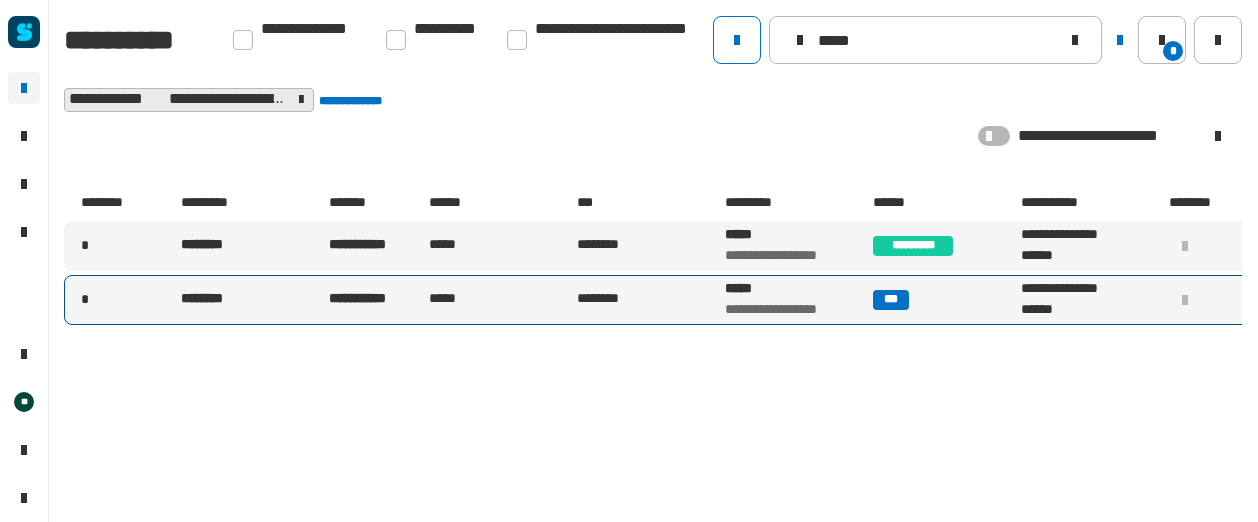 type on "*****" 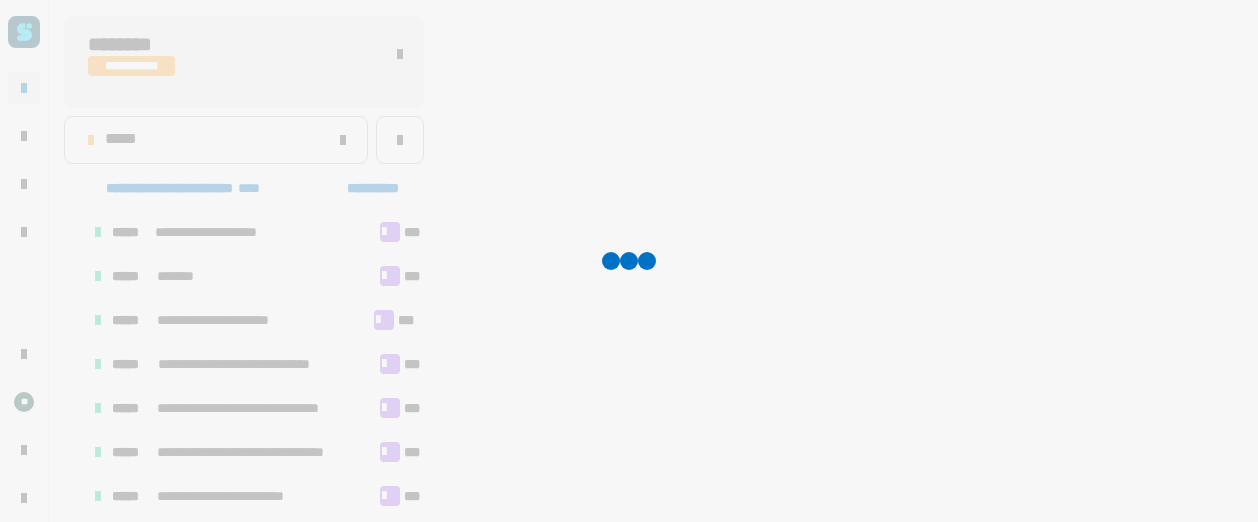 scroll, scrollTop: 1063, scrollLeft: 0, axis: vertical 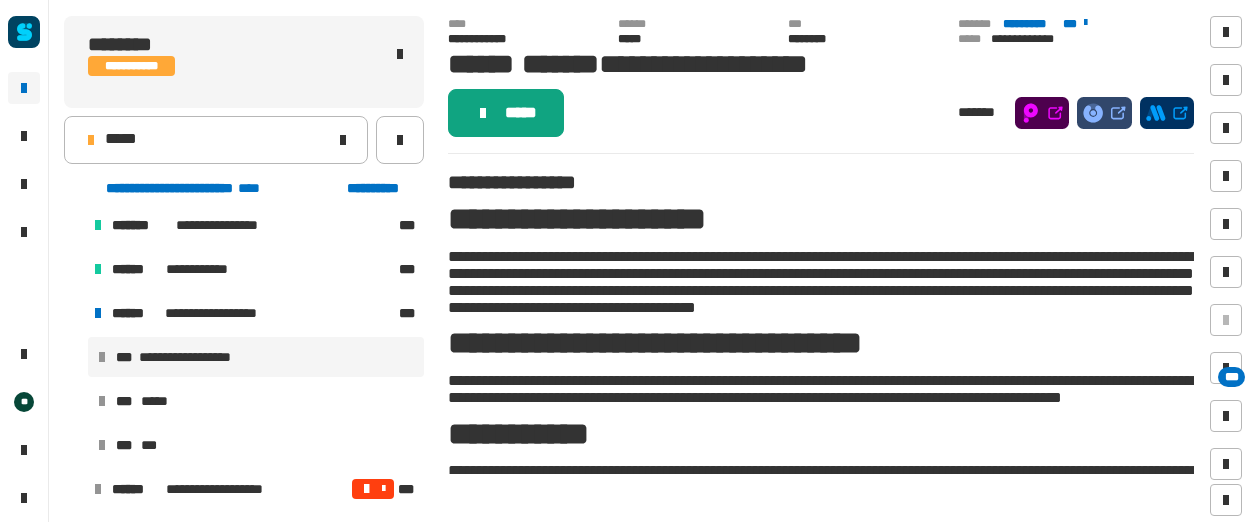 click on "*****" 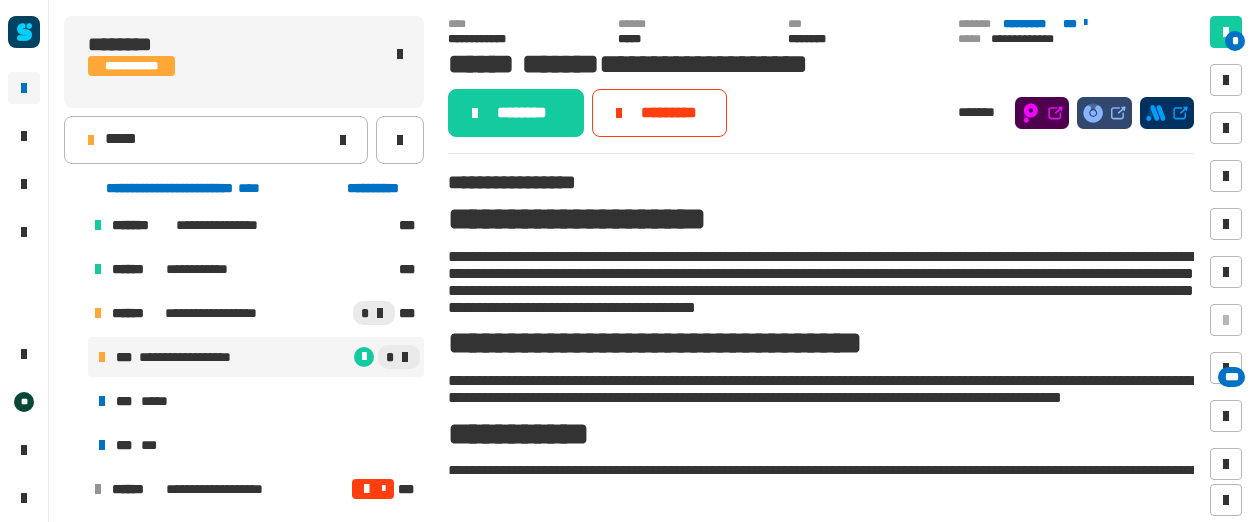 click on "********" 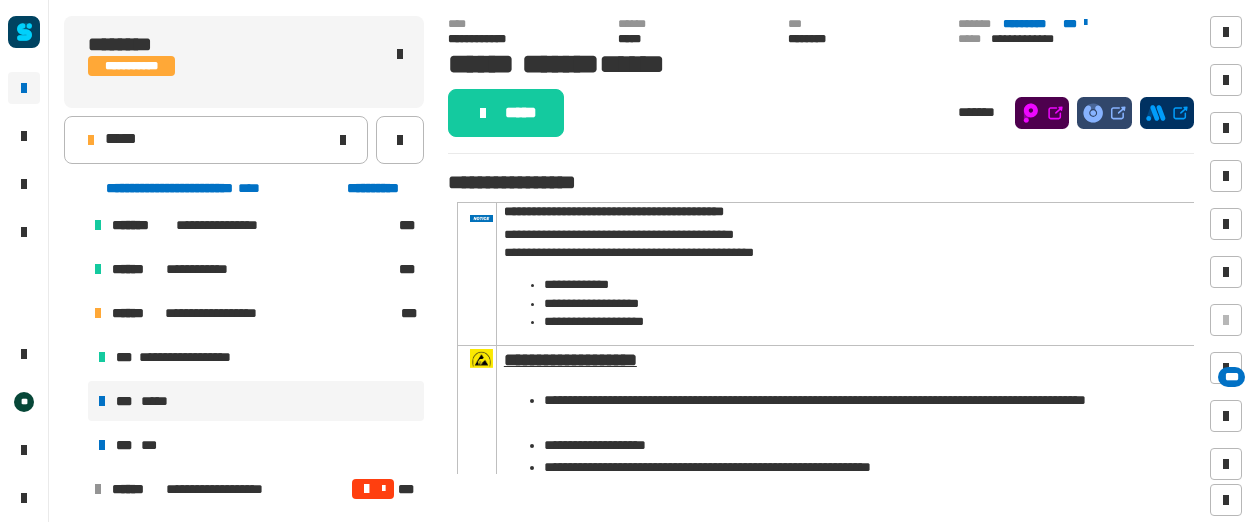 click on "*****" 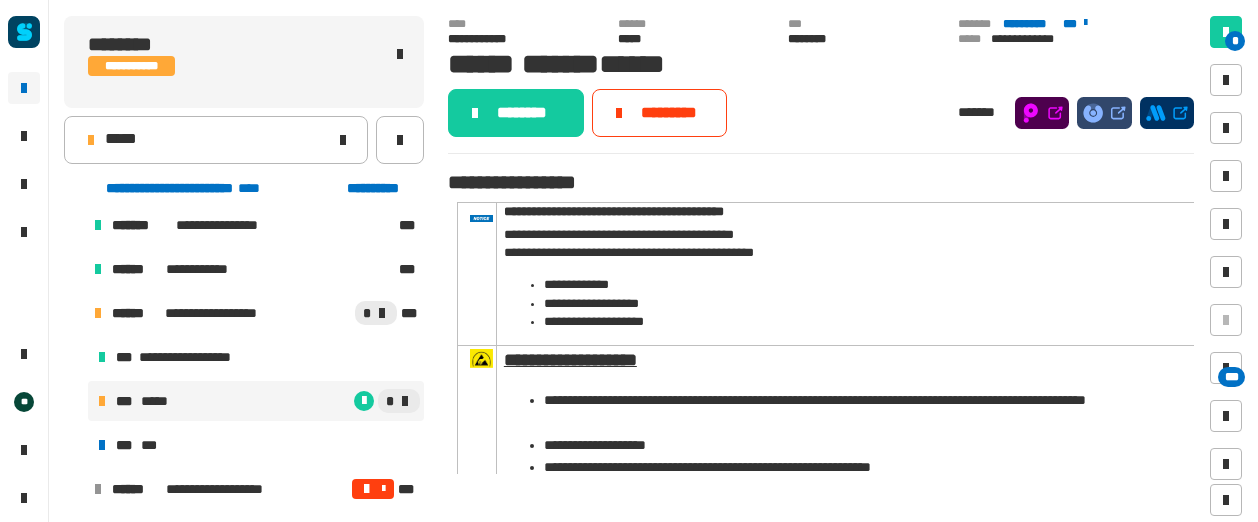 click on "********" 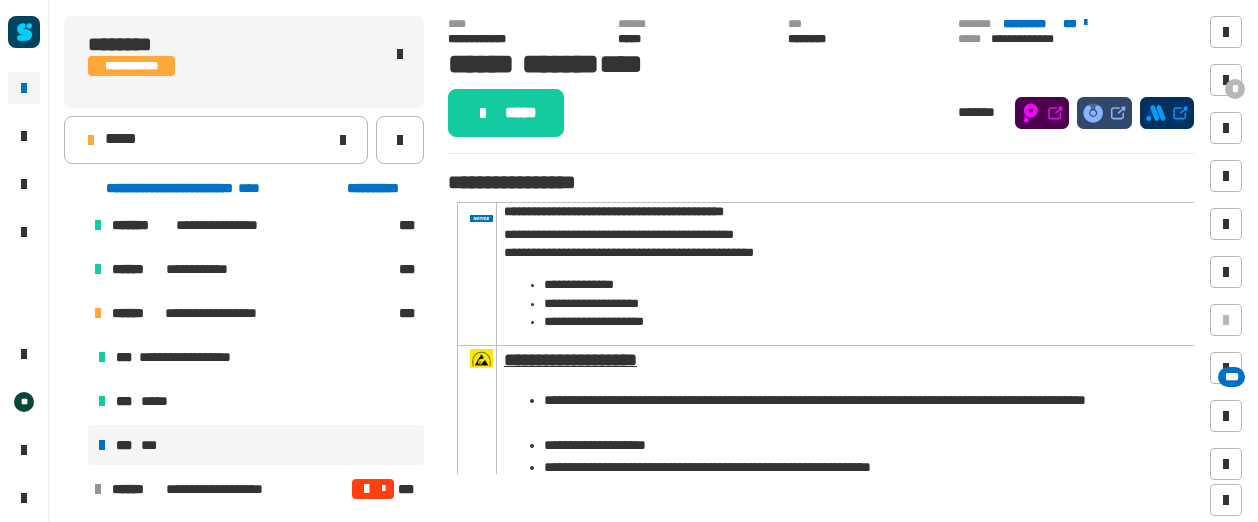 click on "*****" 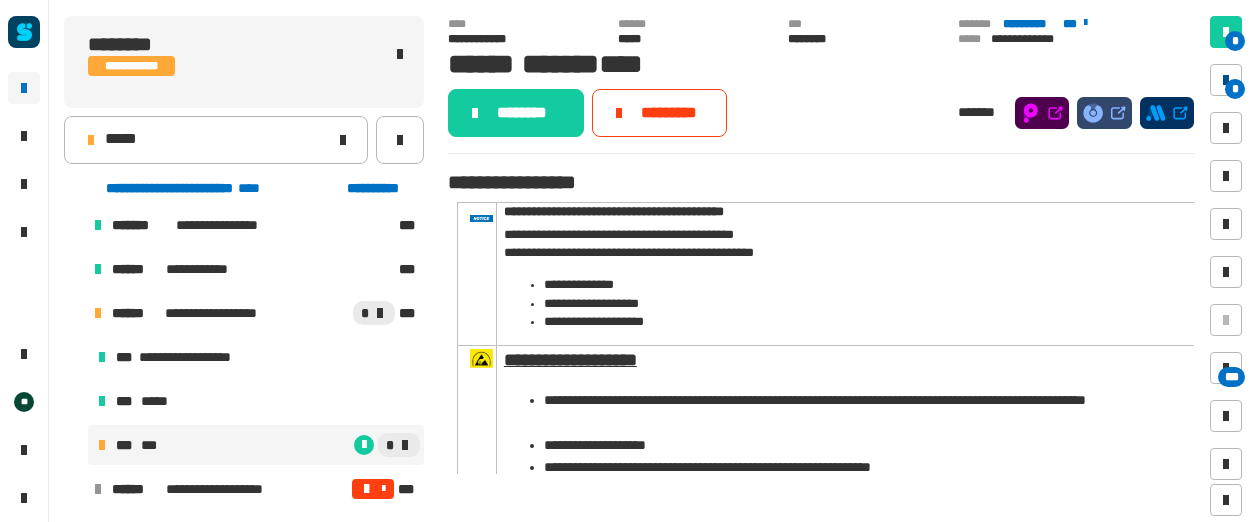 click on "*" at bounding box center [1235, 89] 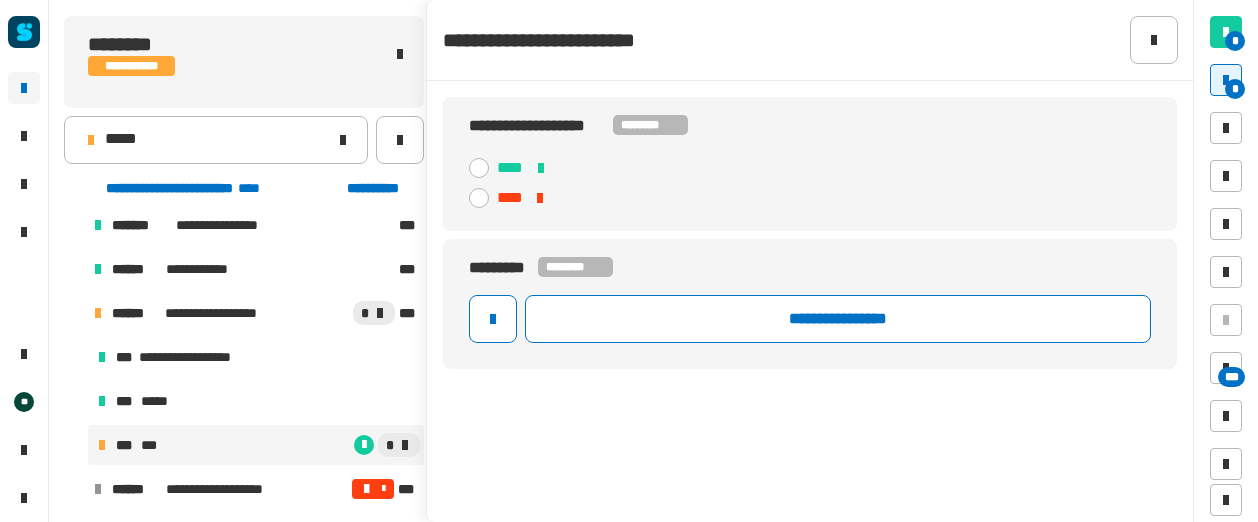 click 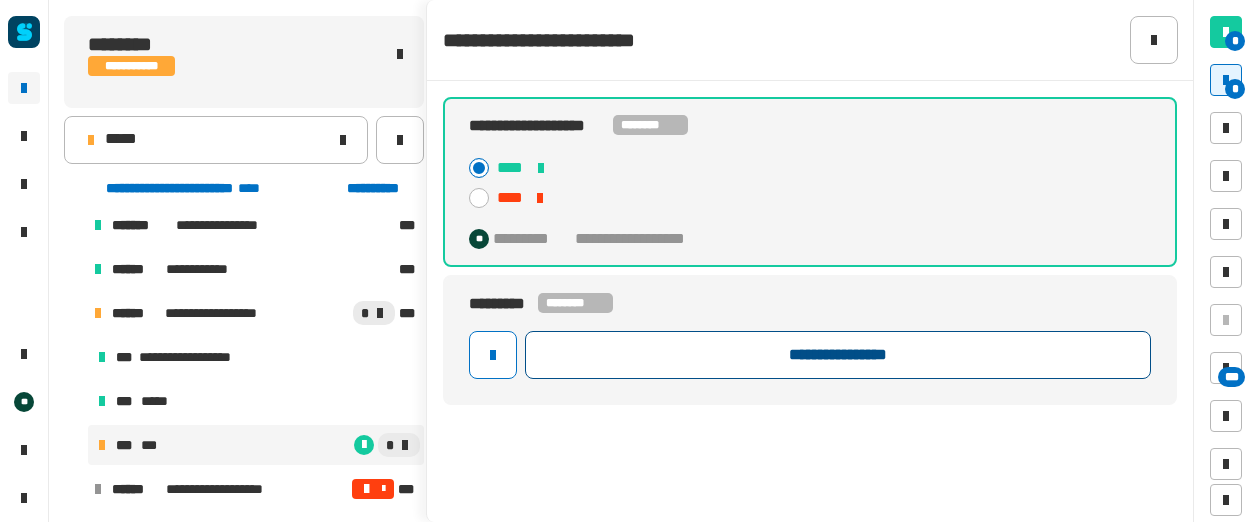 click on "**********" 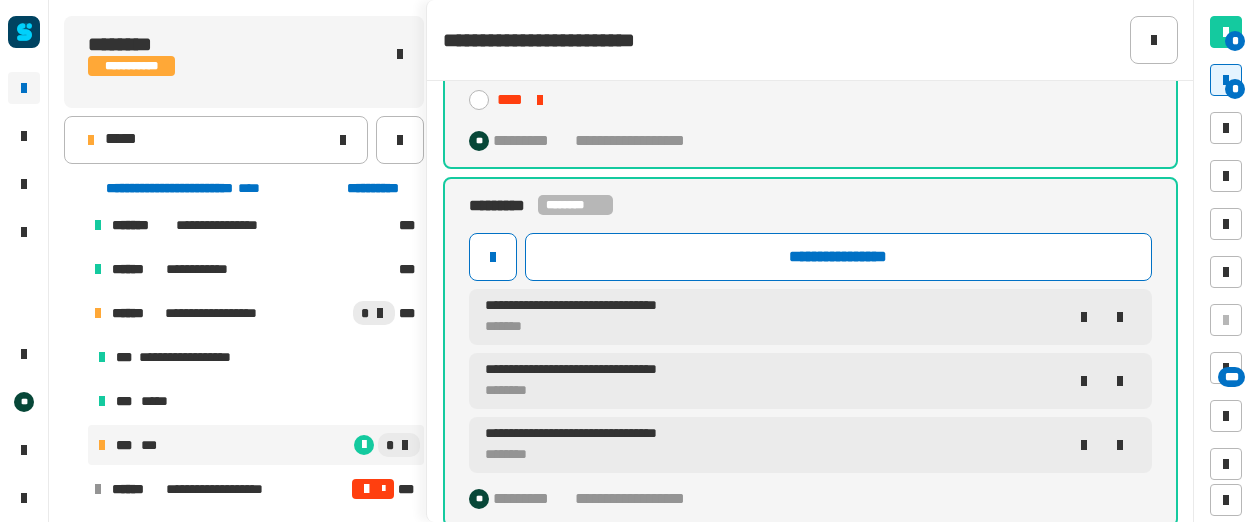 scroll, scrollTop: 102, scrollLeft: 0, axis: vertical 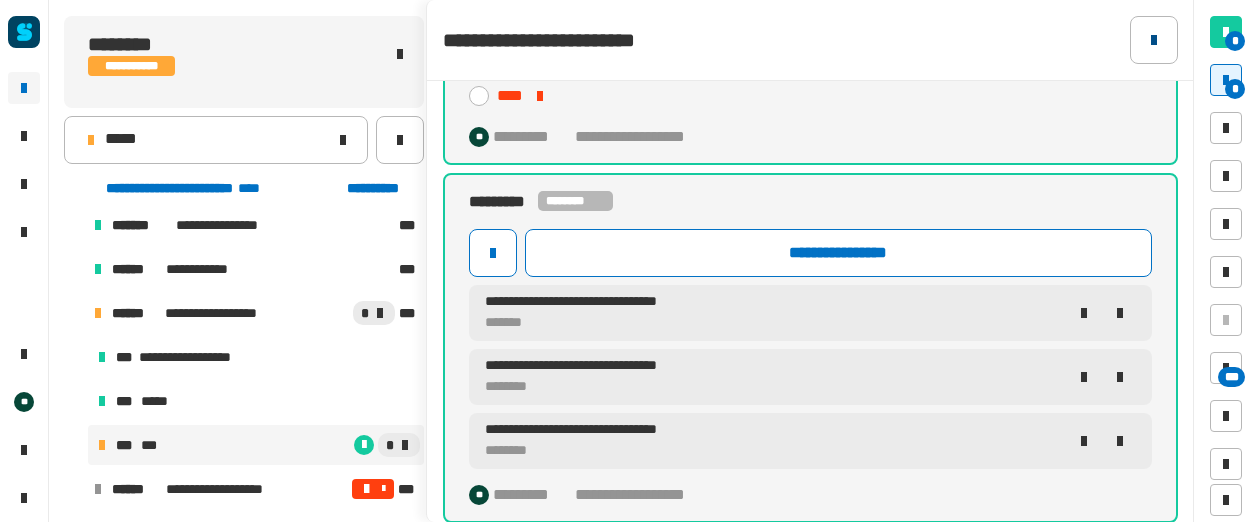 click 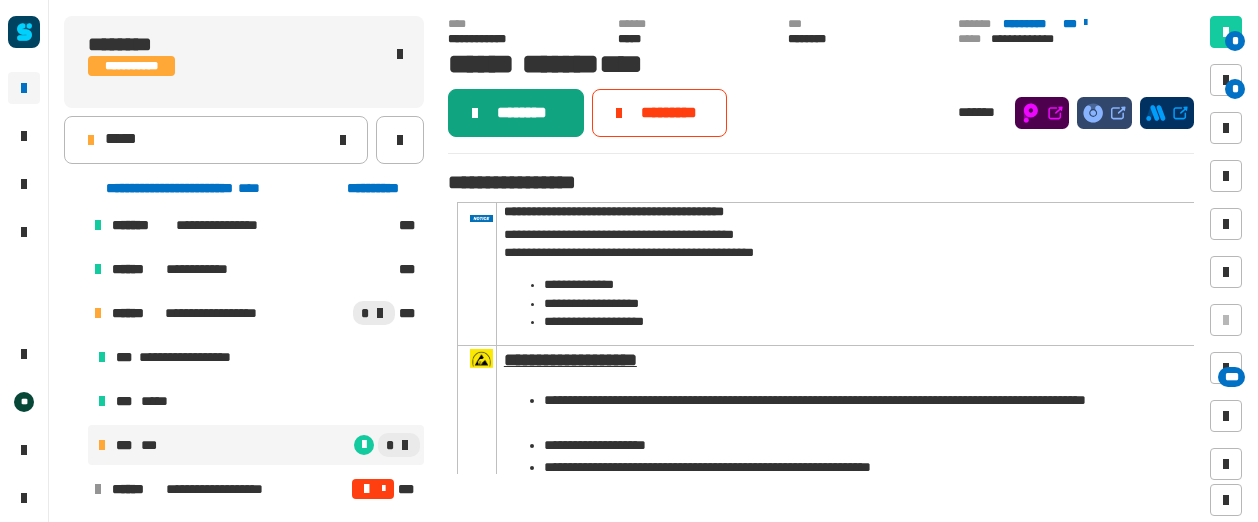 click on "********" 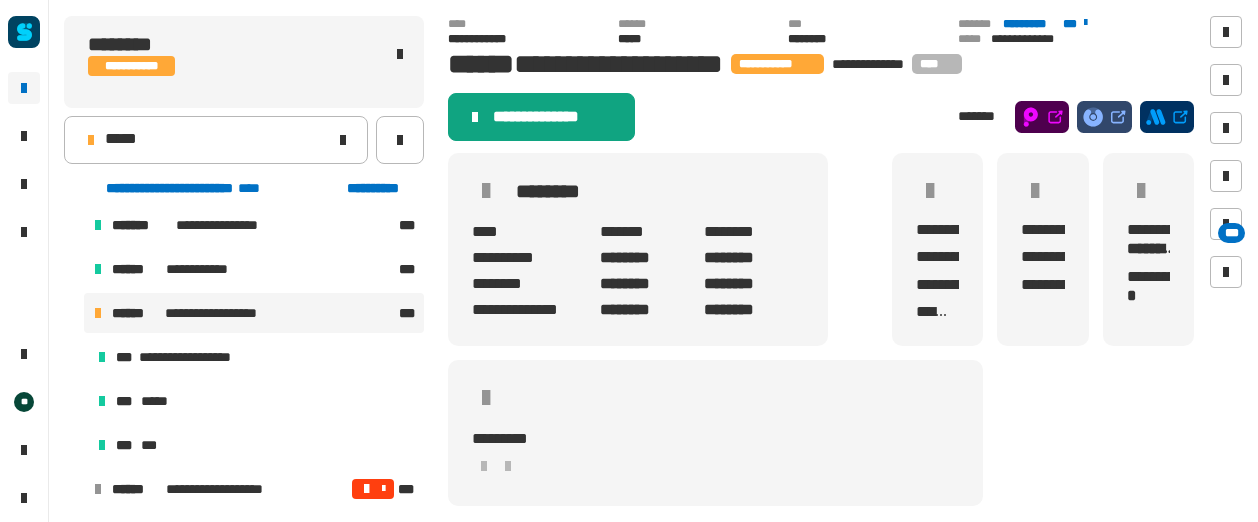 click on "**********" 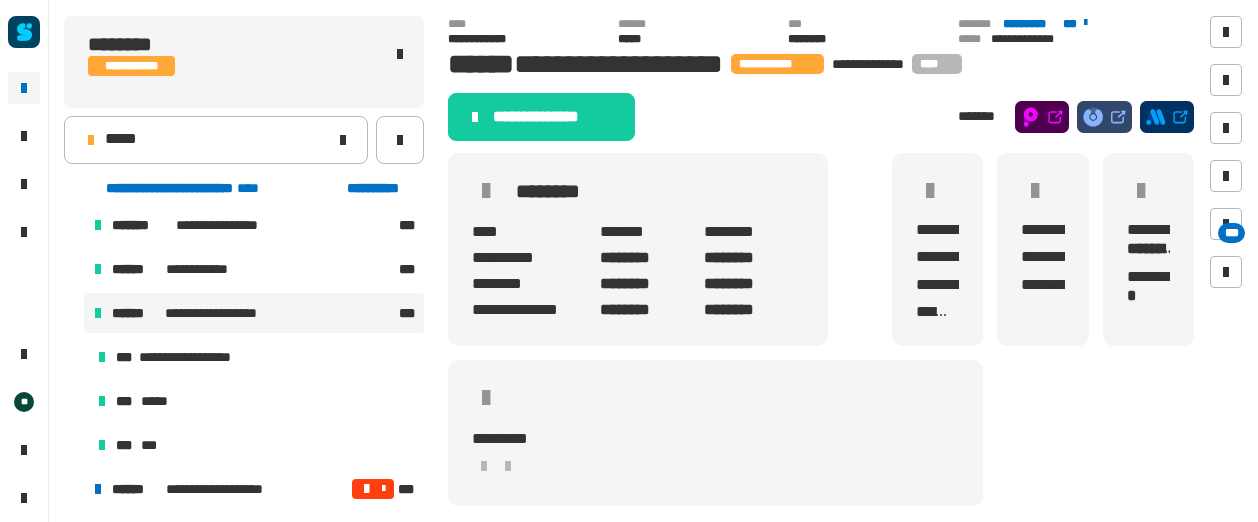 scroll, scrollTop: 1154, scrollLeft: 0, axis: vertical 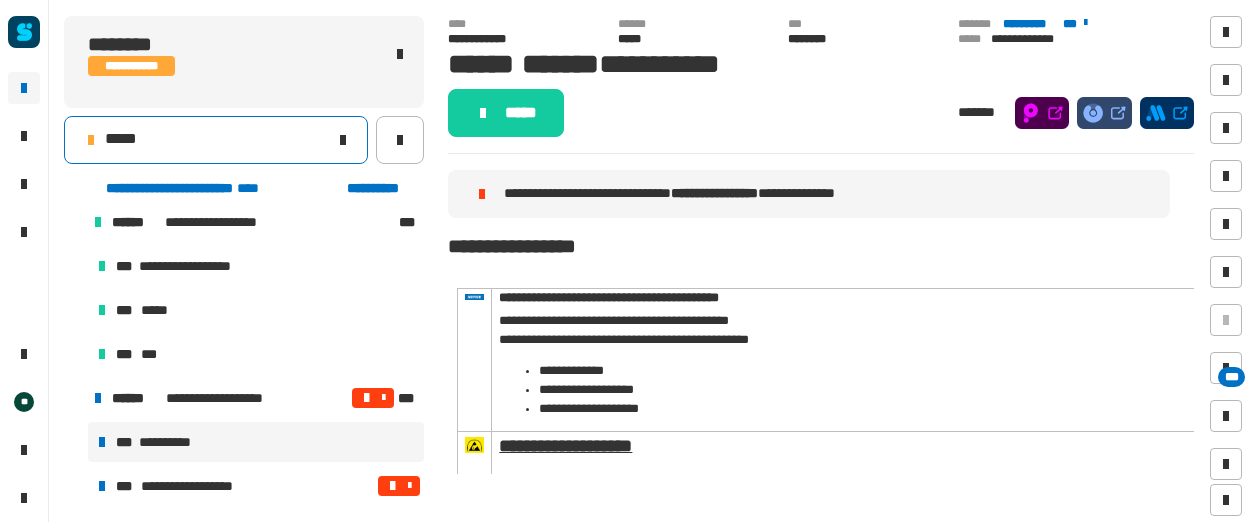 click on "*****" 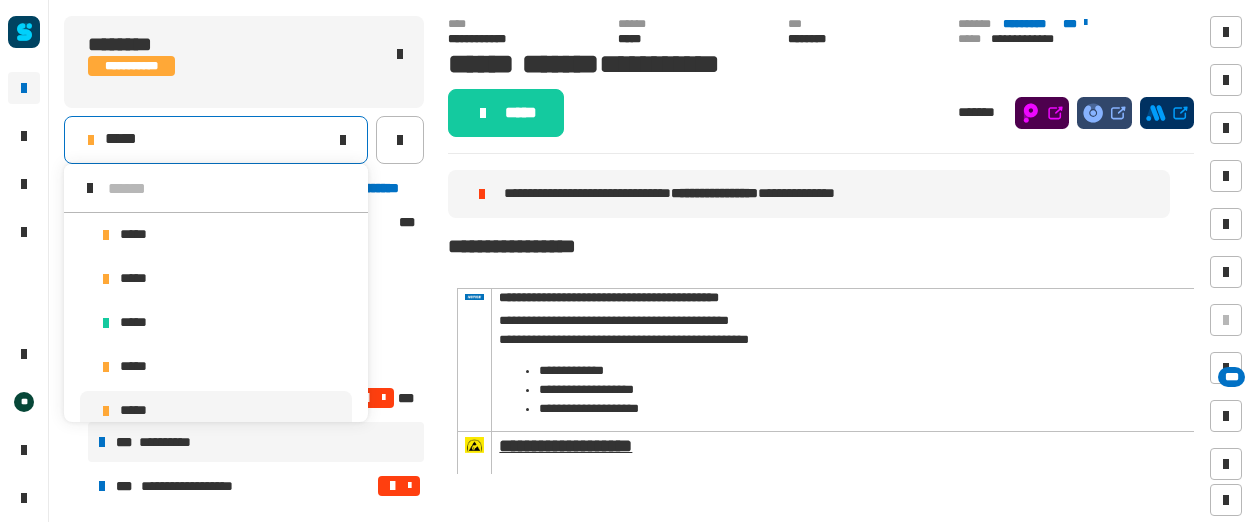 scroll, scrollTop: 16, scrollLeft: 0, axis: vertical 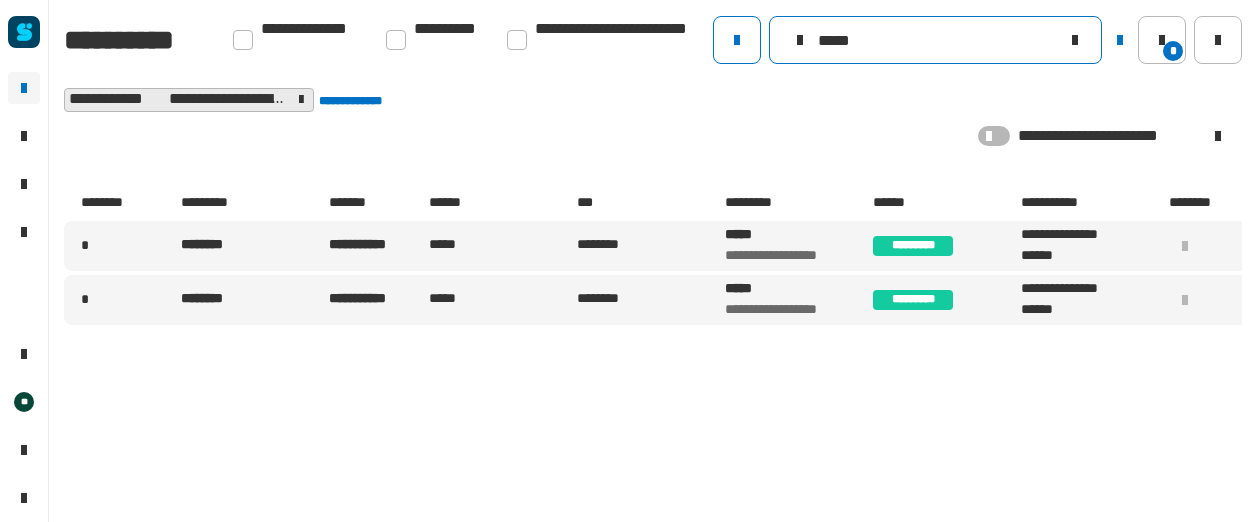drag, startPoint x: 888, startPoint y: 46, endPoint x: 790, endPoint y: 35, distance: 98.61542 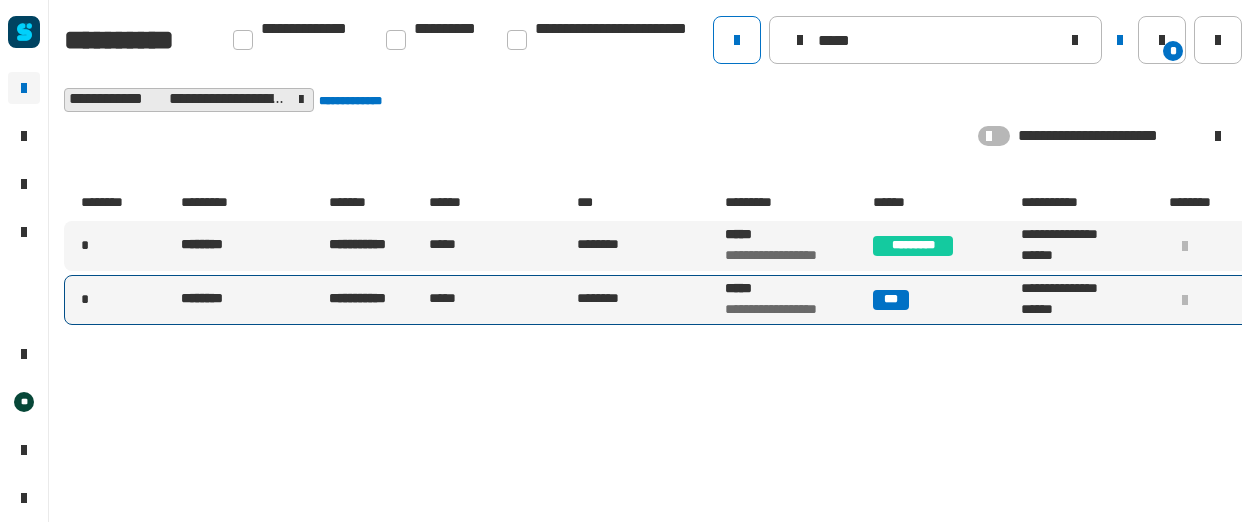 type on "*****" 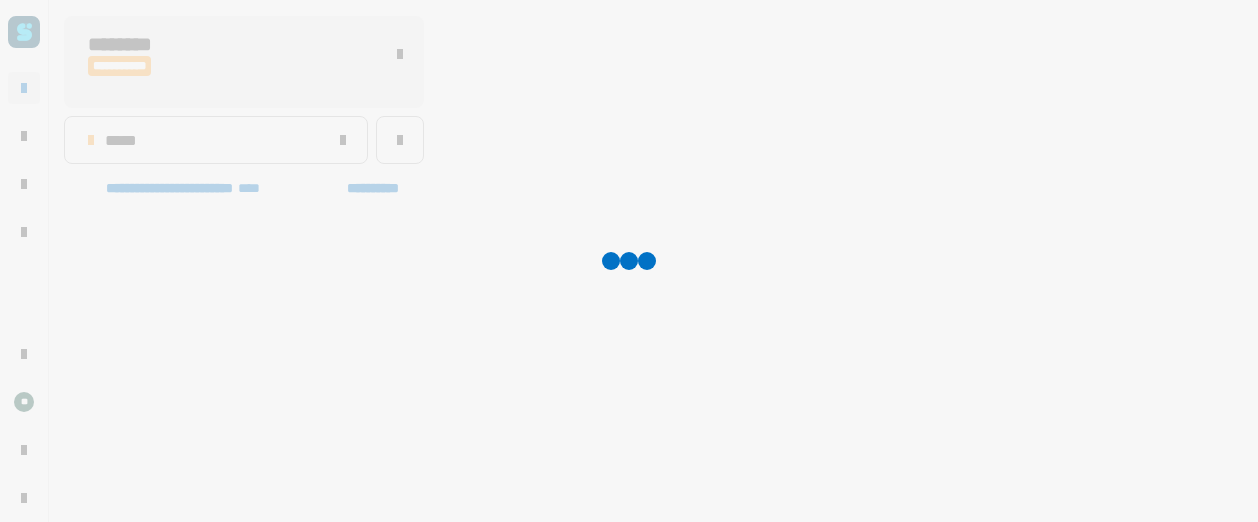 scroll, scrollTop: 1019, scrollLeft: 0, axis: vertical 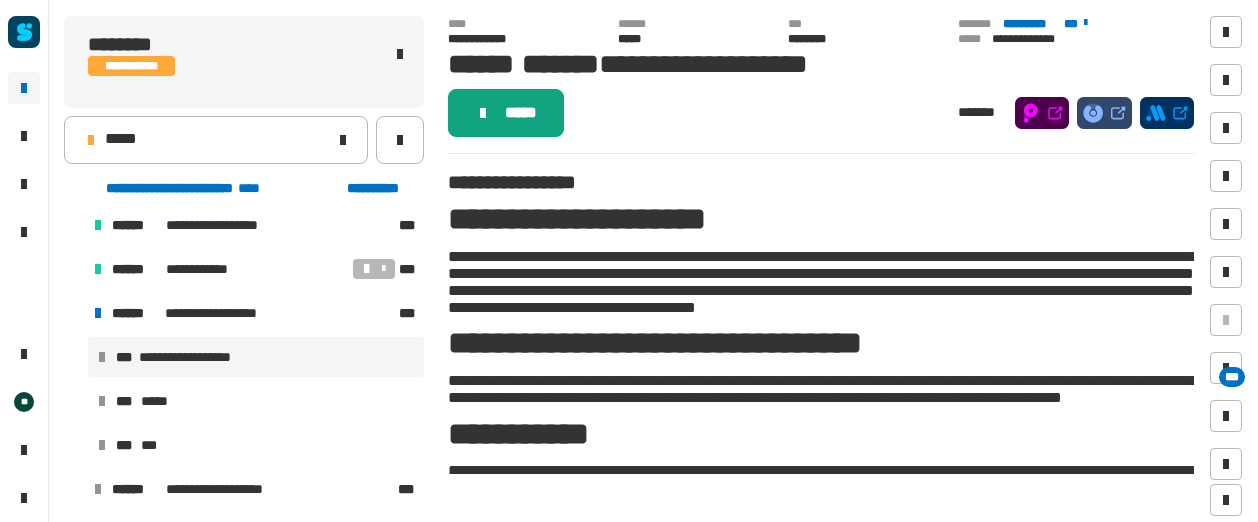 click on "*****" 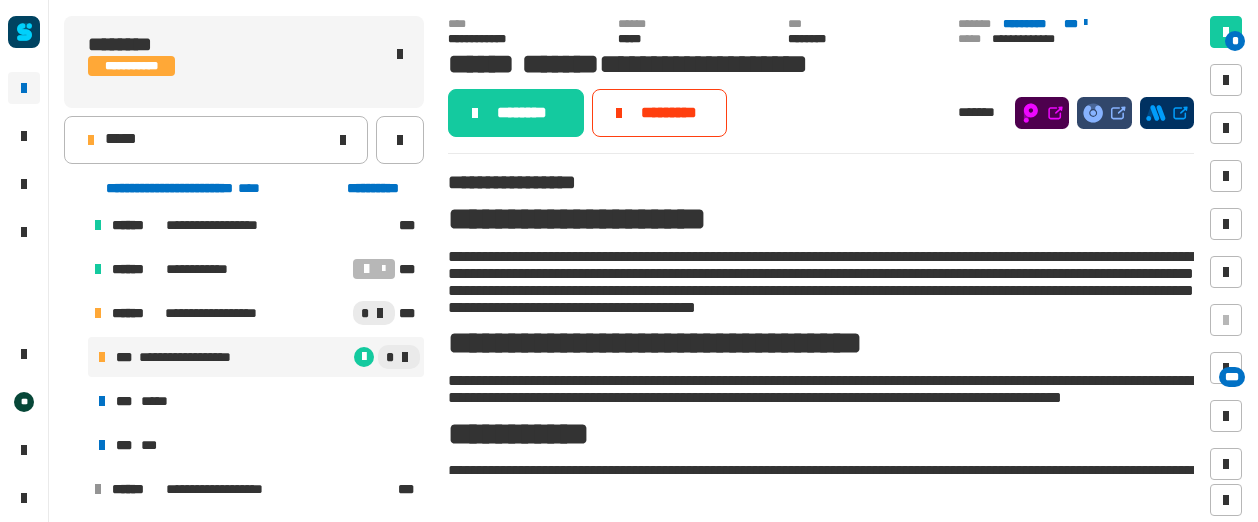 click on "********" 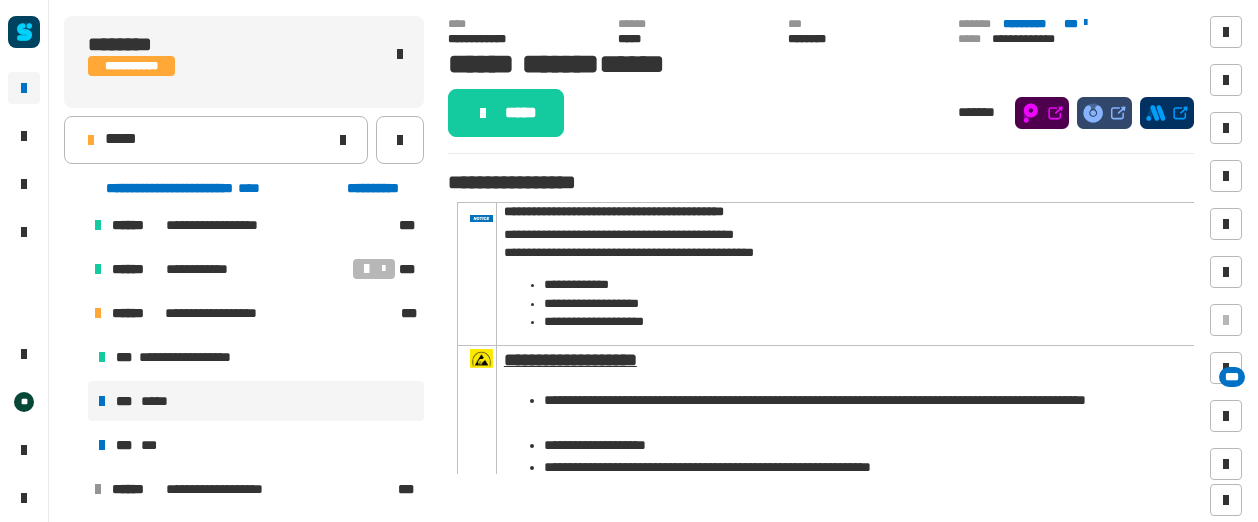 click on "*****" 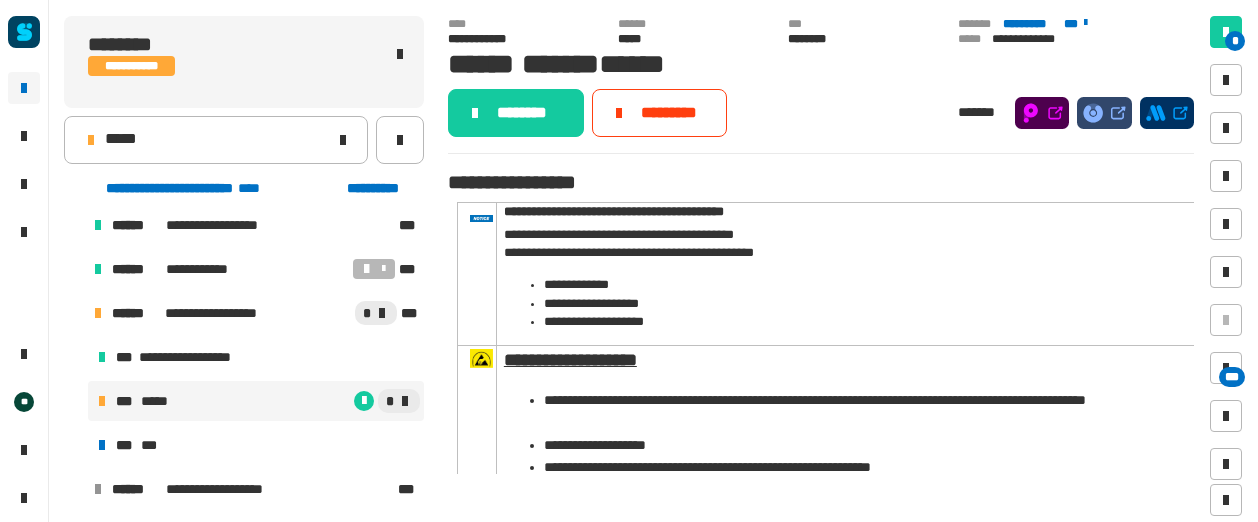 click on "********" 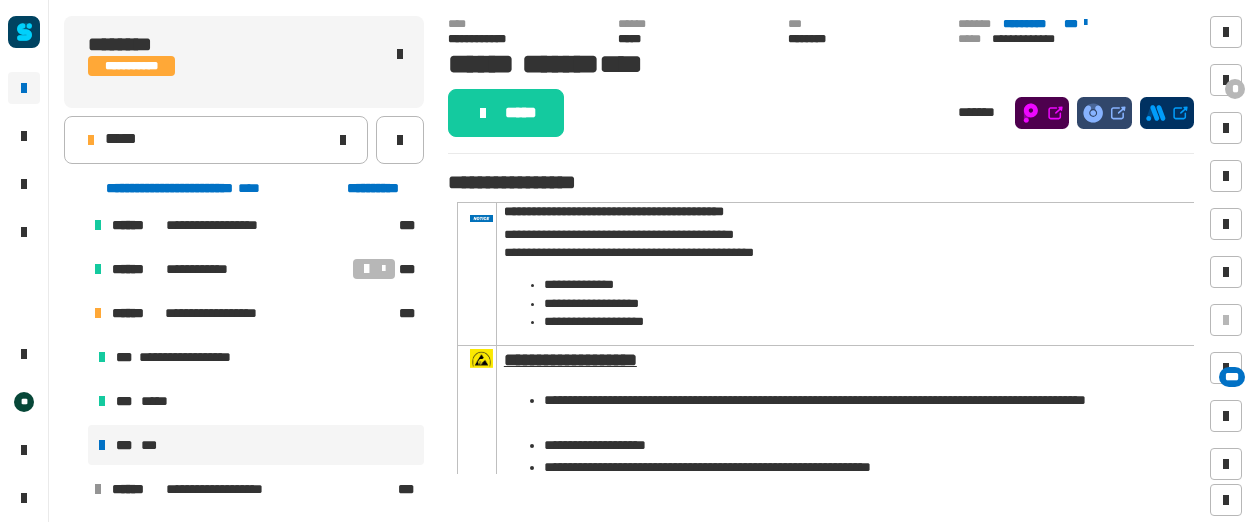 click on "*****" 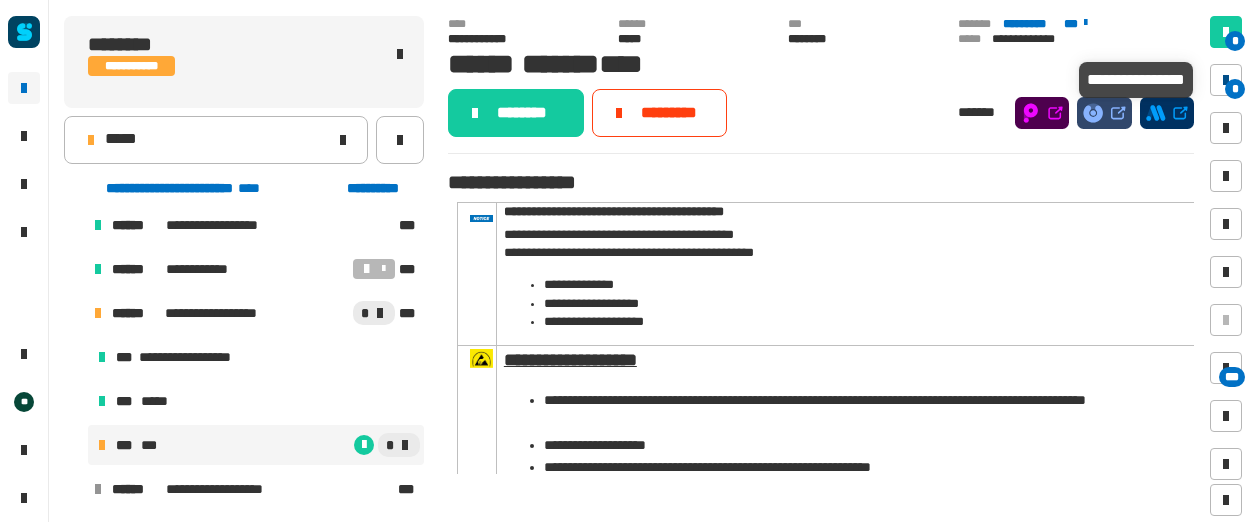 click at bounding box center [1226, 80] 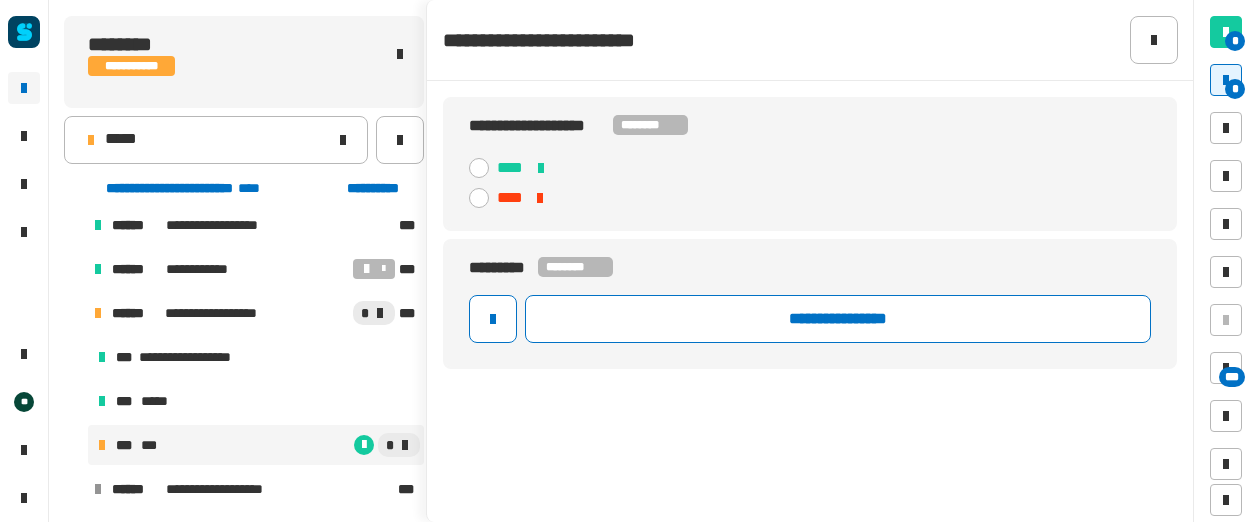 click on "**********" 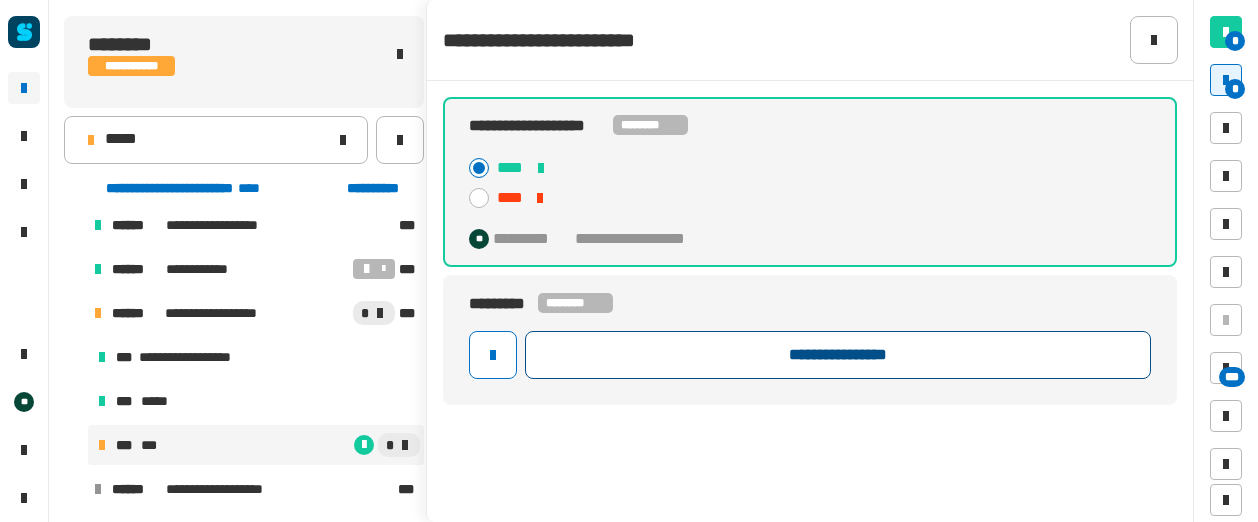 click on "**********" 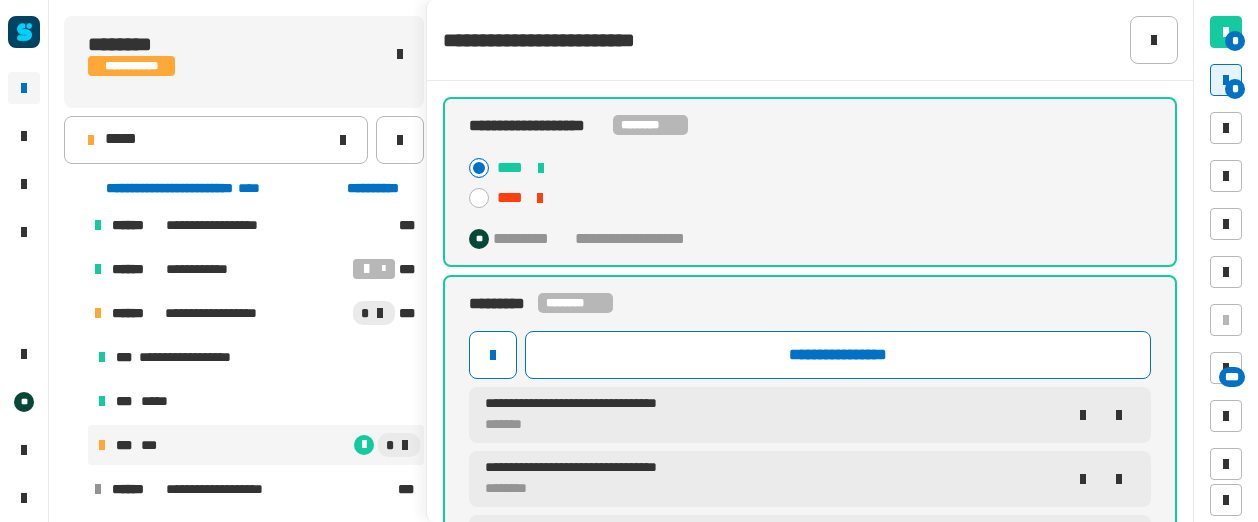 scroll, scrollTop: 102, scrollLeft: 0, axis: vertical 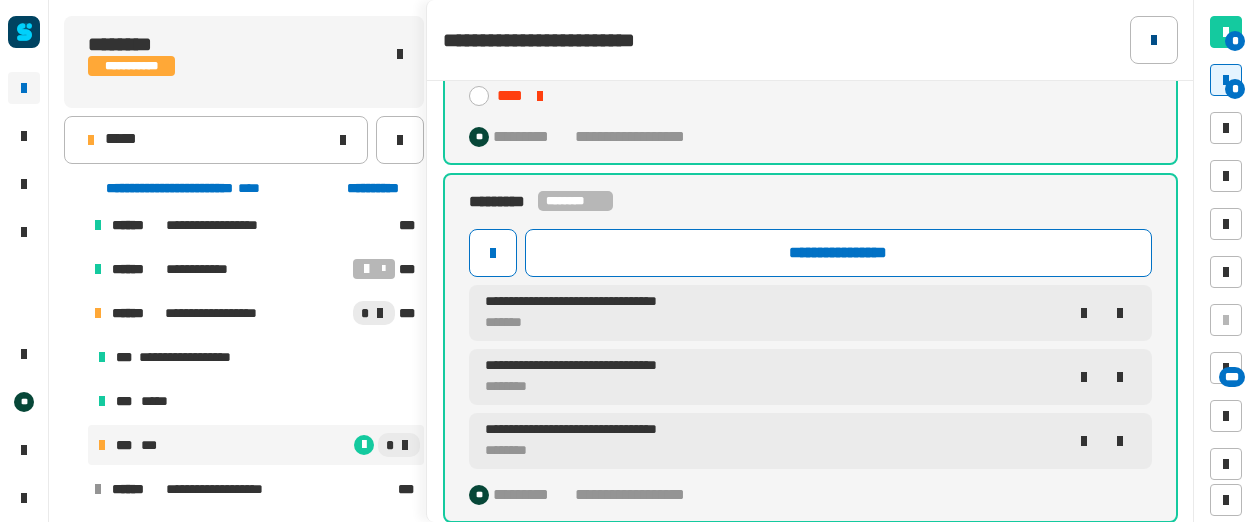 click 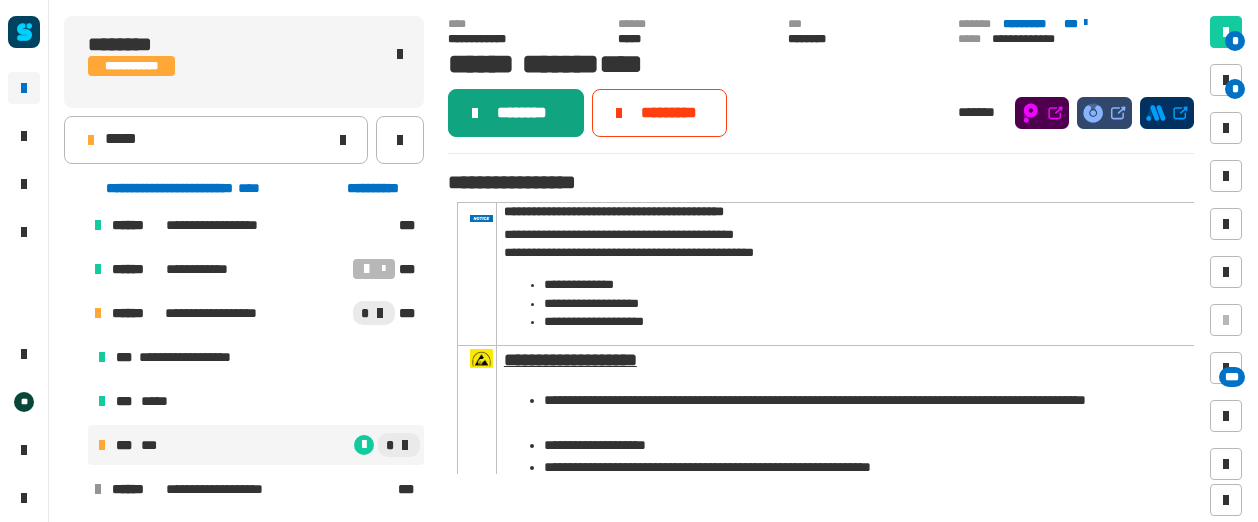 click on "********" 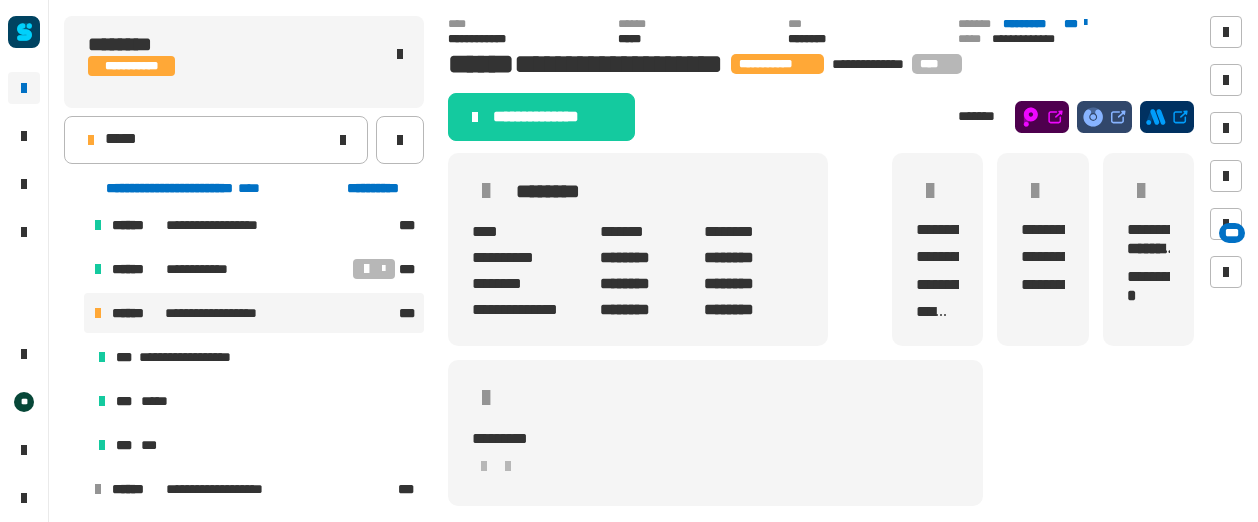 click on "**********" 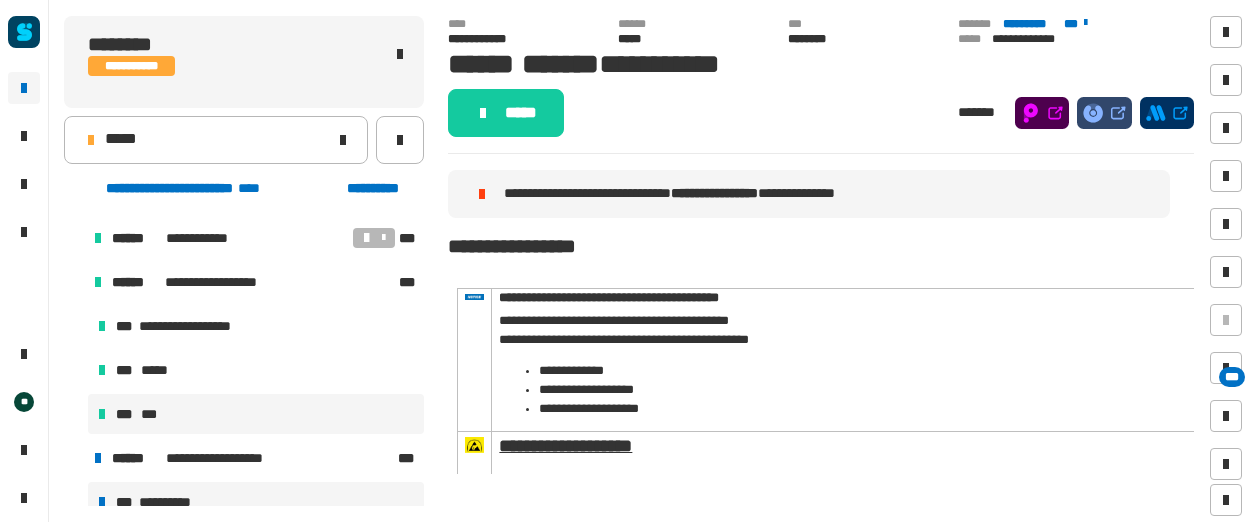 scroll, scrollTop: 1010, scrollLeft: 0, axis: vertical 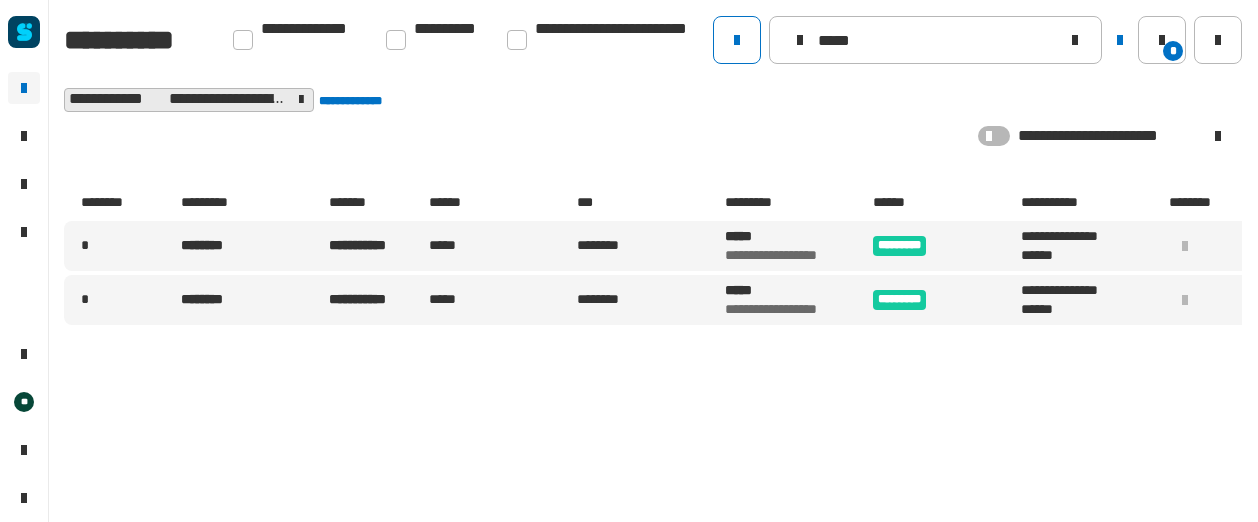 drag, startPoint x: 874, startPoint y: 41, endPoint x: 765, endPoint y: 36, distance: 109.11462 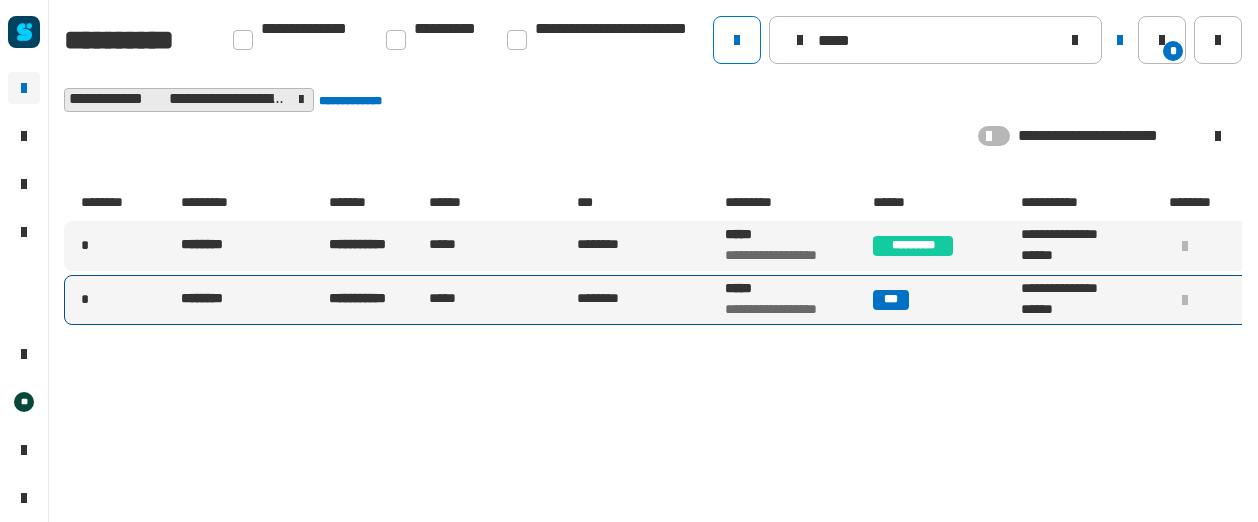 type on "*****" 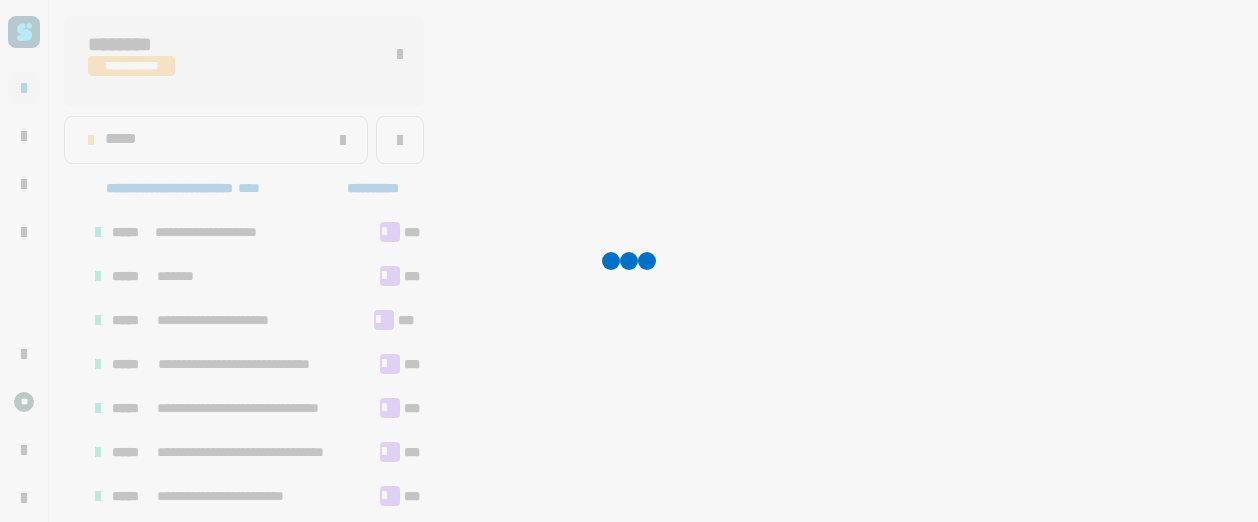 scroll, scrollTop: 1019, scrollLeft: 0, axis: vertical 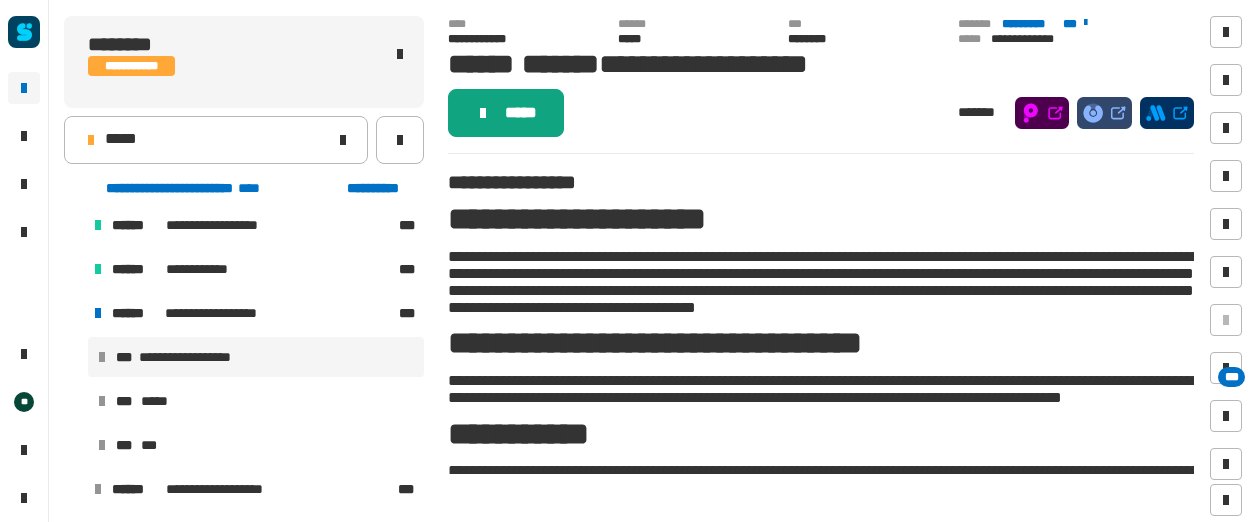 click on "*****" 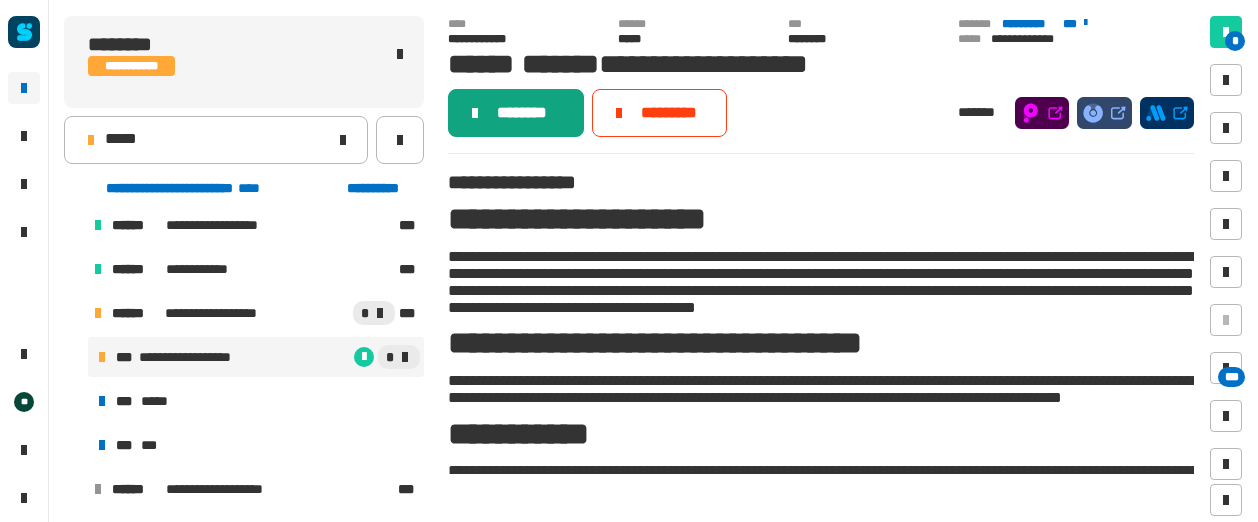 click on "********" 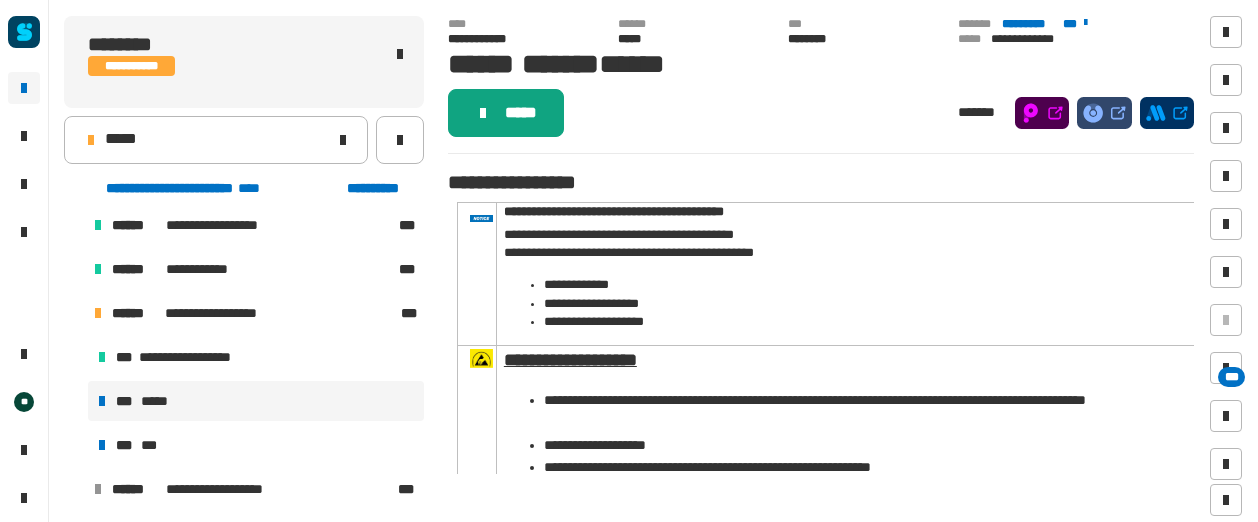 click on "*****" 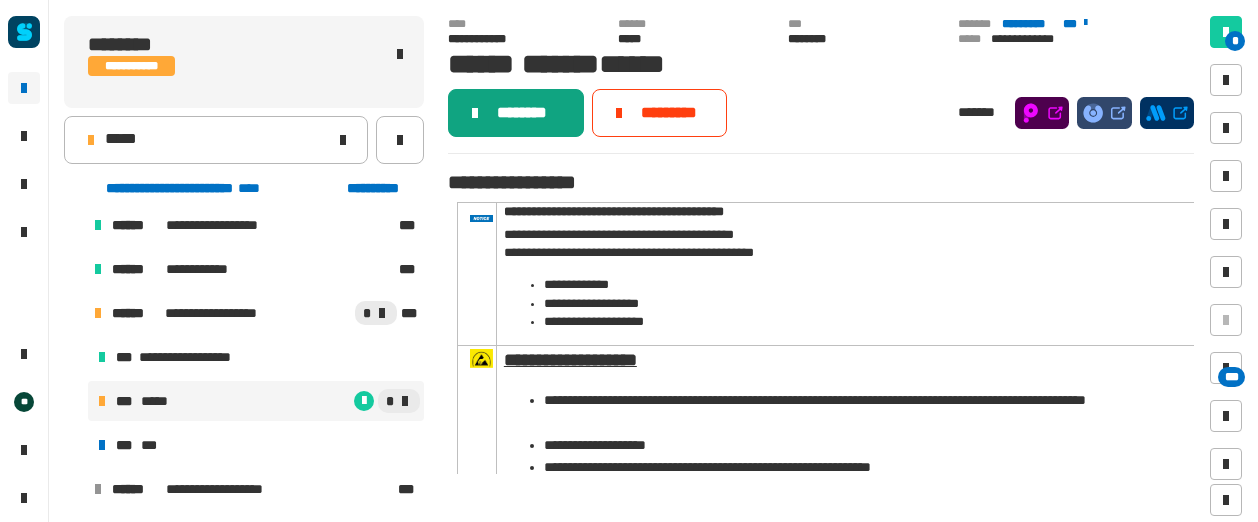 click on "********" 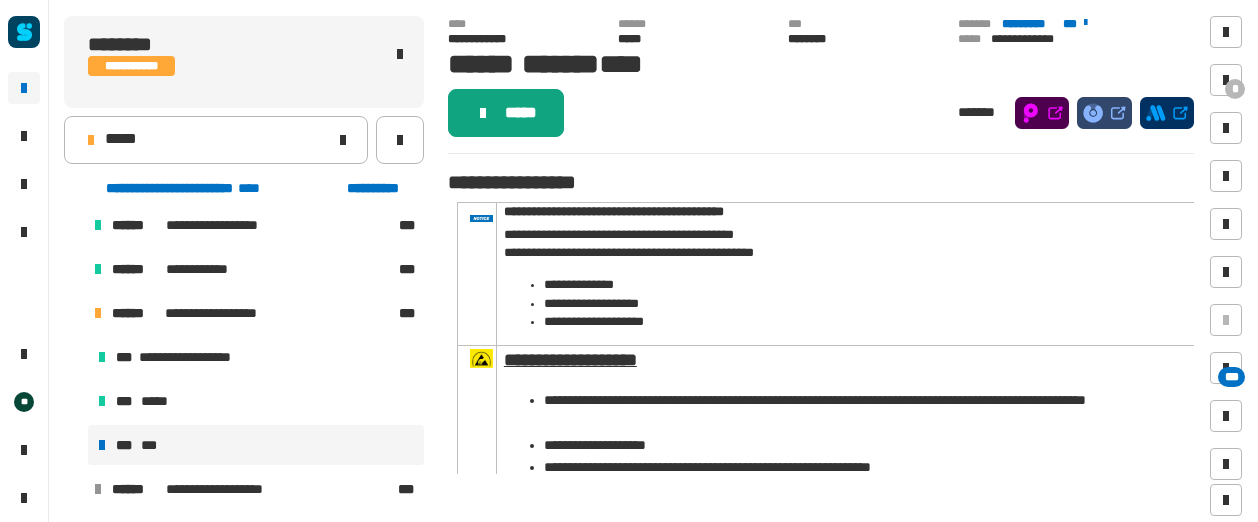 click on "*****" 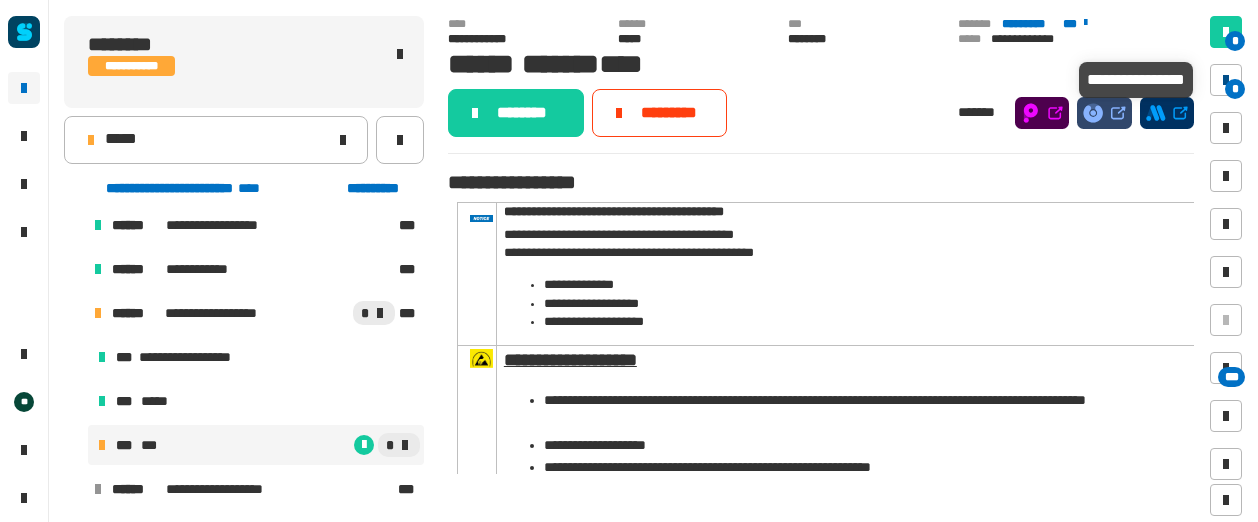 click on "*" at bounding box center (1235, 89) 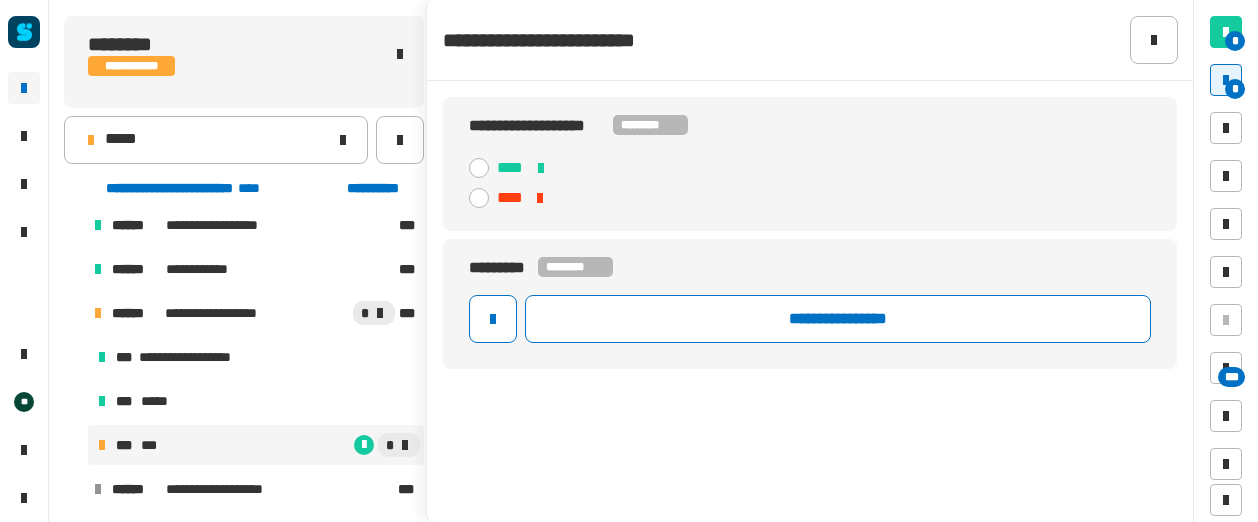 click 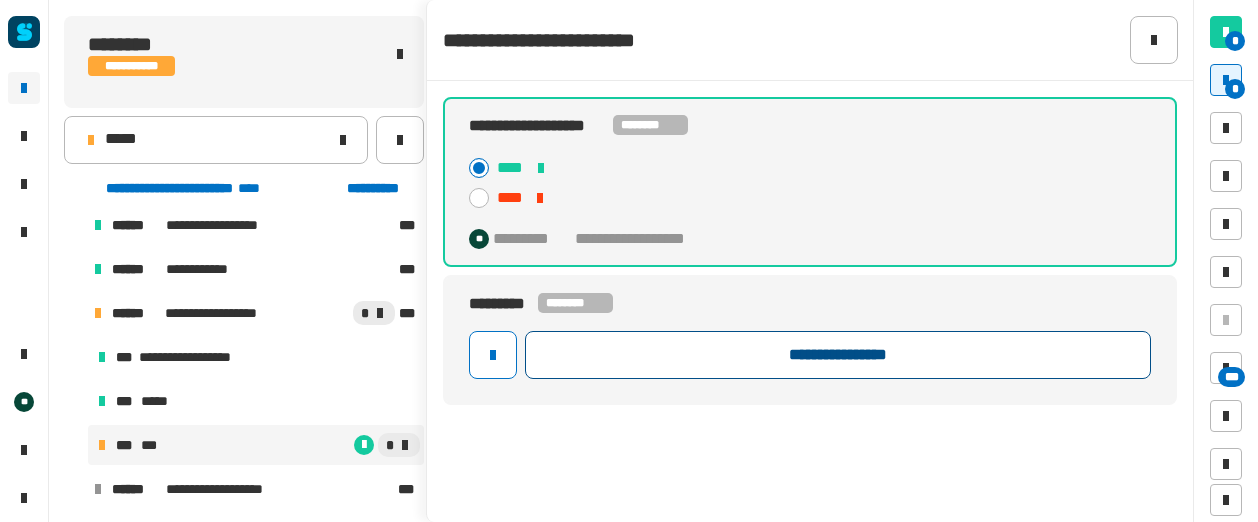 click on "**********" 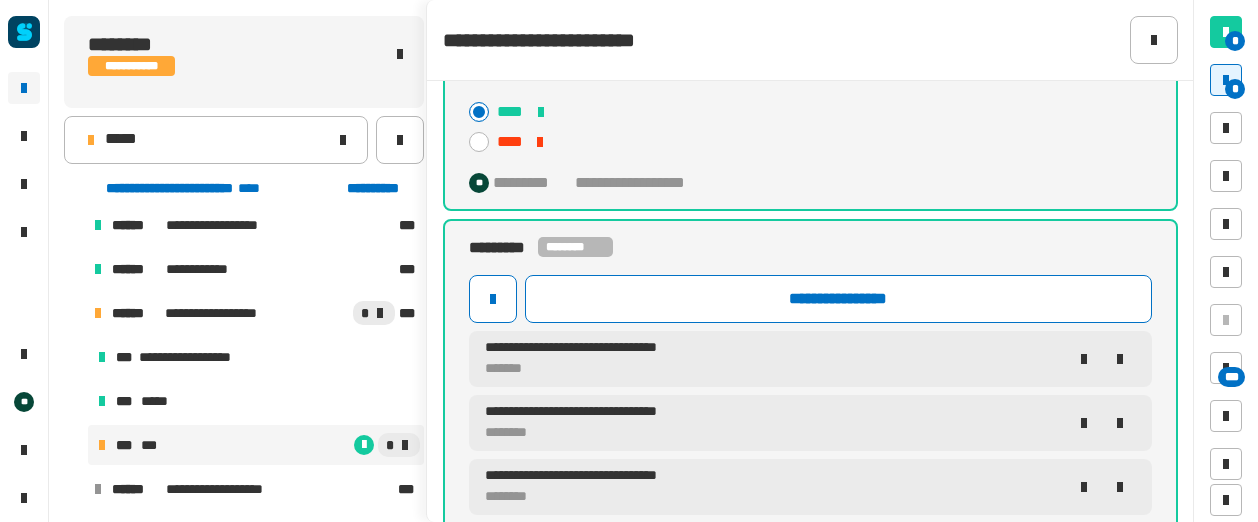 scroll, scrollTop: 102, scrollLeft: 0, axis: vertical 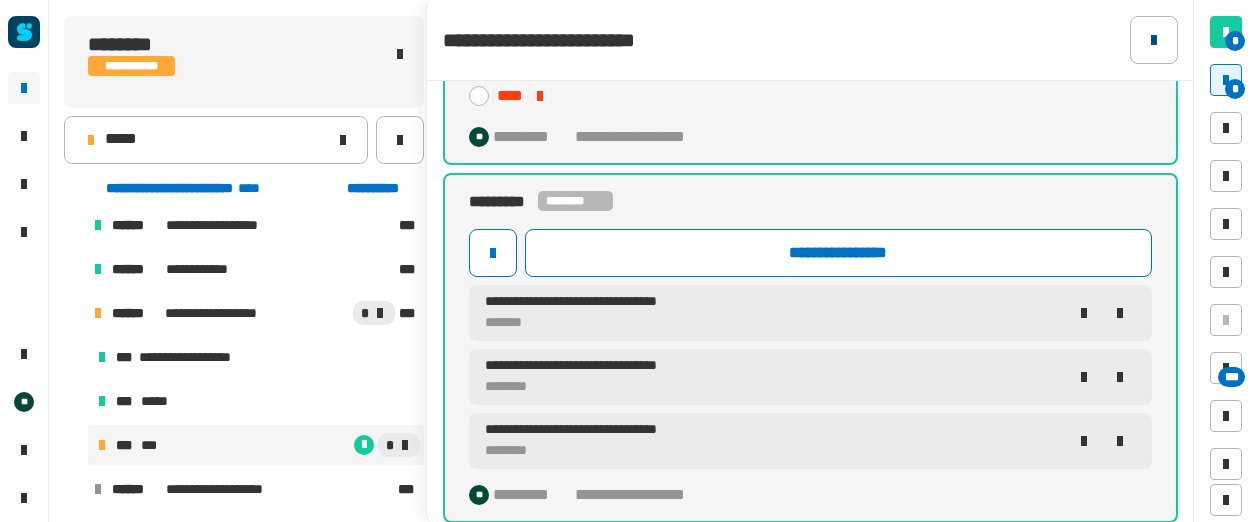 click 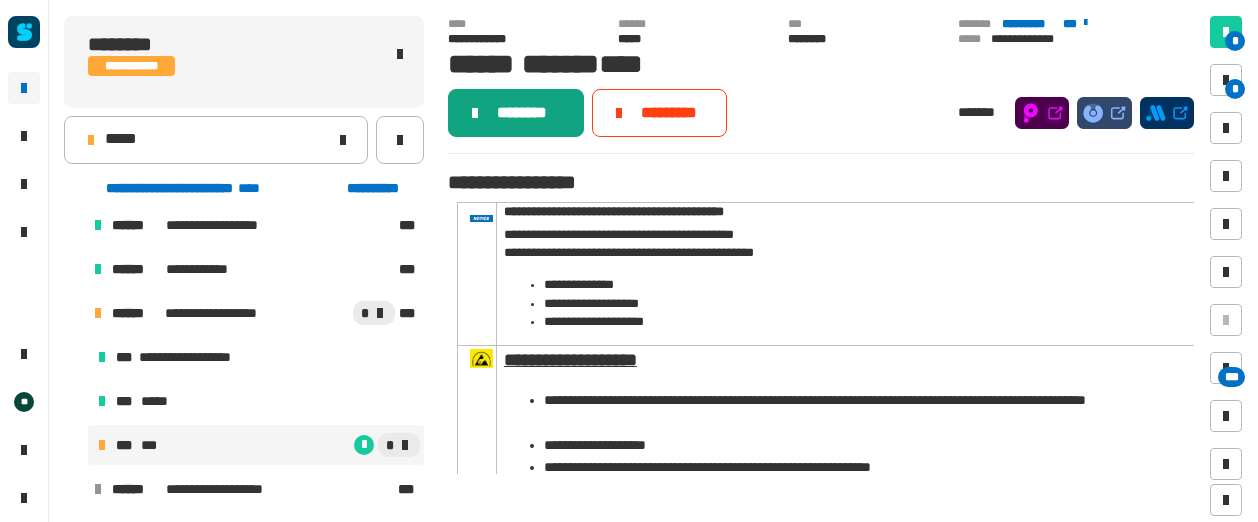 click on "********" 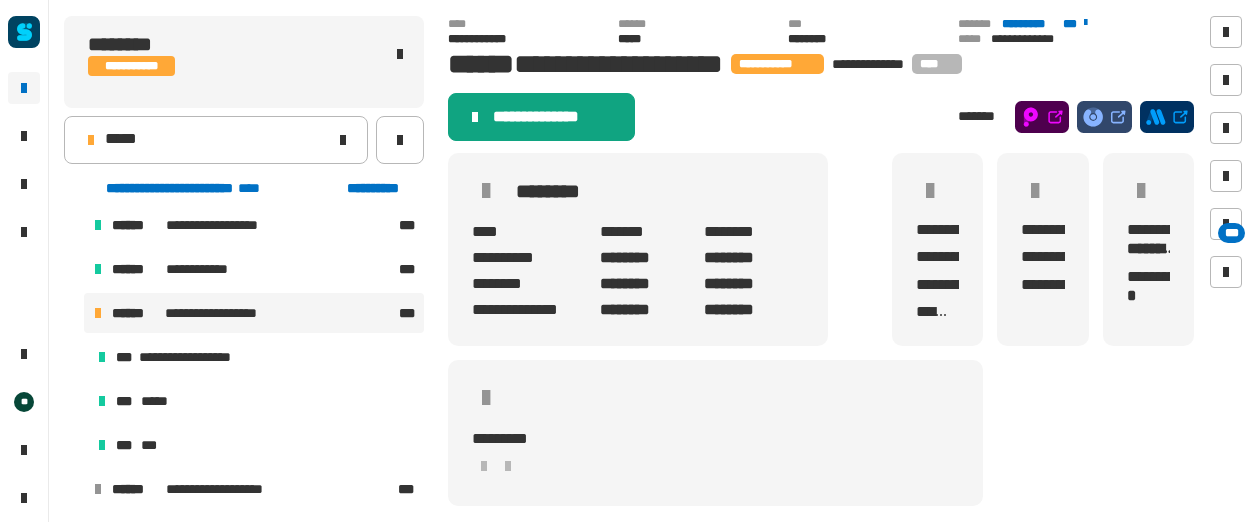 click on "**********" 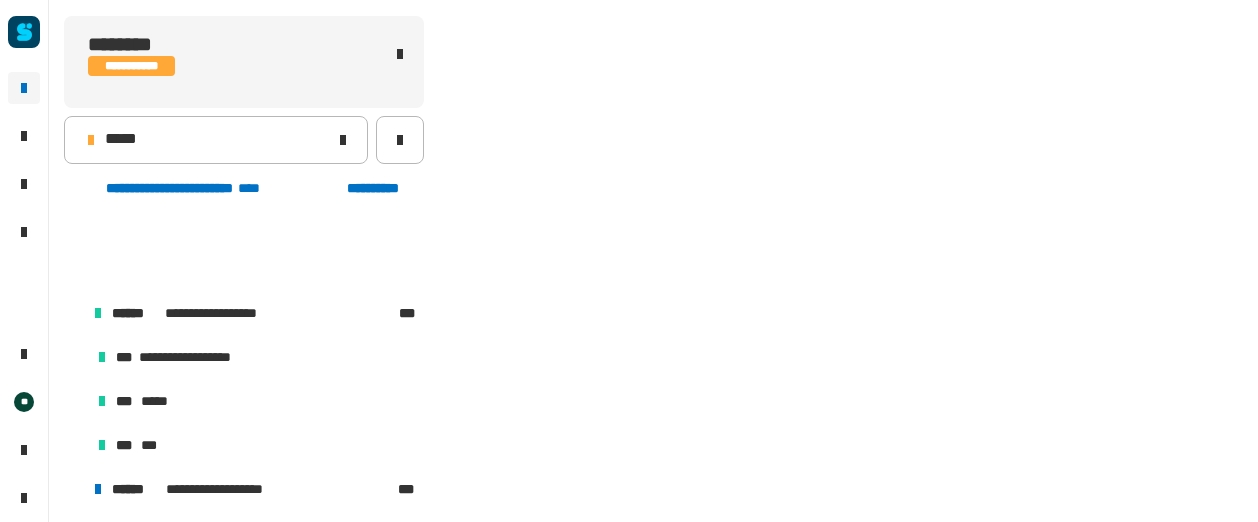 scroll, scrollTop: 1110, scrollLeft: 0, axis: vertical 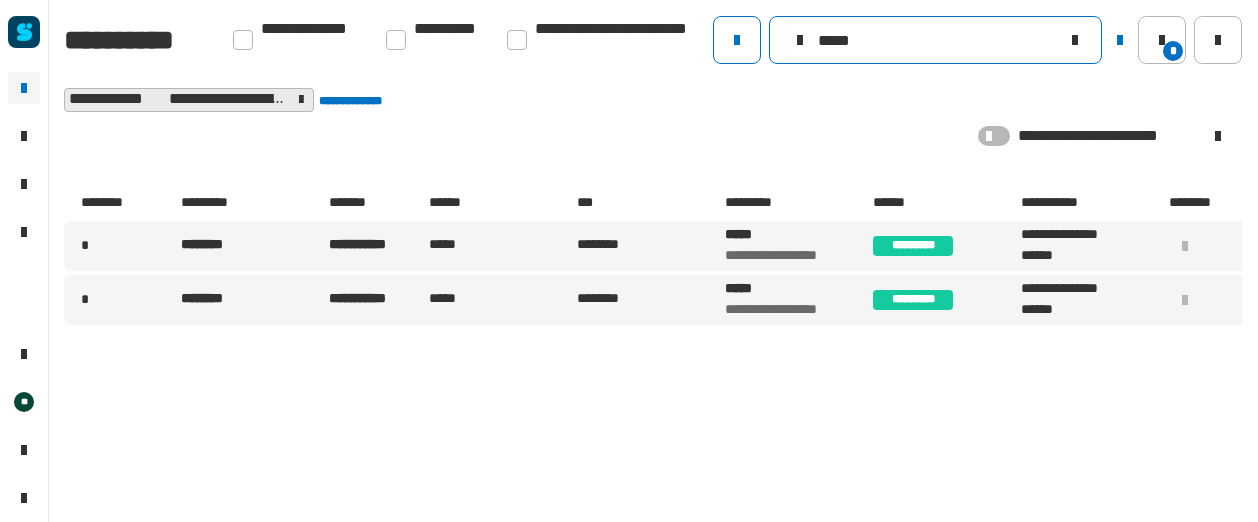 drag, startPoint x: 882, startPoint y: 41, endPoint x: 785, endPoint y: 55, distance: 98.005104 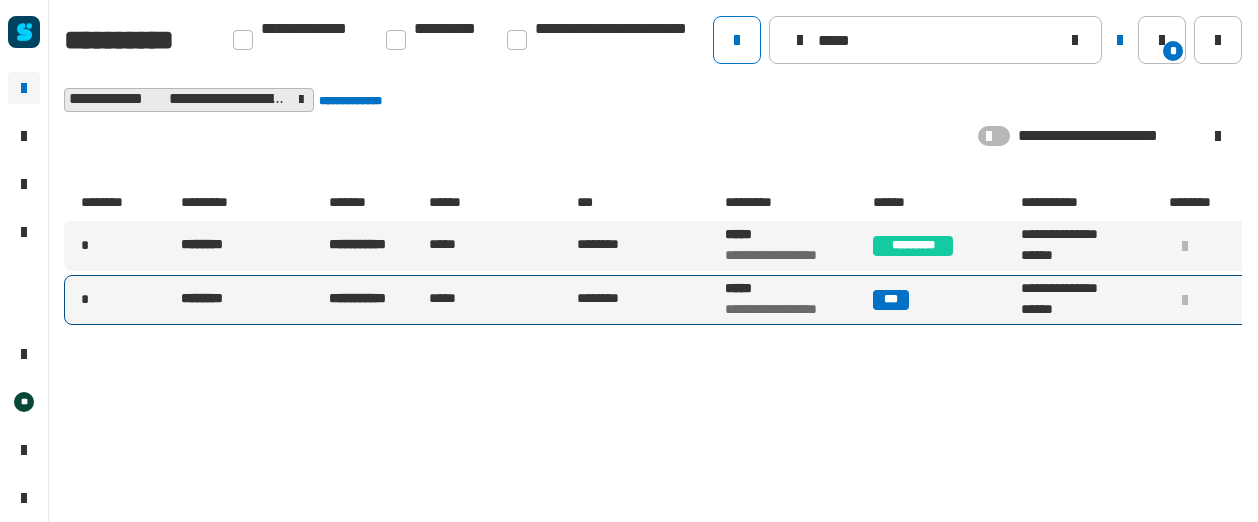 type on "*****" 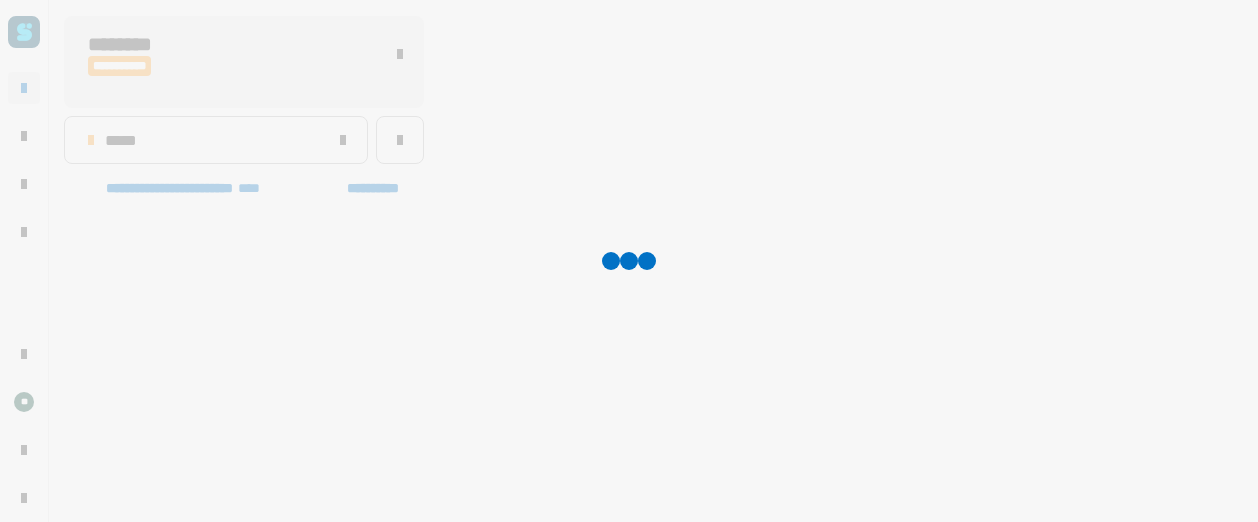 scroll, scrollTop: 1019, scrollLeft: 0, axis: vertical 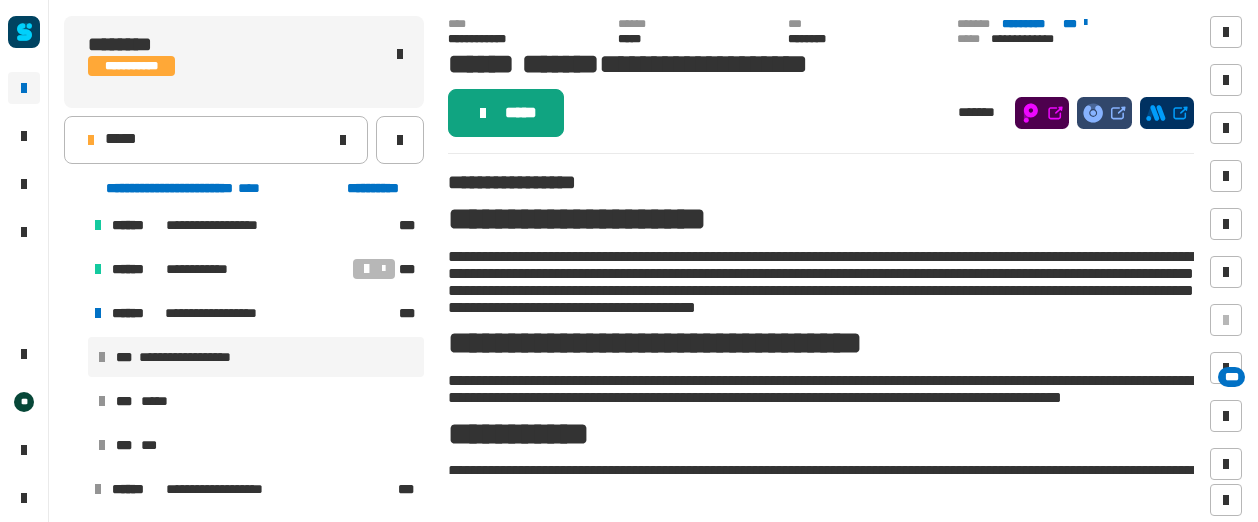 click on "*****" 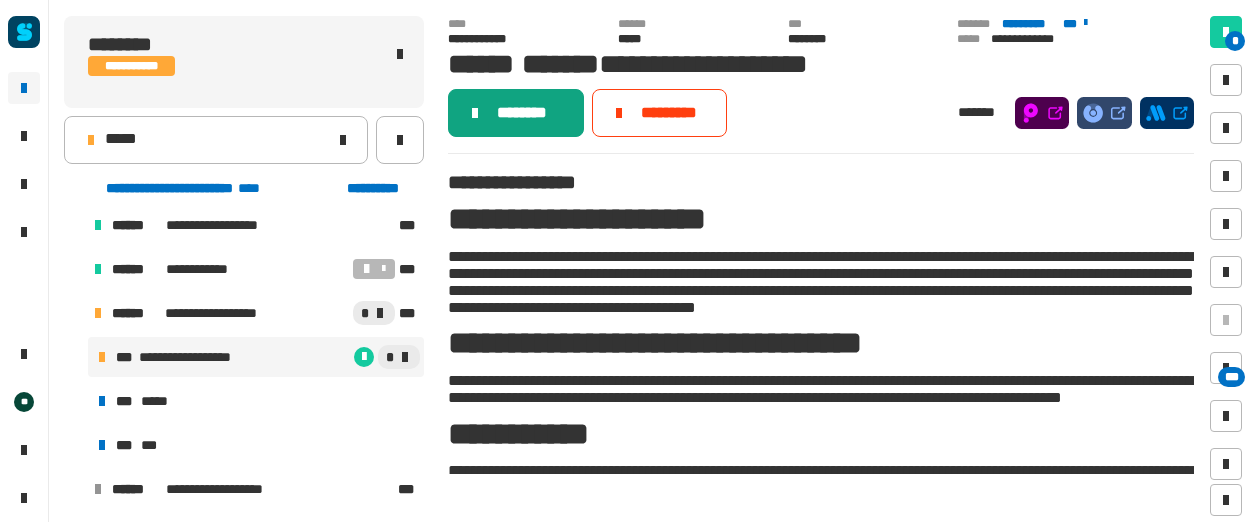 click on "********" 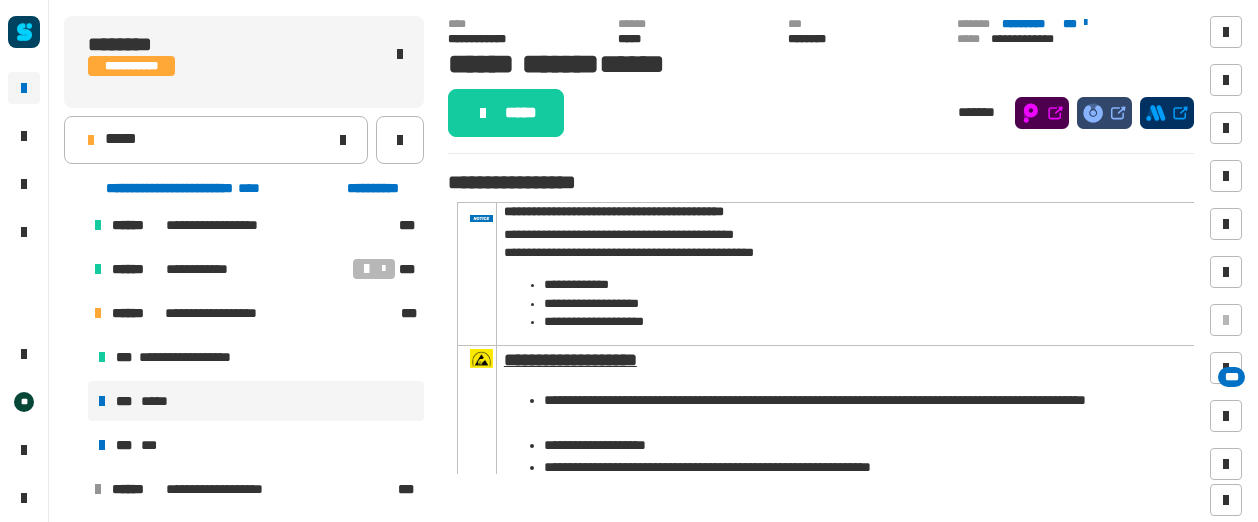 click on "*****" 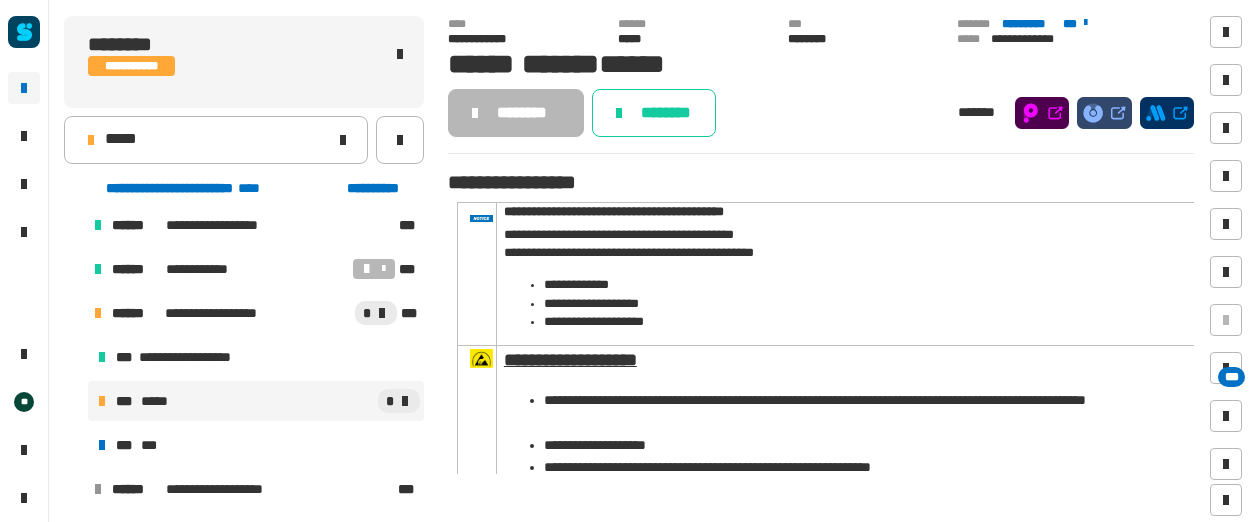 click on "********" 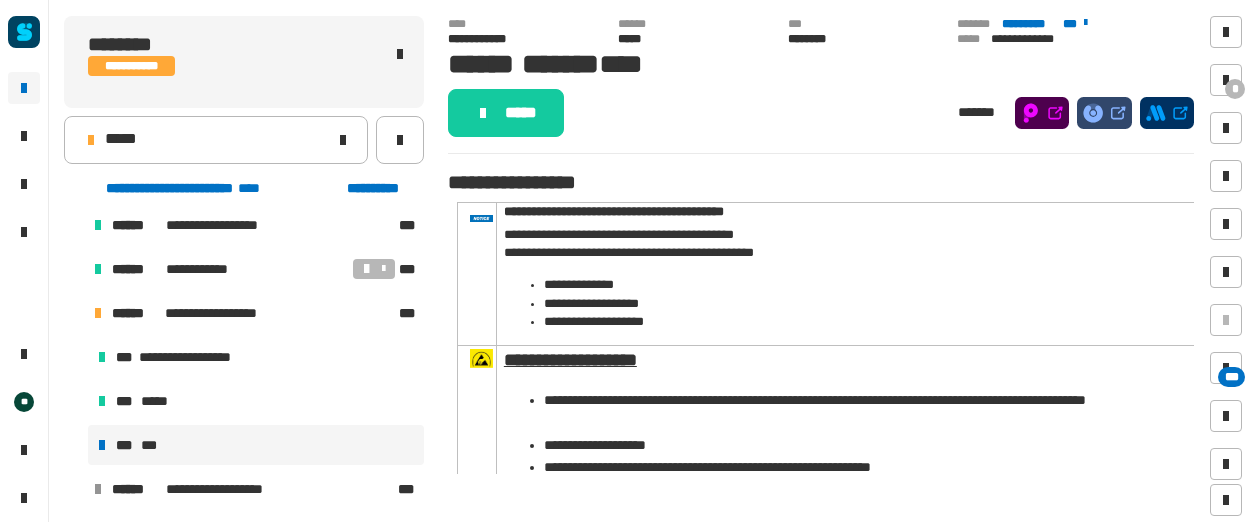 click on "*****" 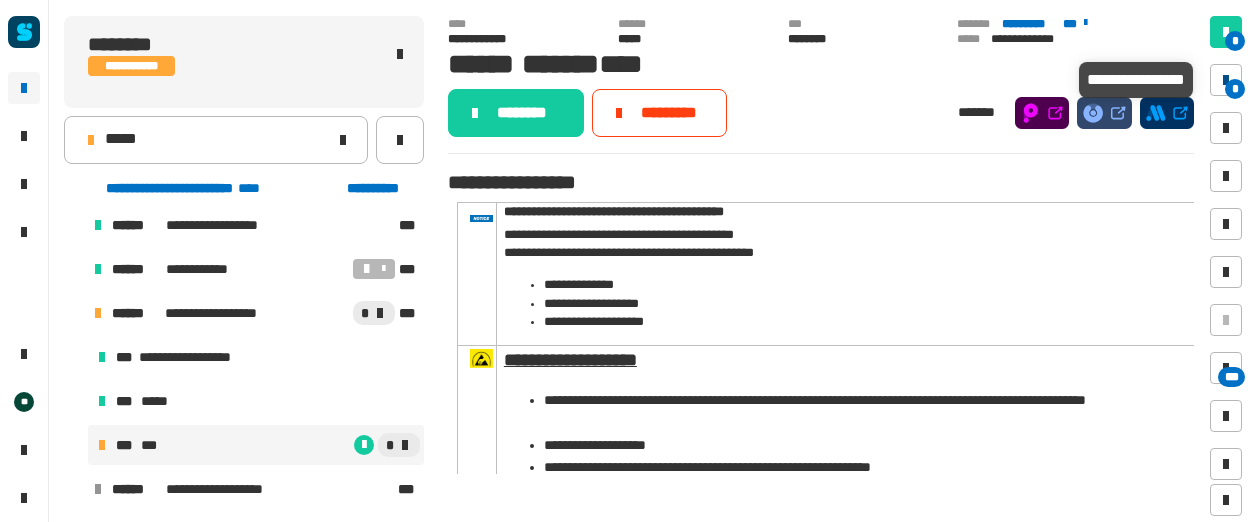 click on "*" at bounding box center [1235, 89] 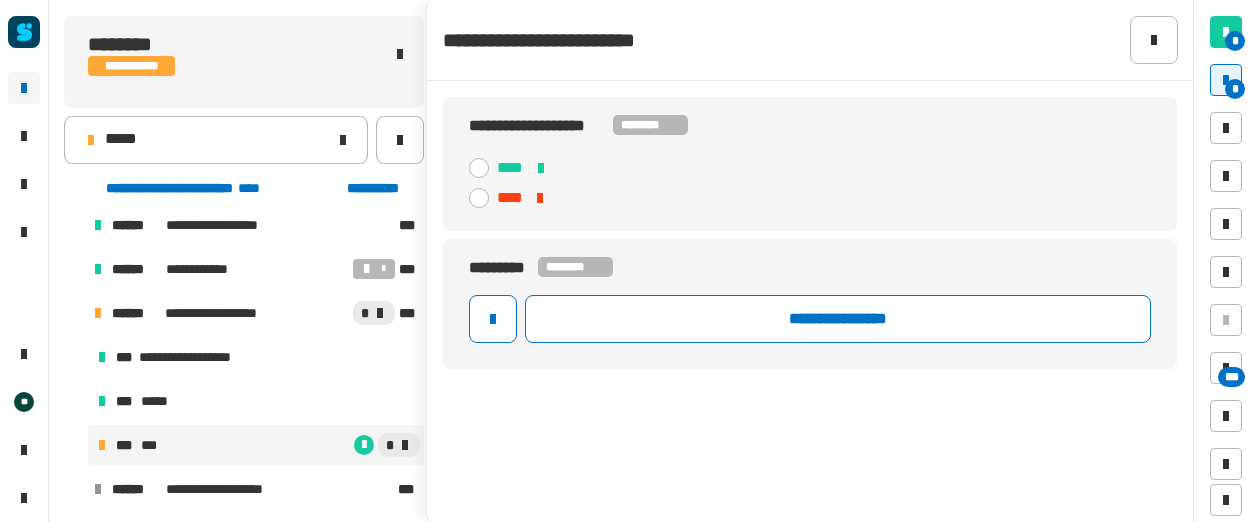 click 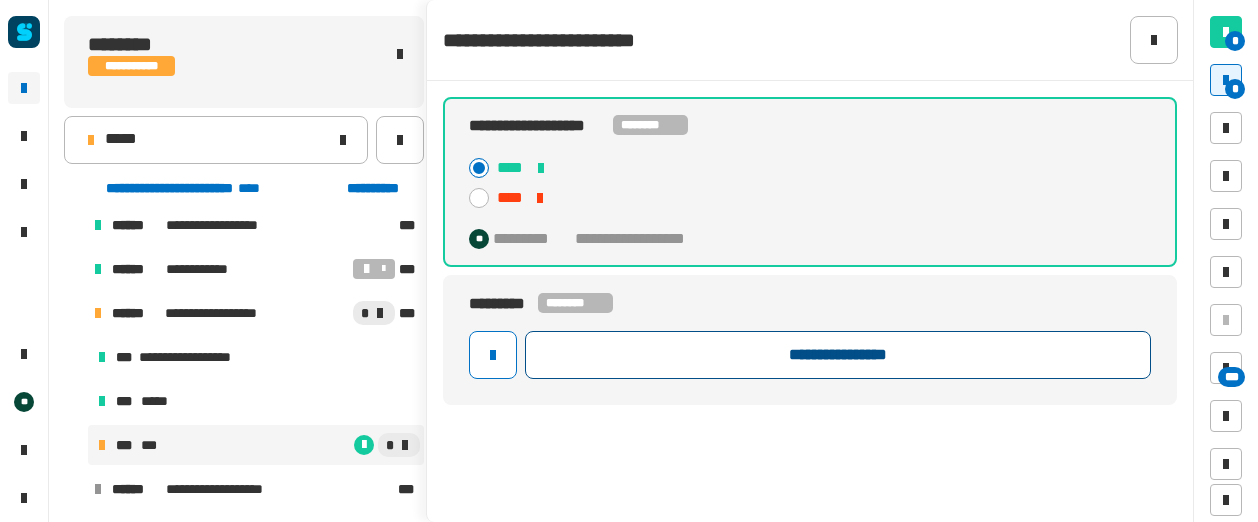 click on "**********" 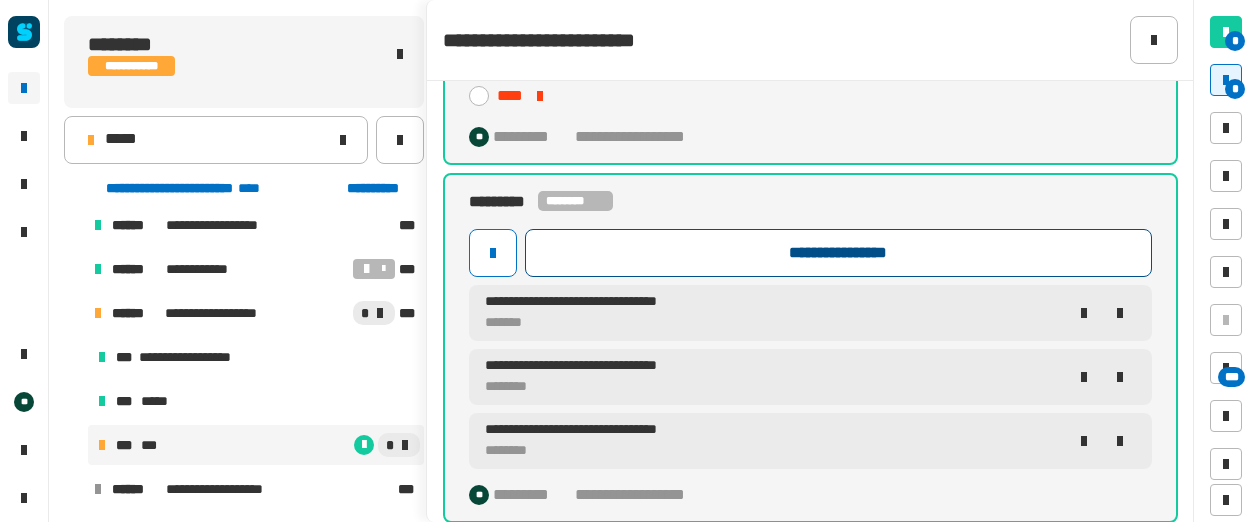 scroll, scrollTop: 102, scrollLeft: 0, axis: vertical 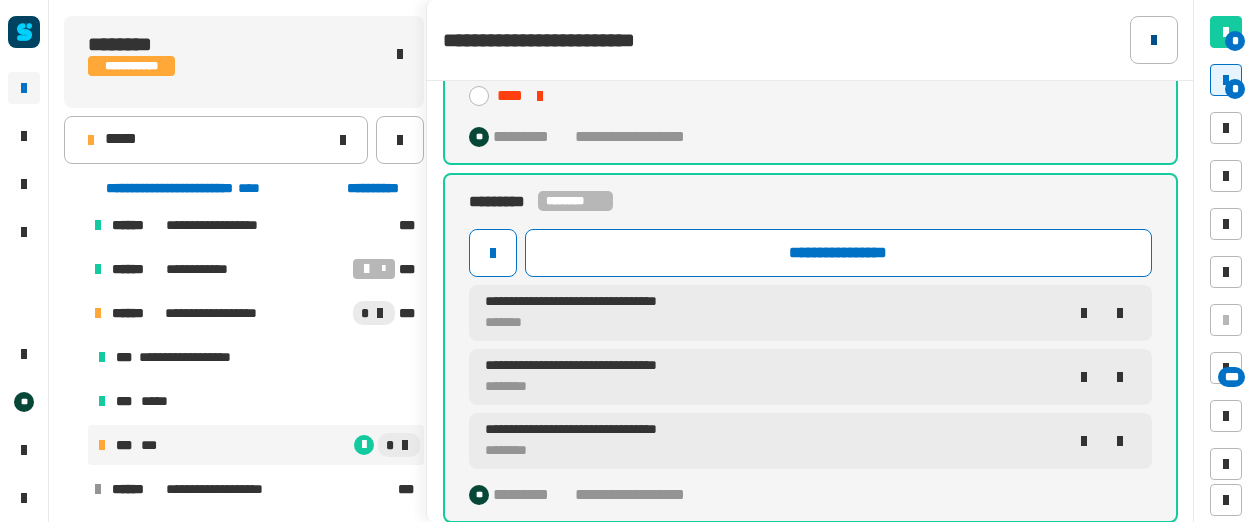 click 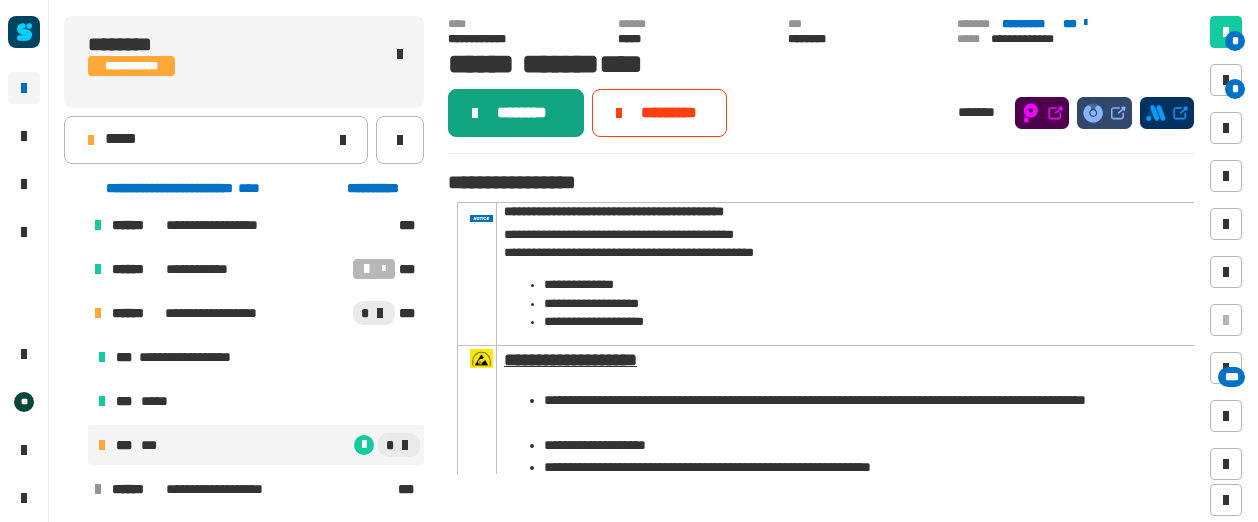 click on "********" 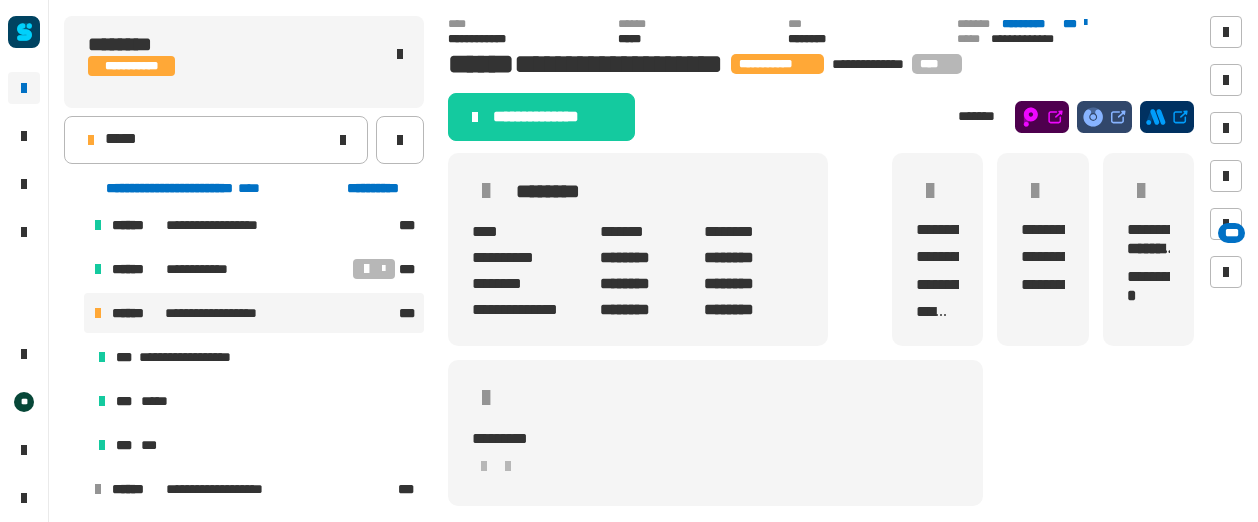 click on "**********" 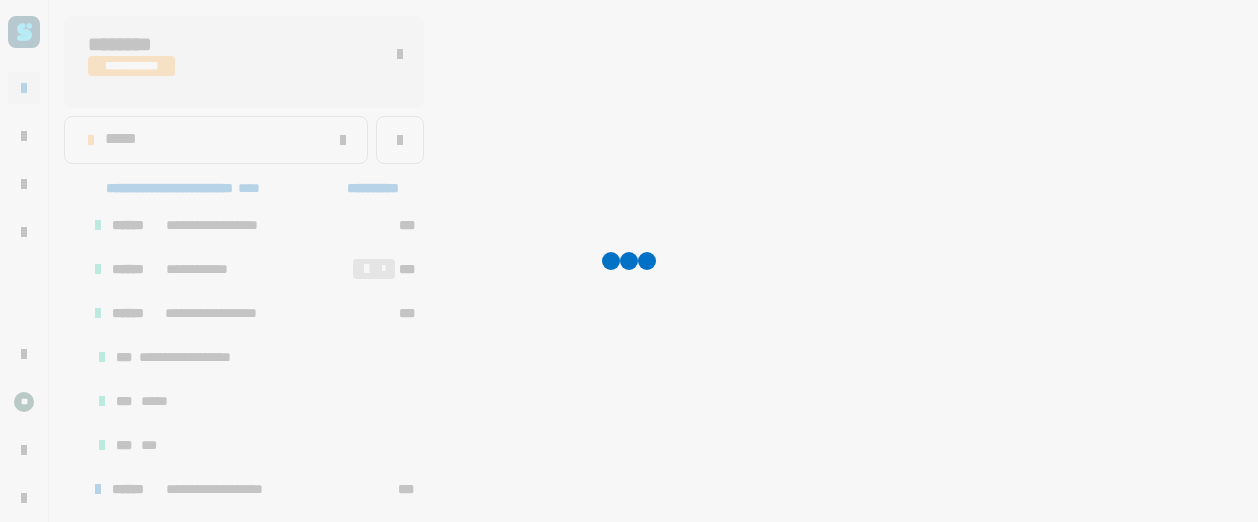 scroll, scrollTop: 1110, scrollLeft: 0, axis: vertical 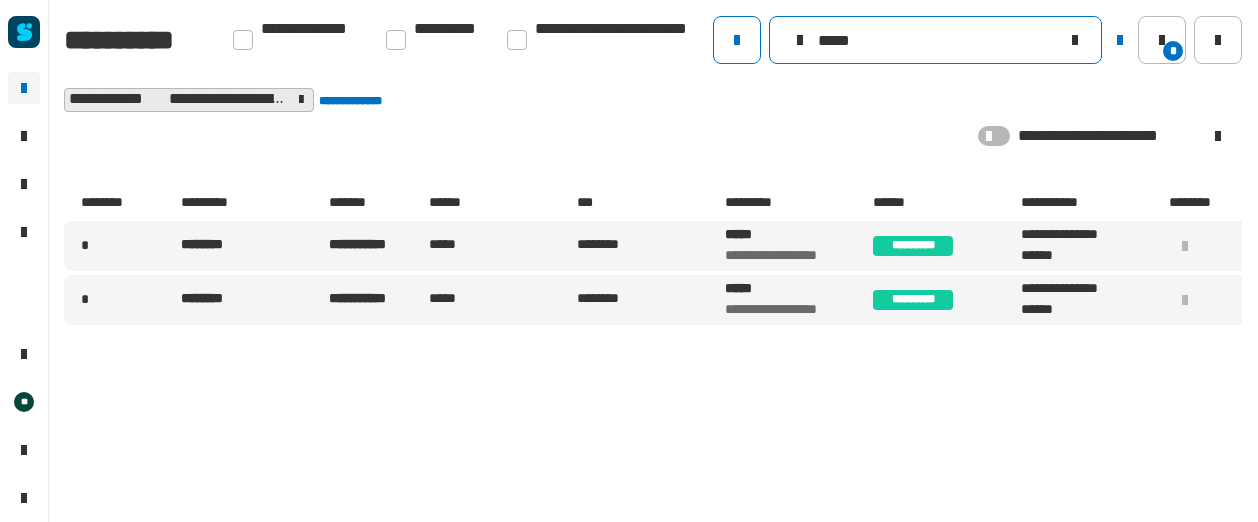 drag, startPoint x: 872, startPoint y: 43, endPoint x: 800, endPoint y: 37, distance: 72.249565 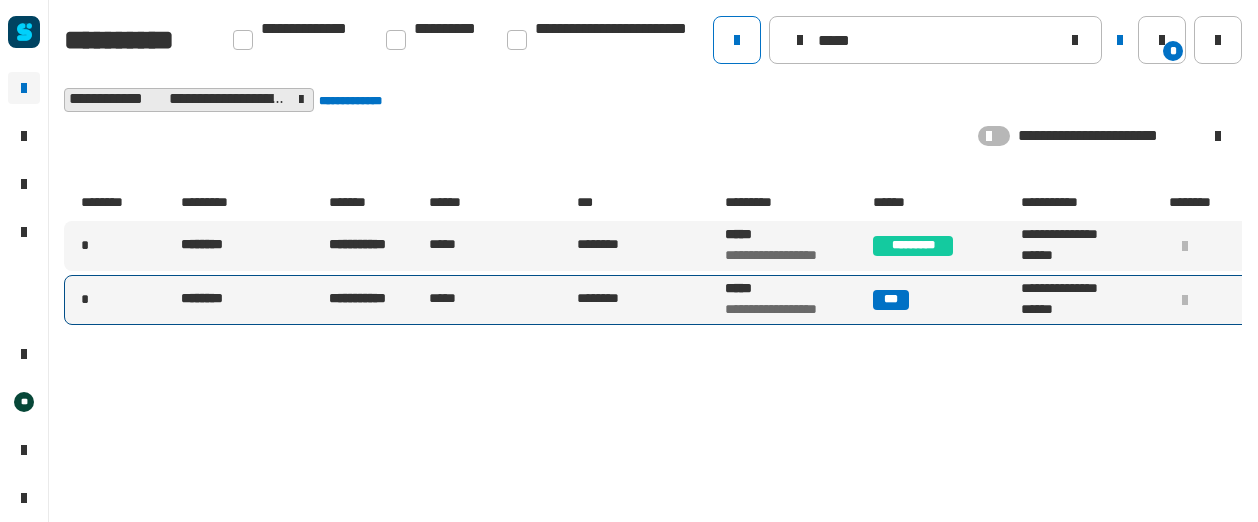 type on "*****" 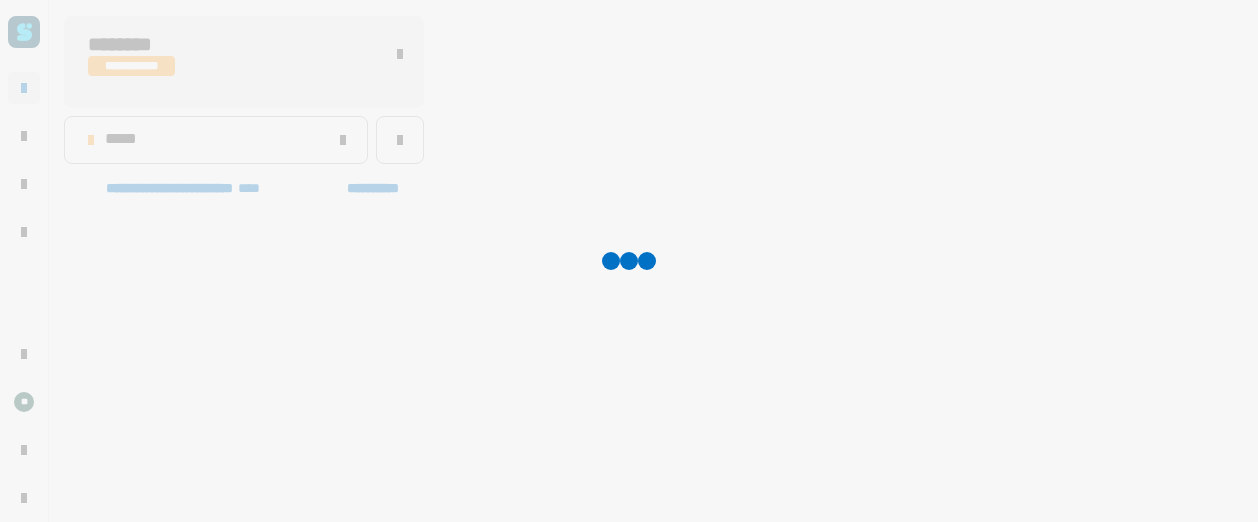 scroll, scrollTop: 1019, scrollLeft: 0, axis: vertical 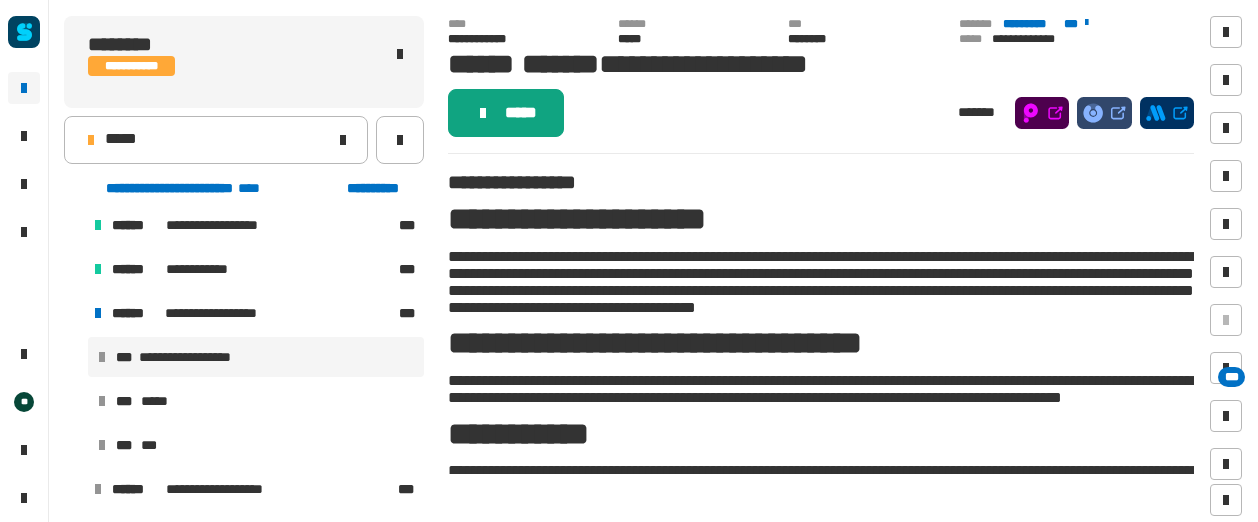 click on "*****" 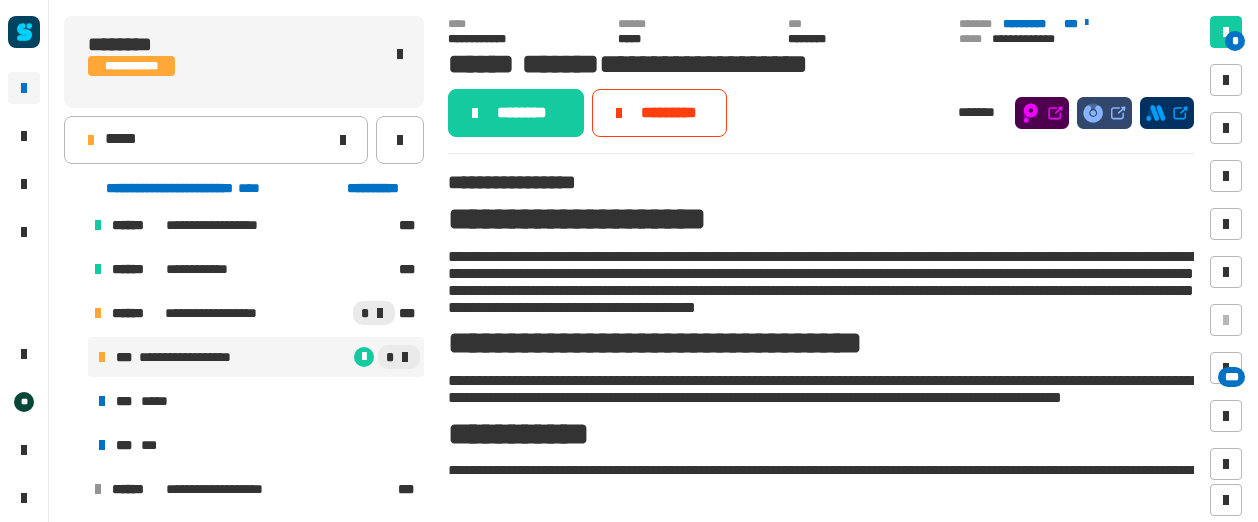 click on "********" 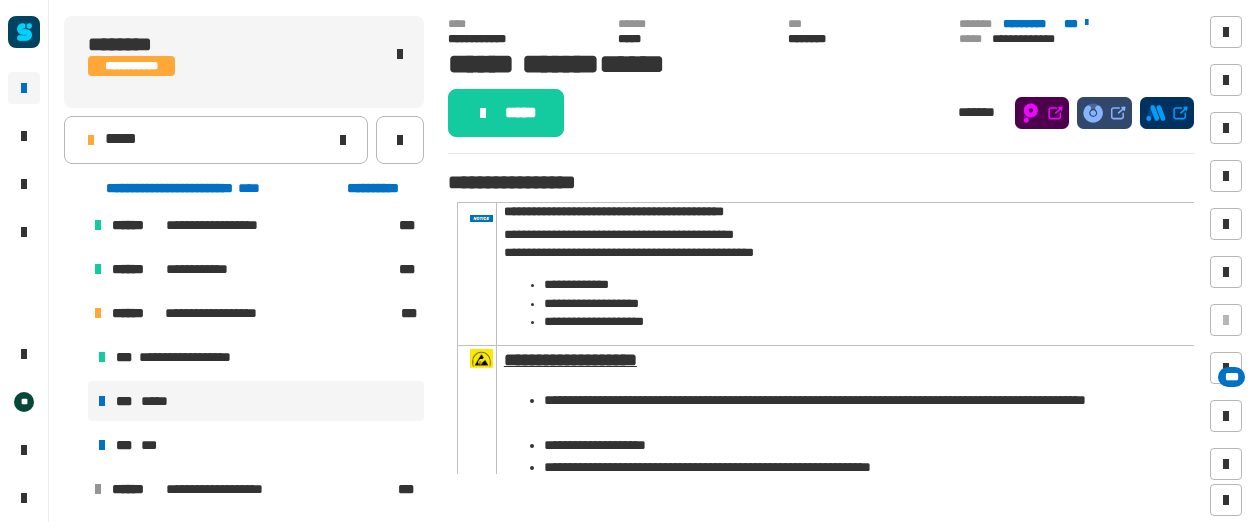 click on "*****" 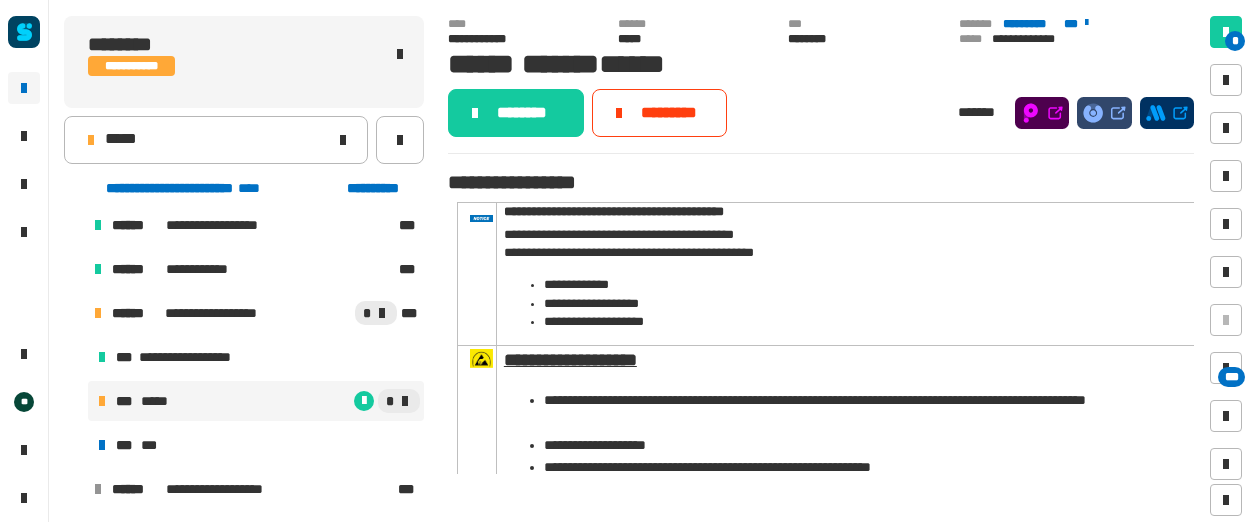 click on "********" 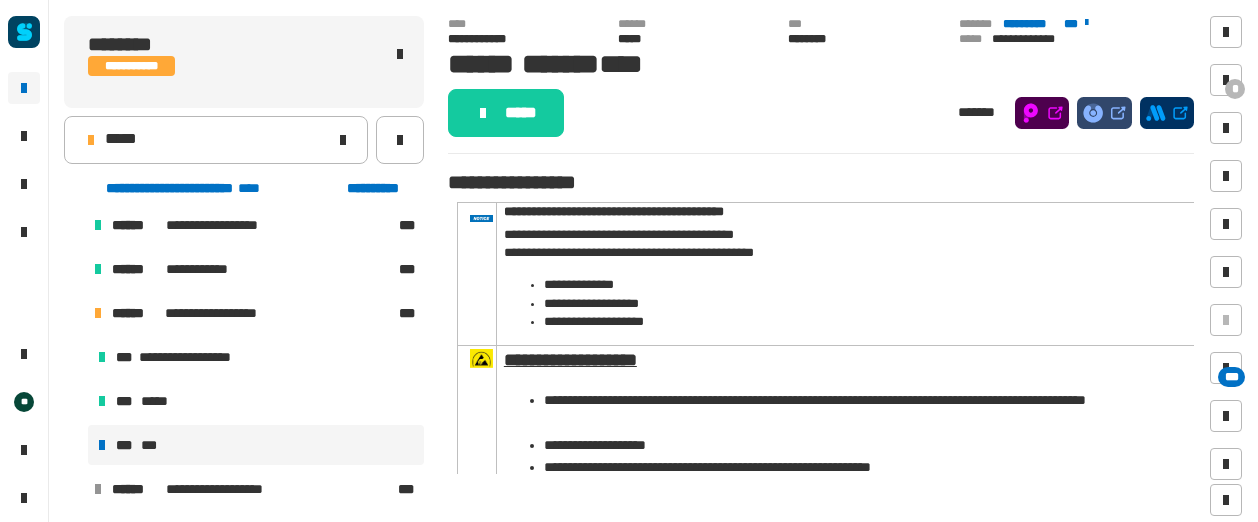 click on "*****" 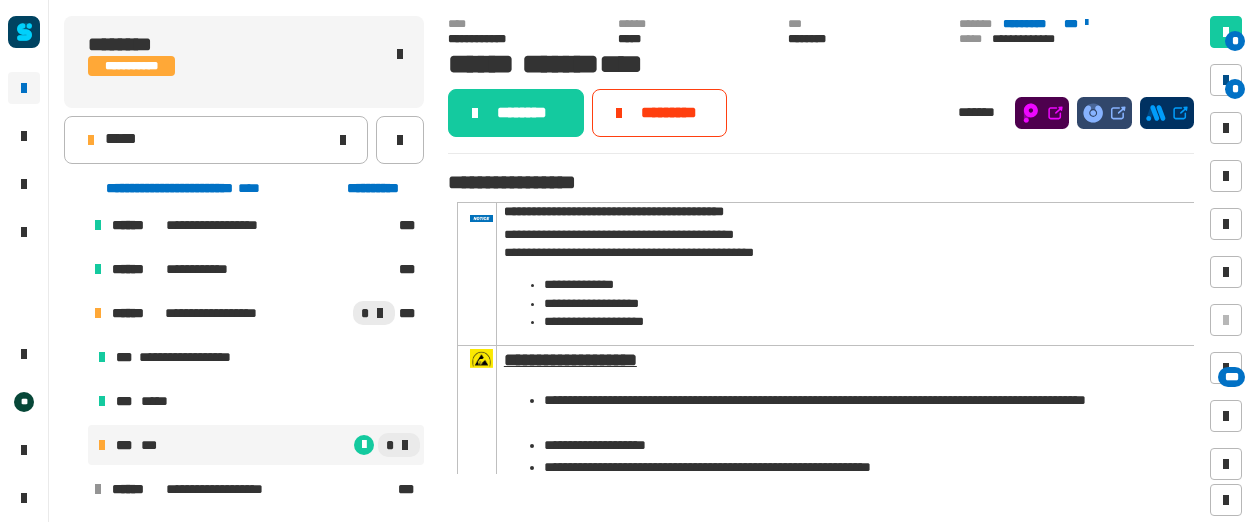 click at bounding box center (1226, 80) 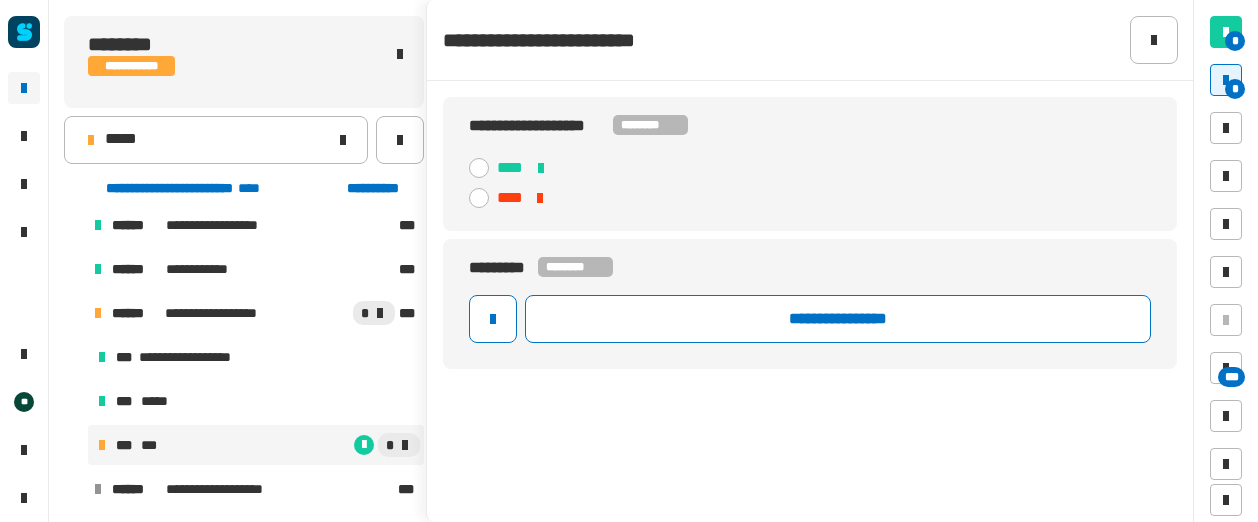 click 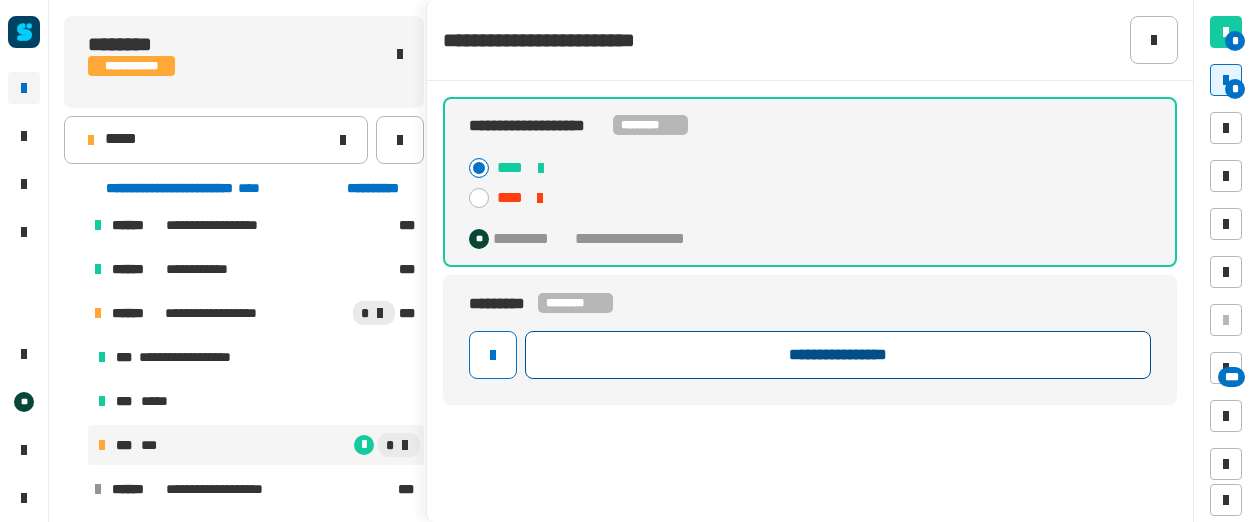 click on "**********" 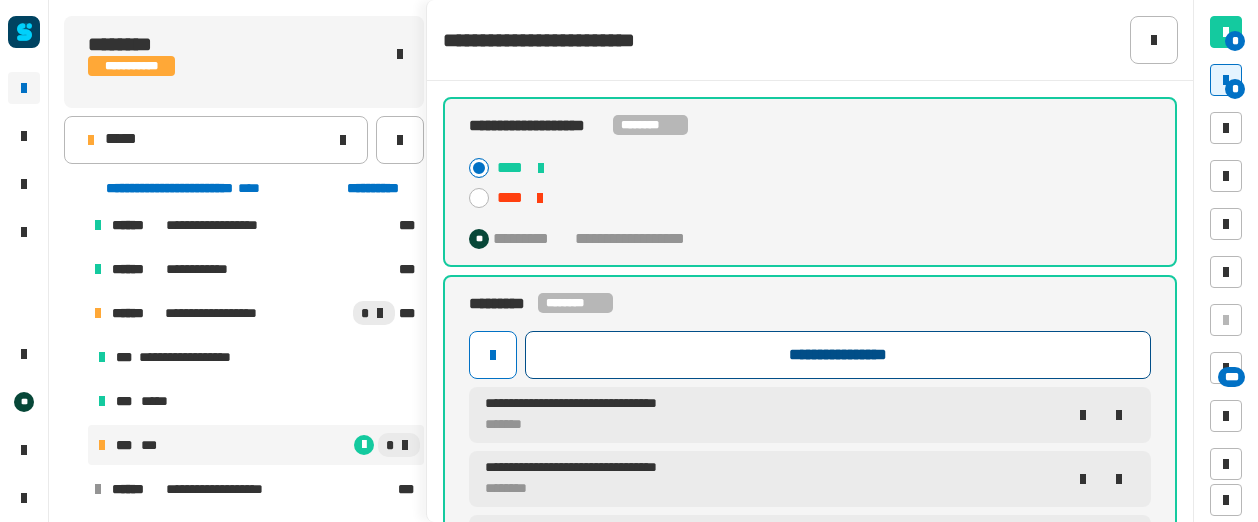scroll, scrollTop: 102, scrollLeft: 0, axis: vertical 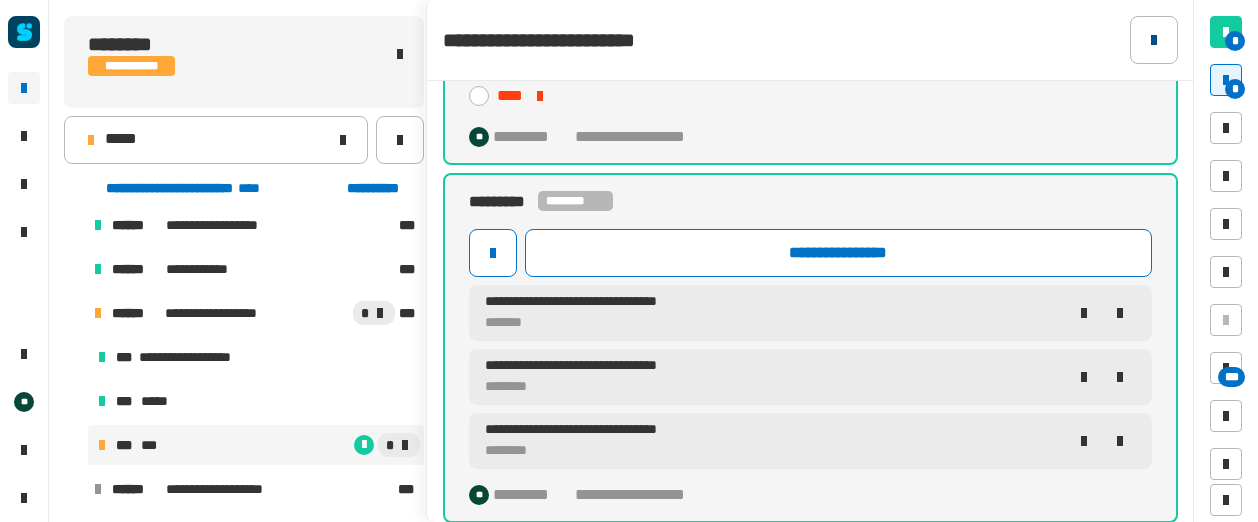 click 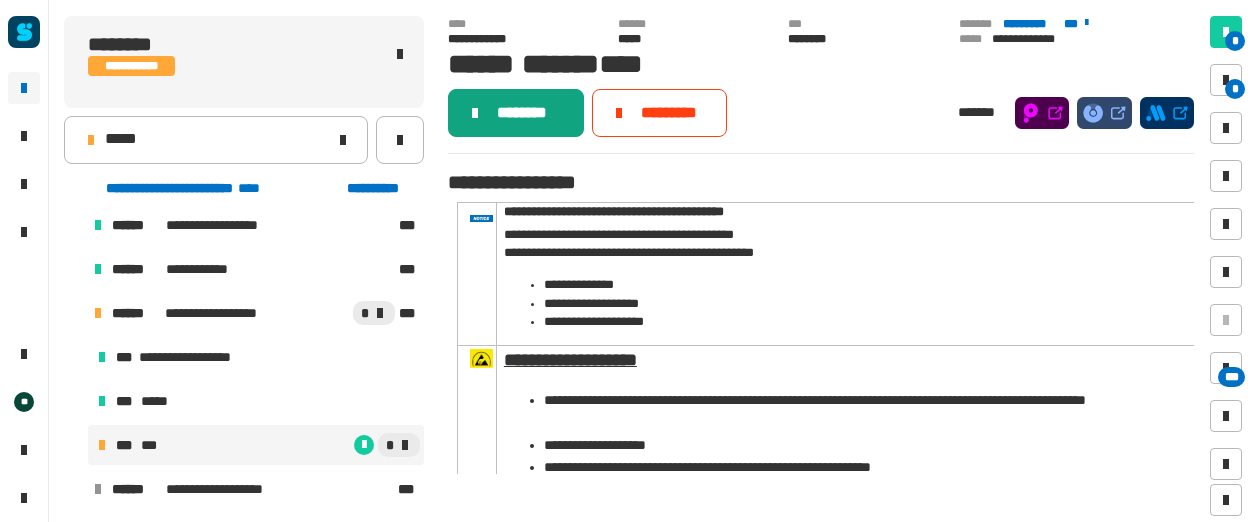 click on "********" 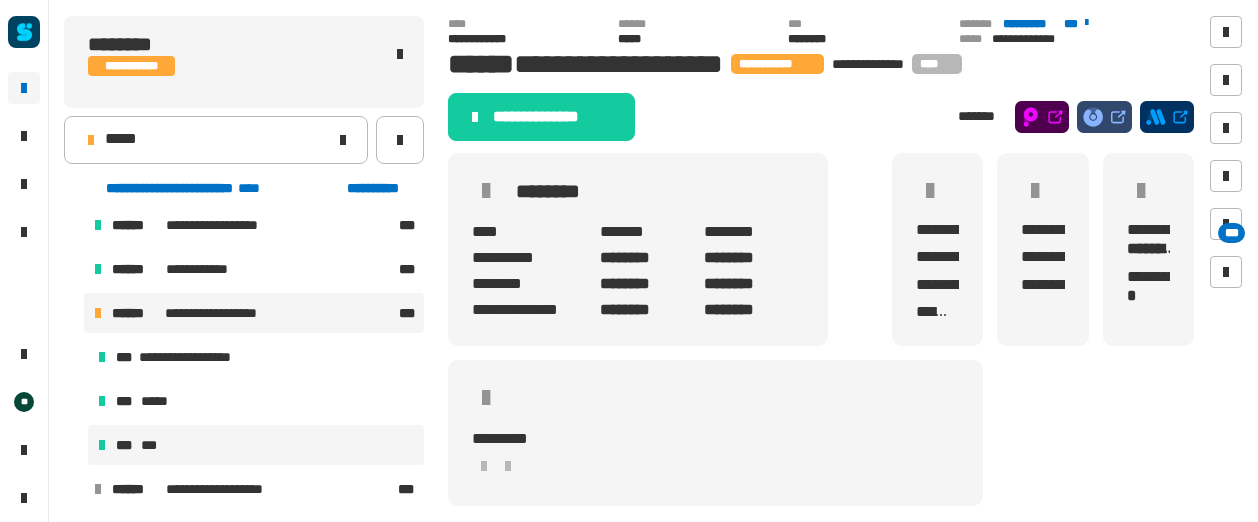 click on "*** ***" at bounding box center [256, 445] 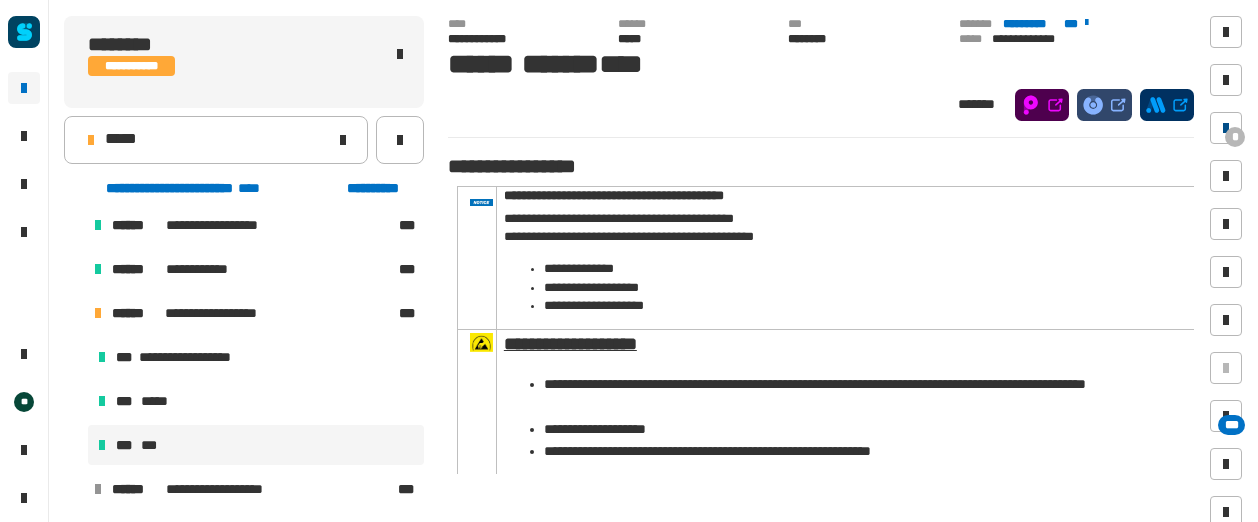 click at bounding box center [1226, 128] 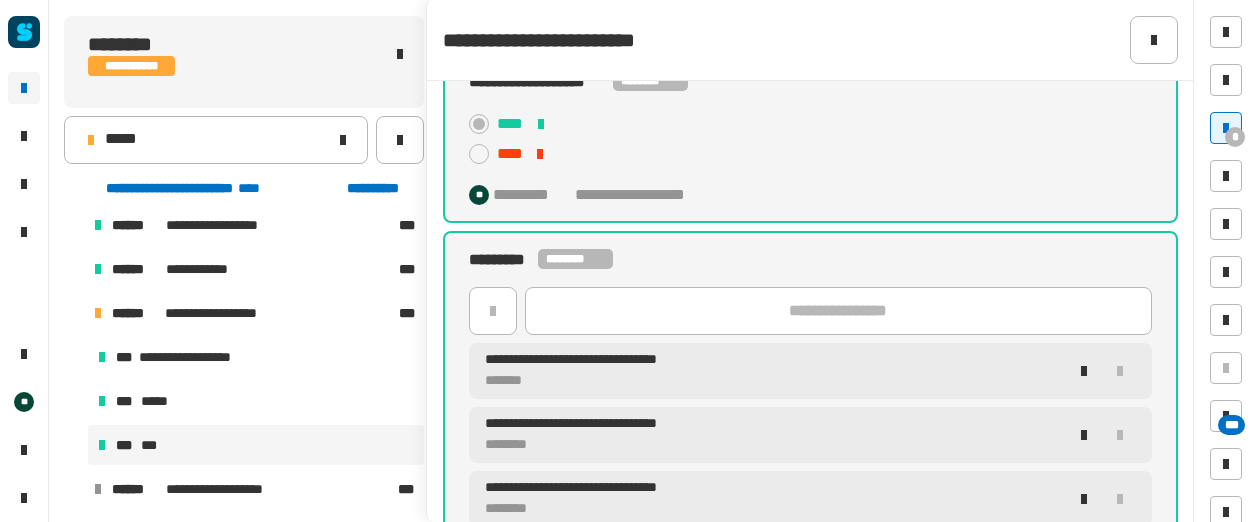 scroll, scrollTop: 102, scrollLeft: 0, axis: vertical 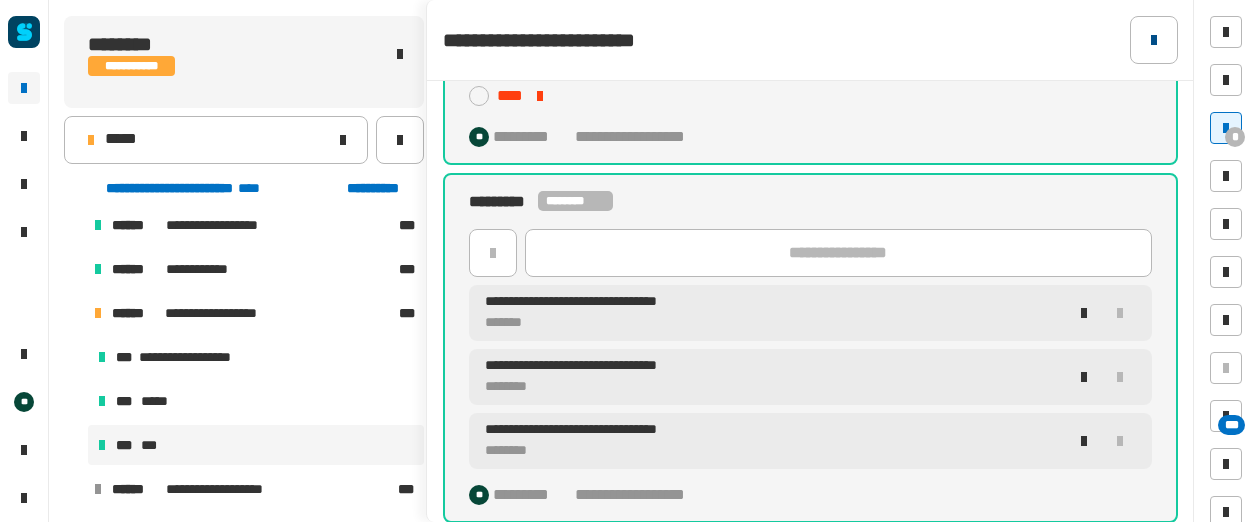 click 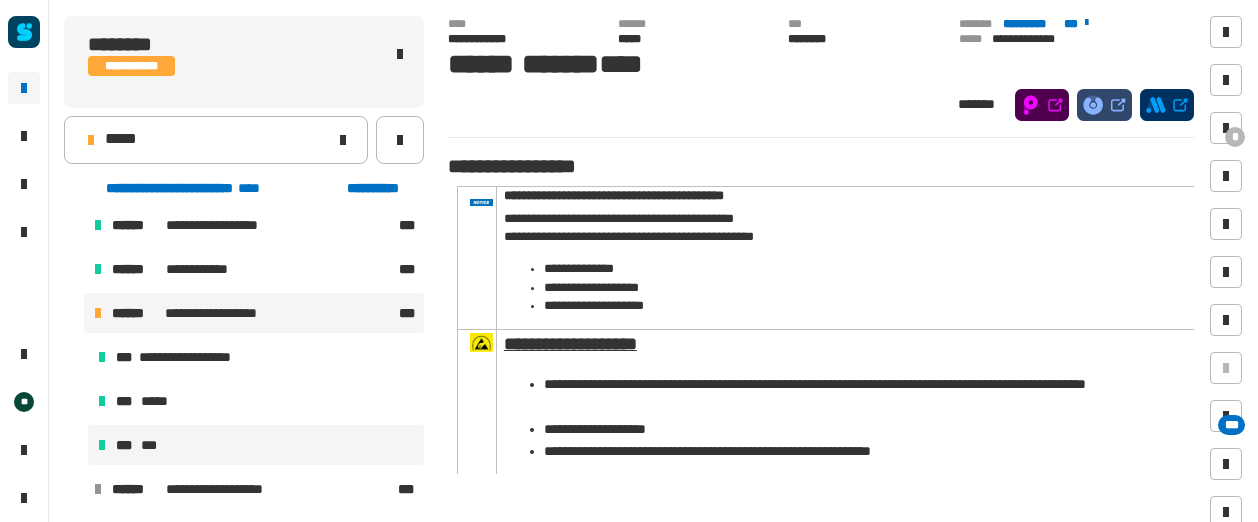 click on "******" at bounding box center [136, 313] 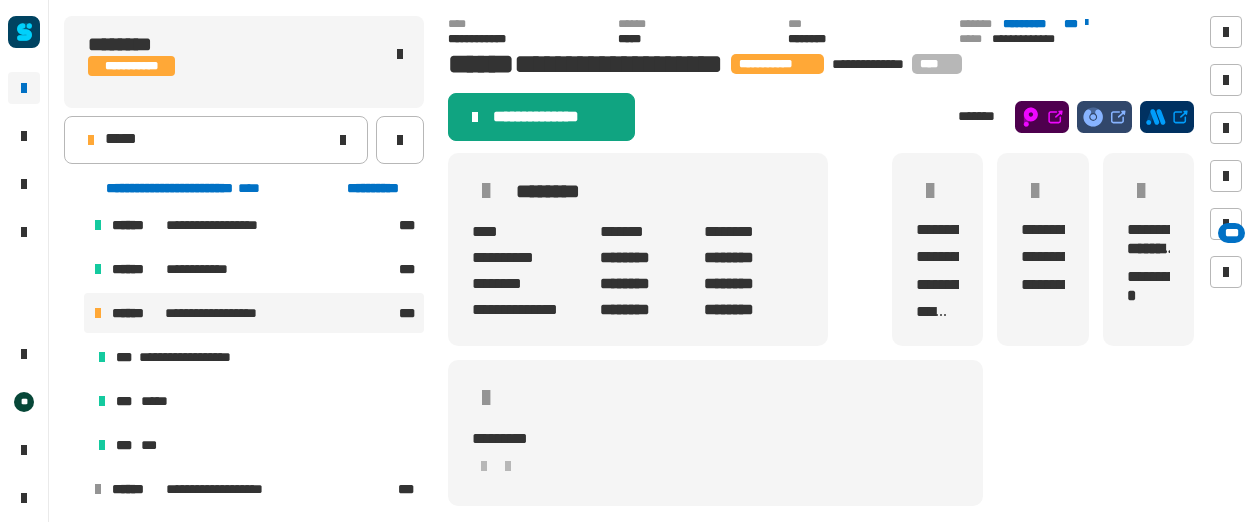 click on "**********" 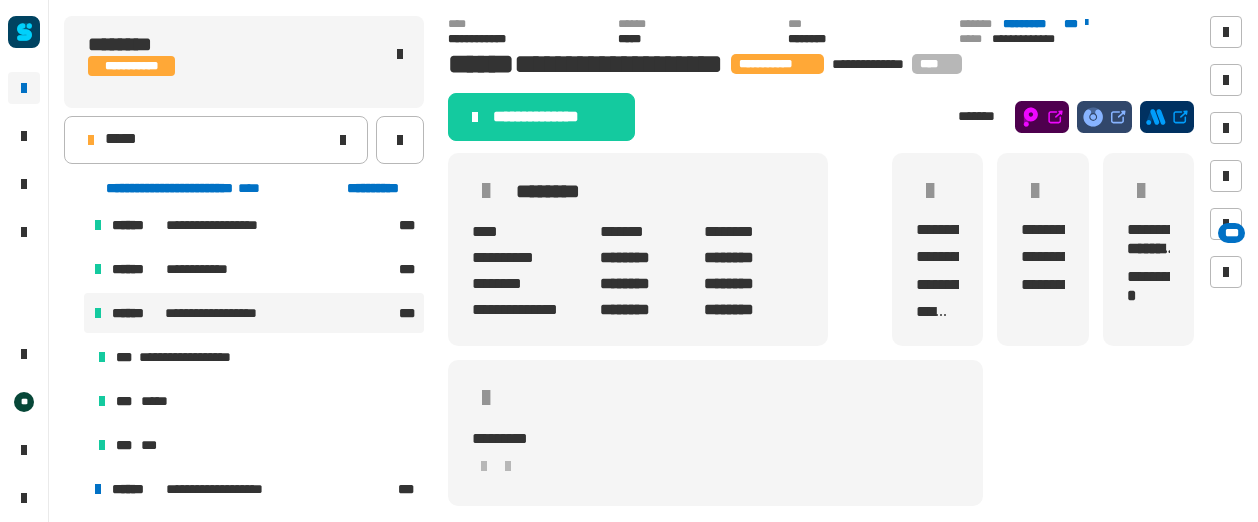 scroll, scrollTop: 1110, scrollLeft: 0, axis: vertical 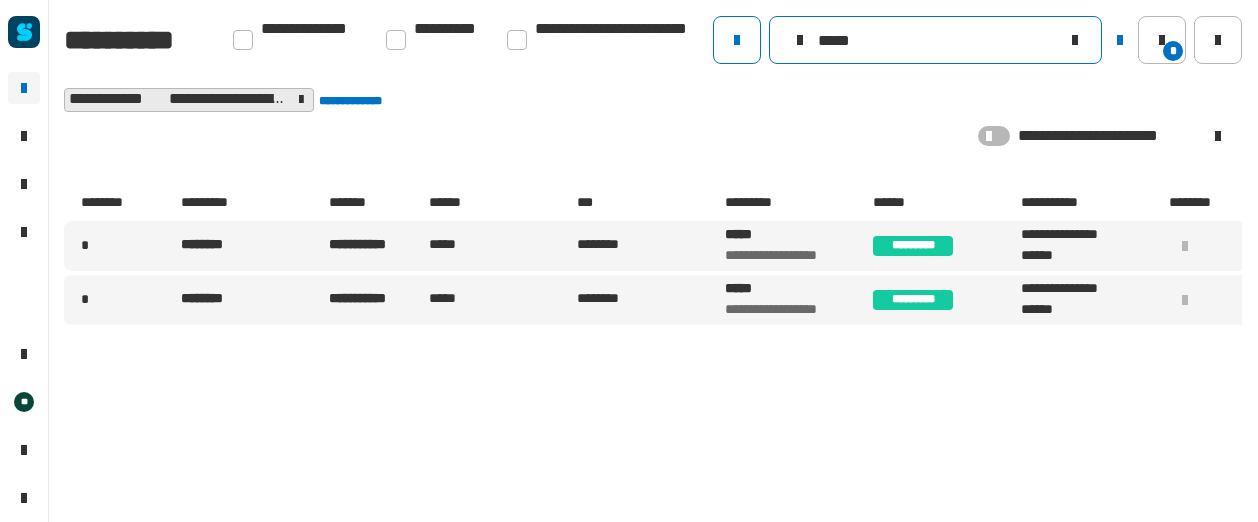drag, startPoint x: 880, startPoint y: 33, endPoint x: 796, endPoint y: 24, distance: 84.48077 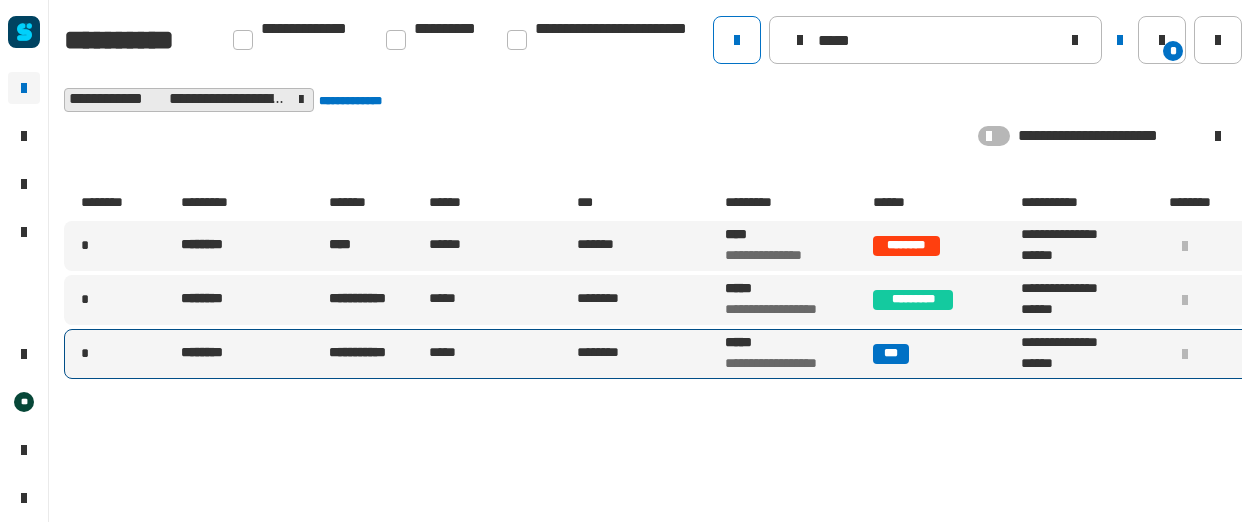 type on "*****" 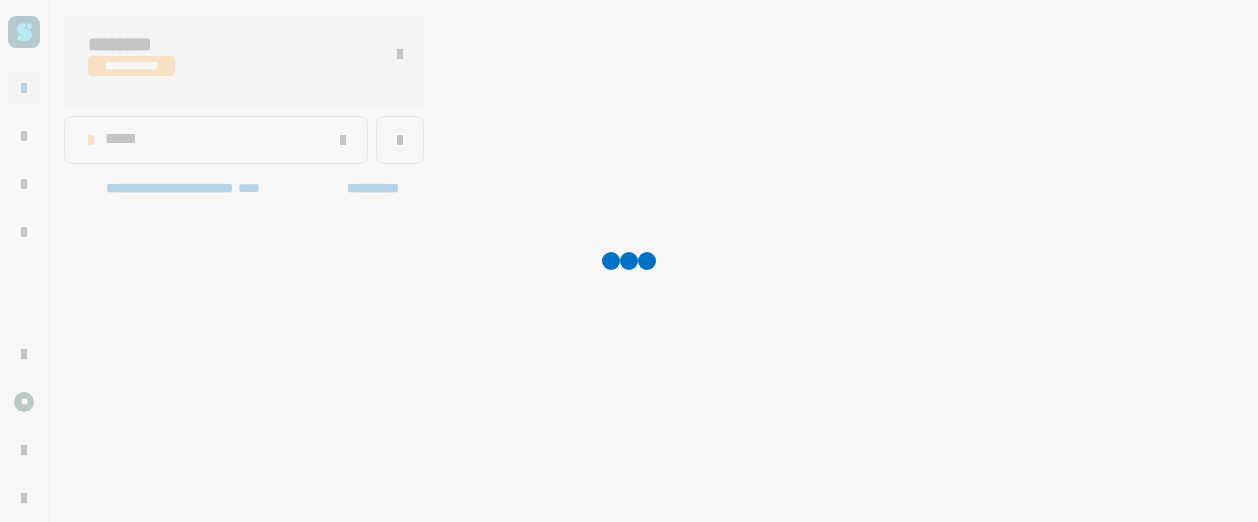 scroll, scrollTop: 1019, scrollLeft: 0, axis: vertical 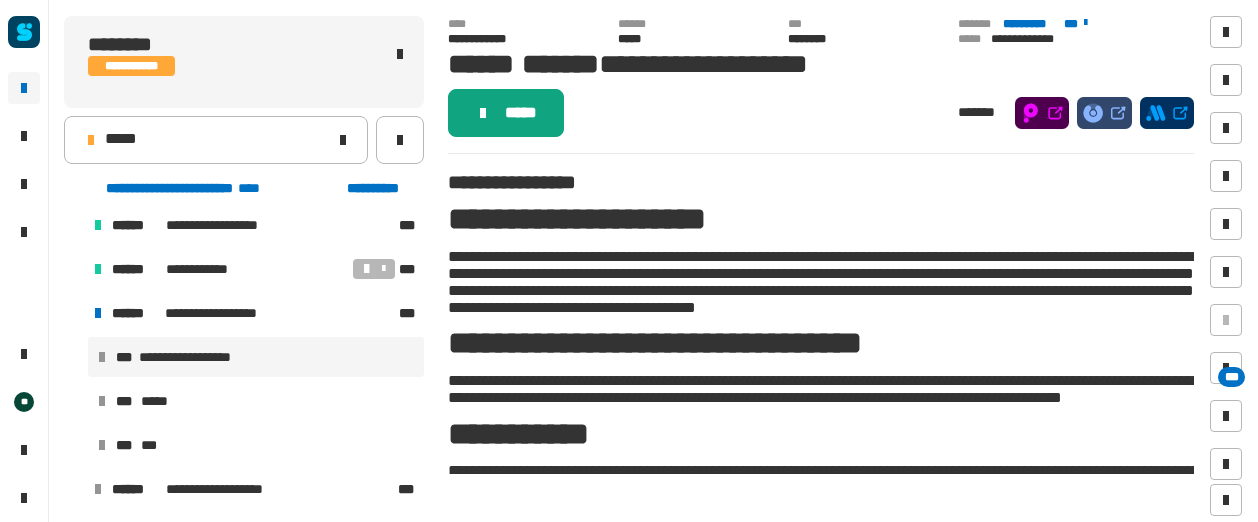 click on "*****" 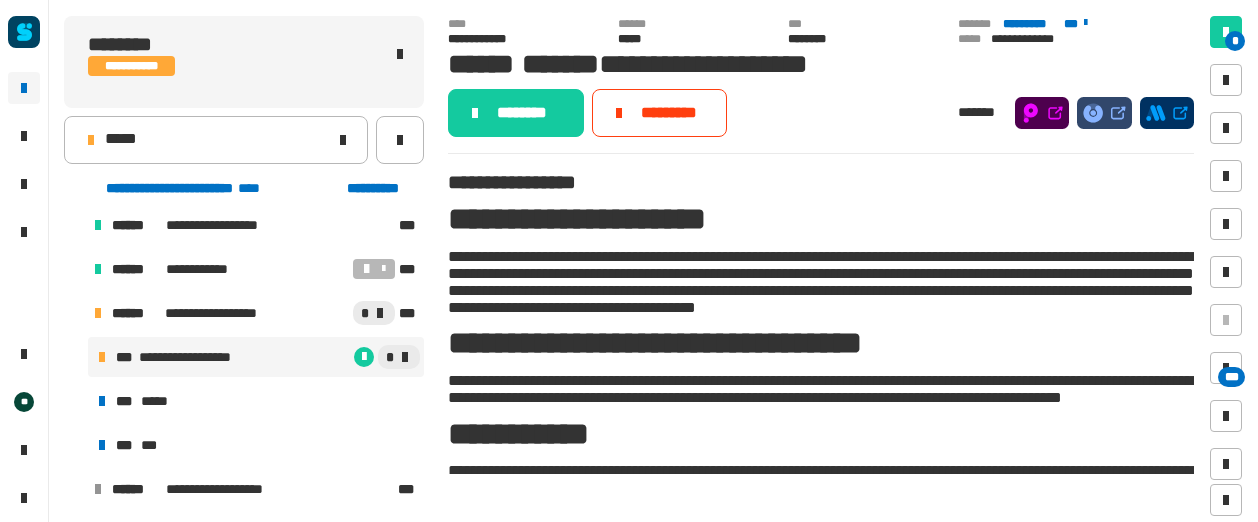 click on "********" 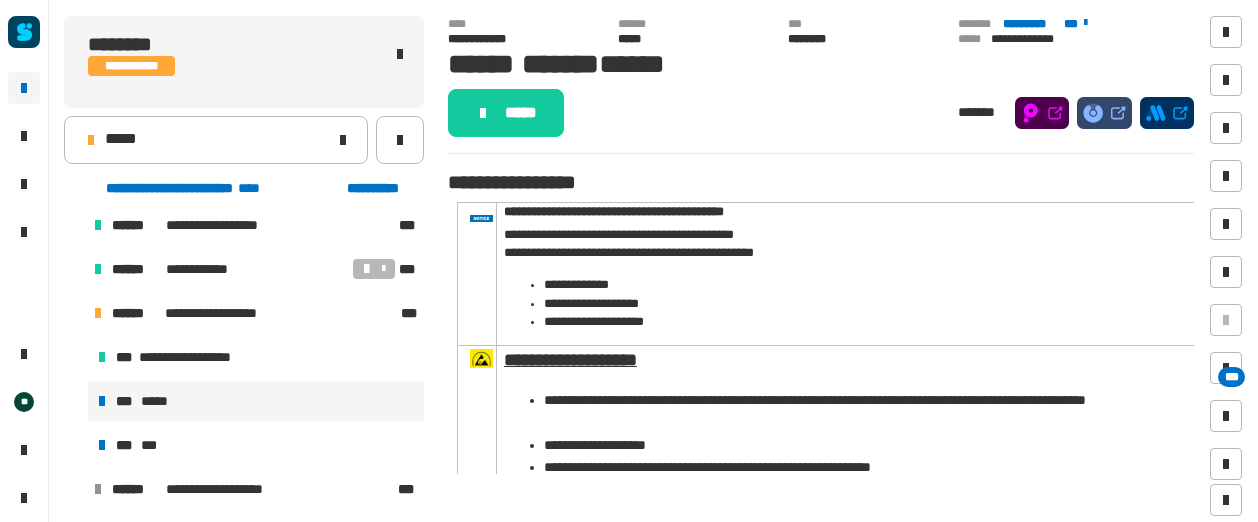 click on "*****" 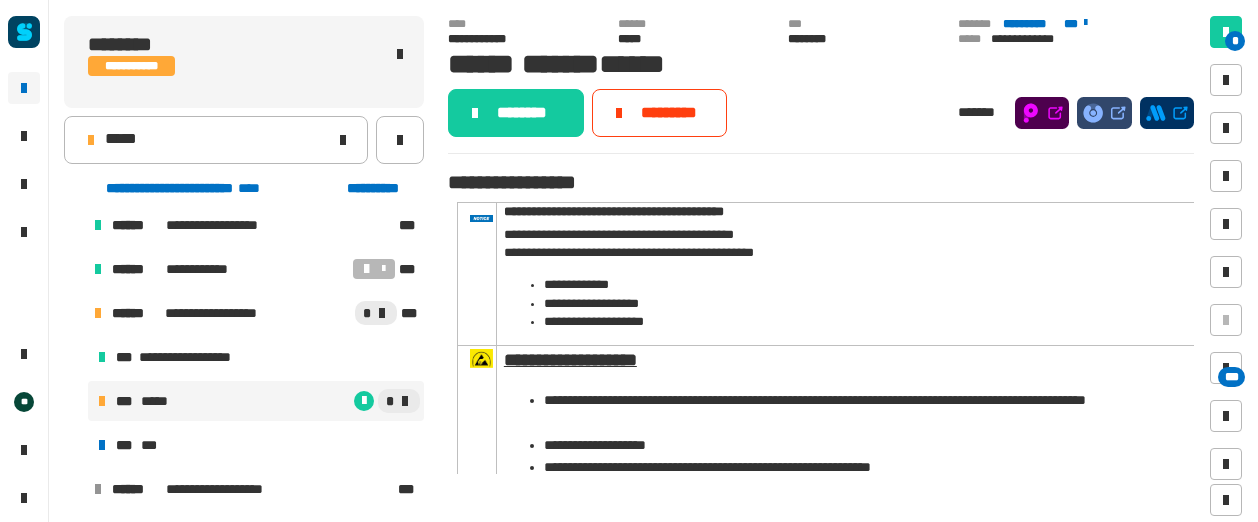 click on "********" 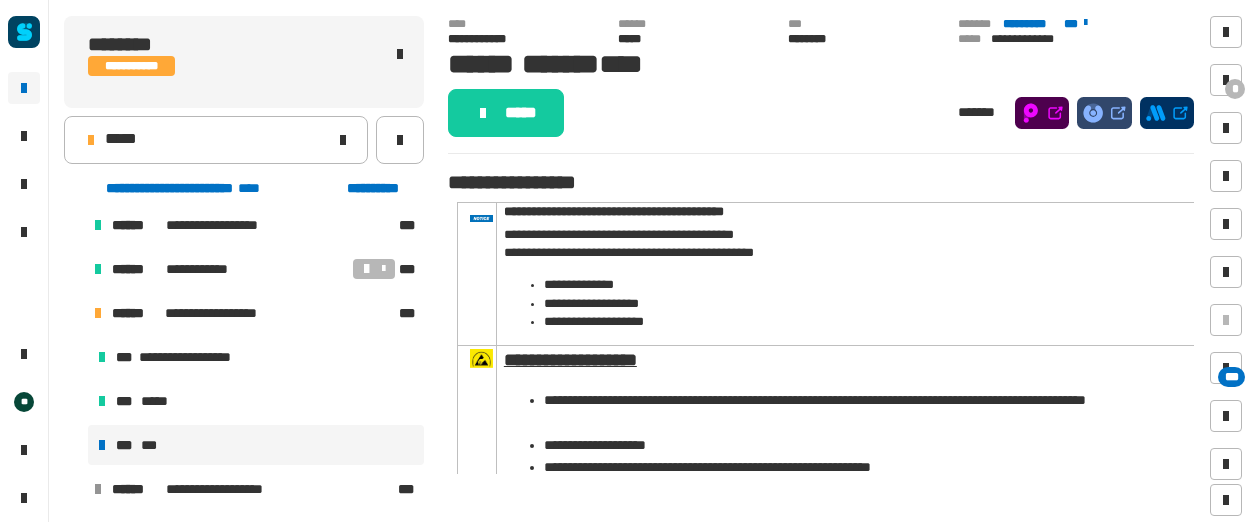click on "*****" 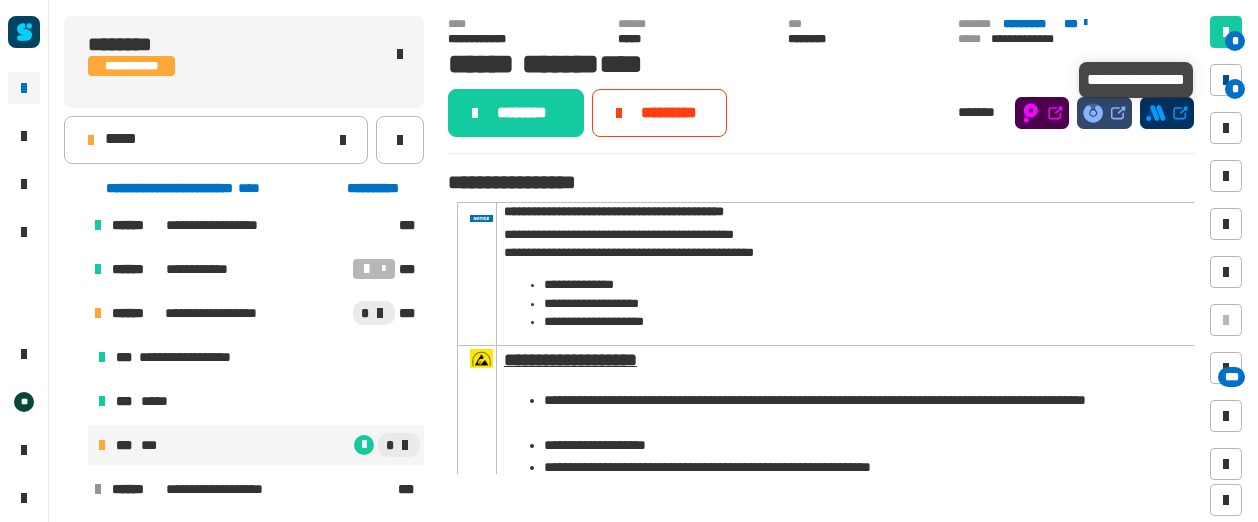 click at bounding box center (1226, 80) 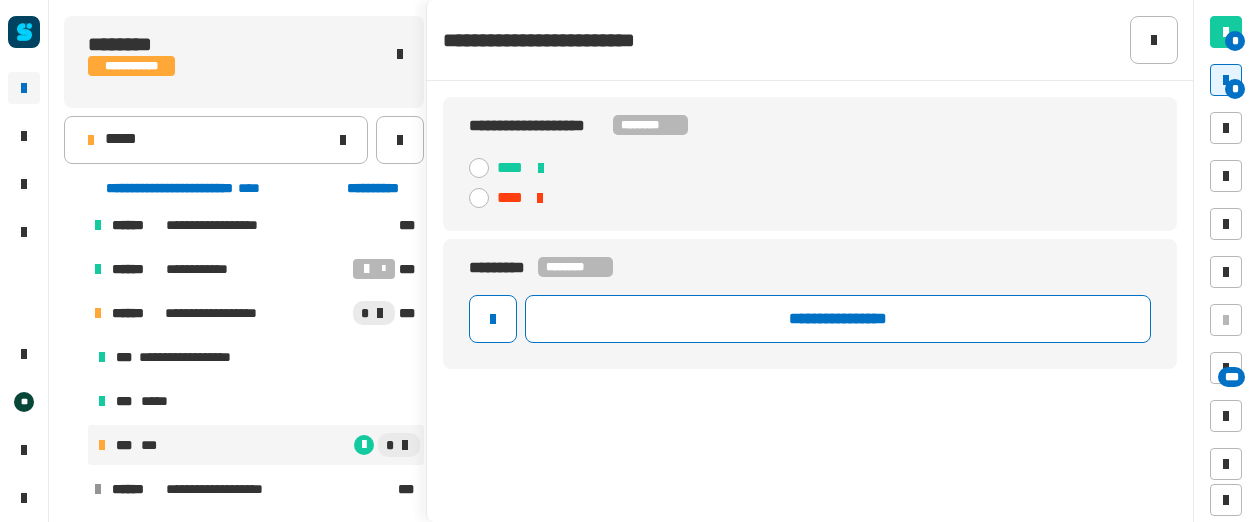 click 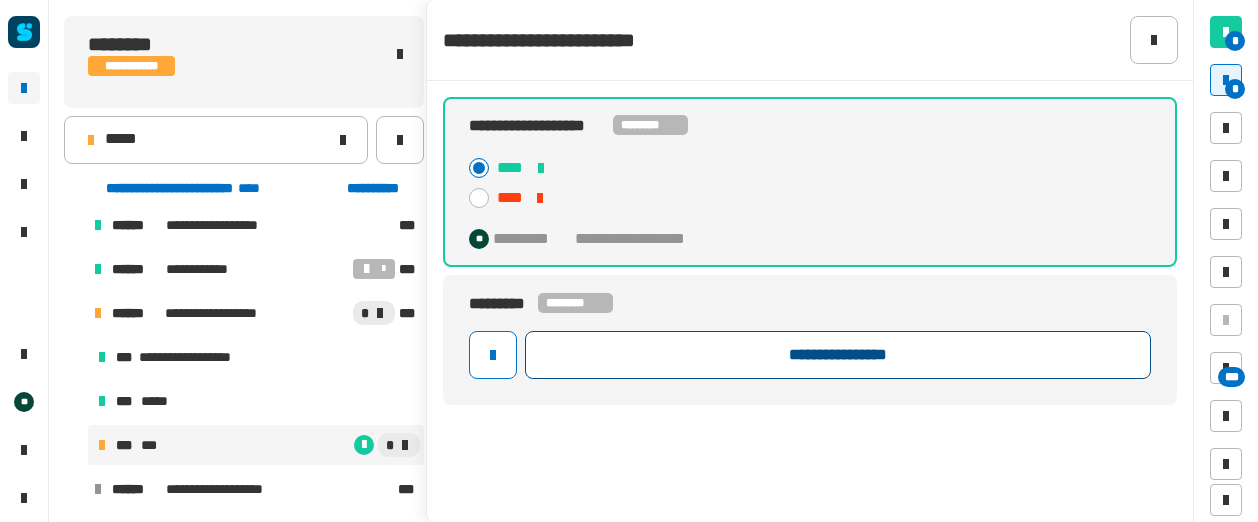 click on "**********" 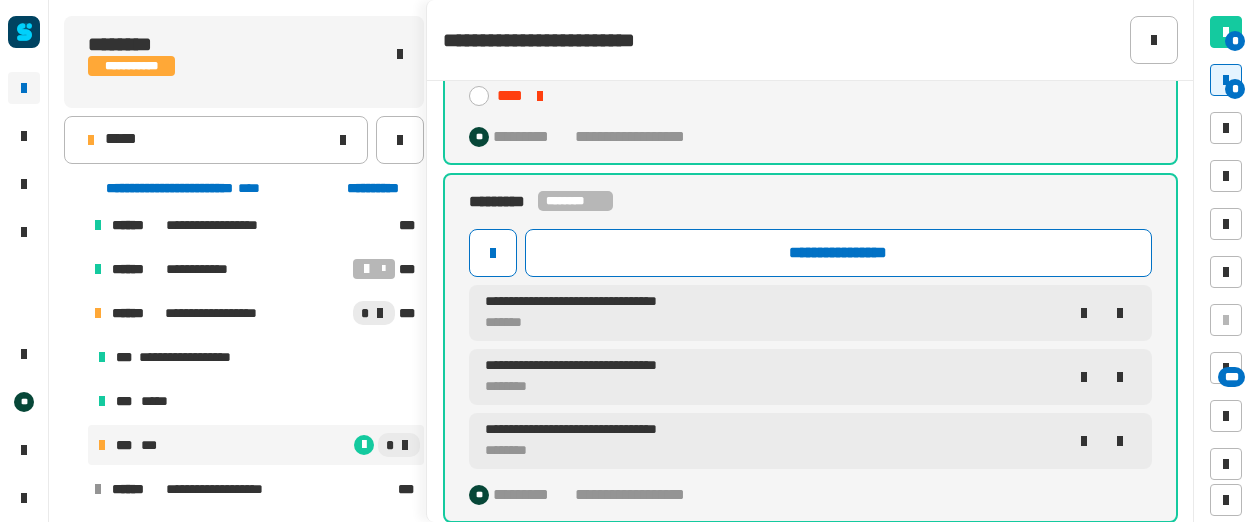 scroll, scrollTop: 102, scrollLeft: 0, axis: vertical 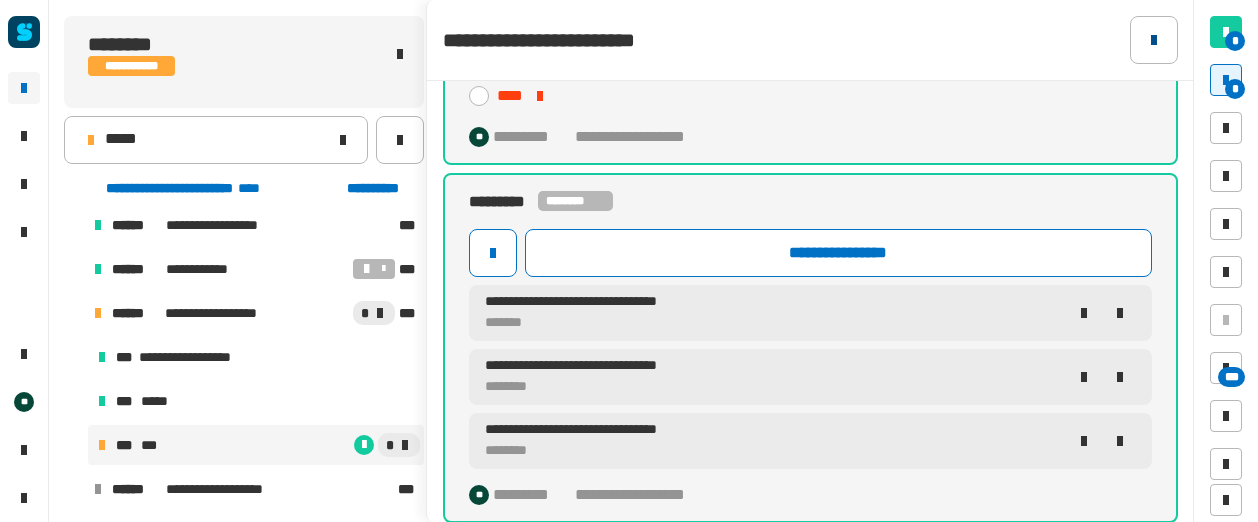 click 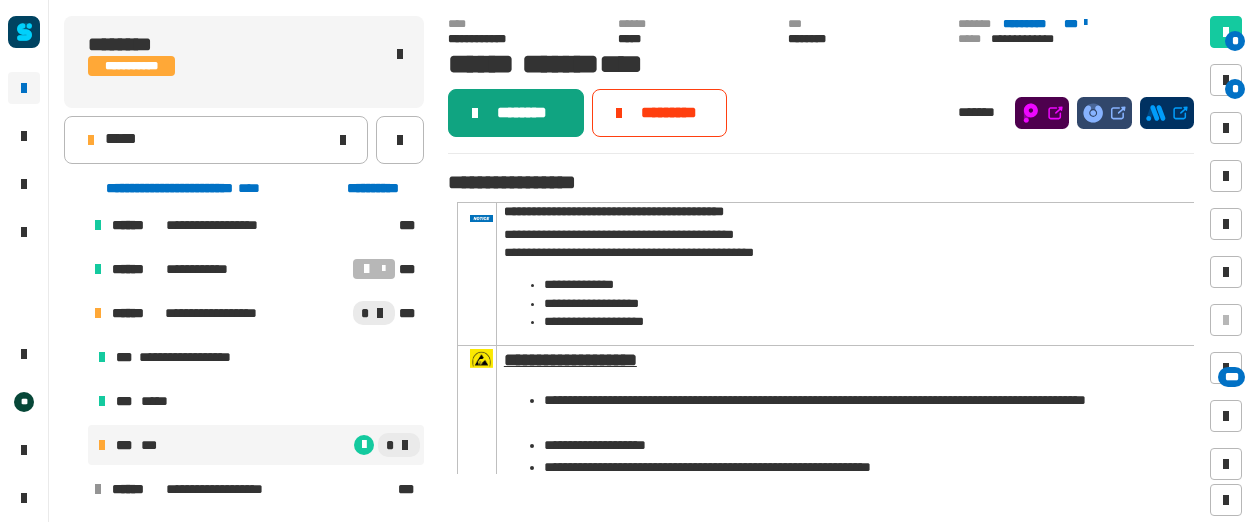 click on "********" 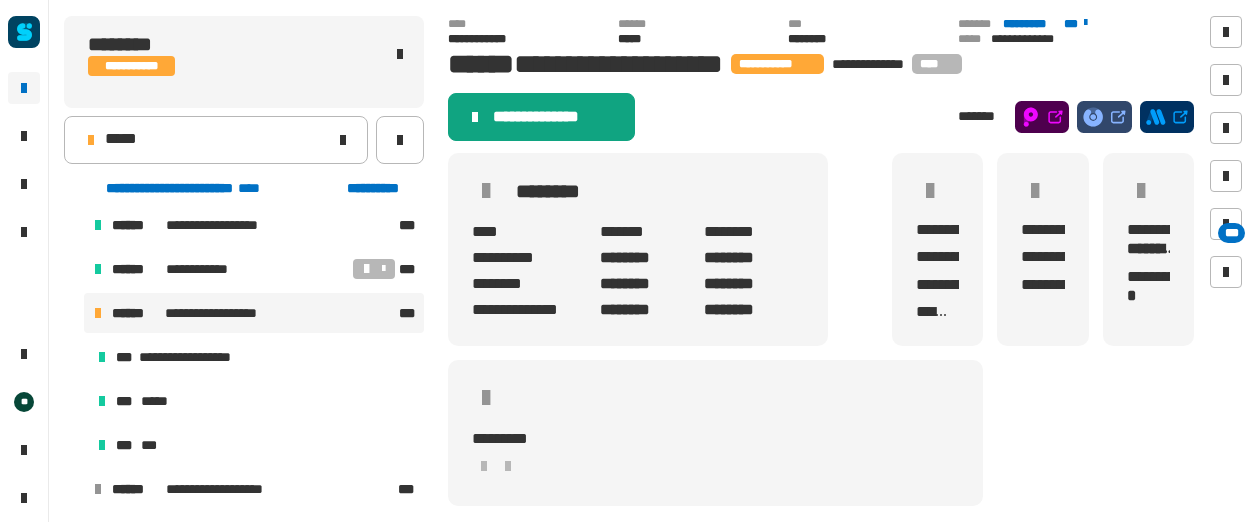 click on "**********" 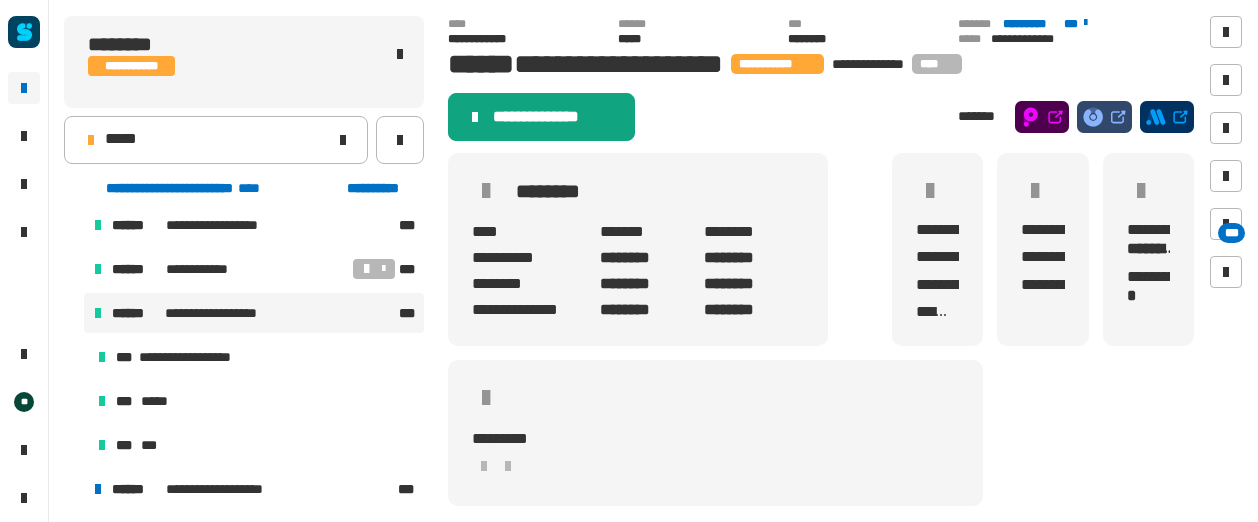 scroll, scrollTop: 1110, scrollLeft: 0, axis: vertical 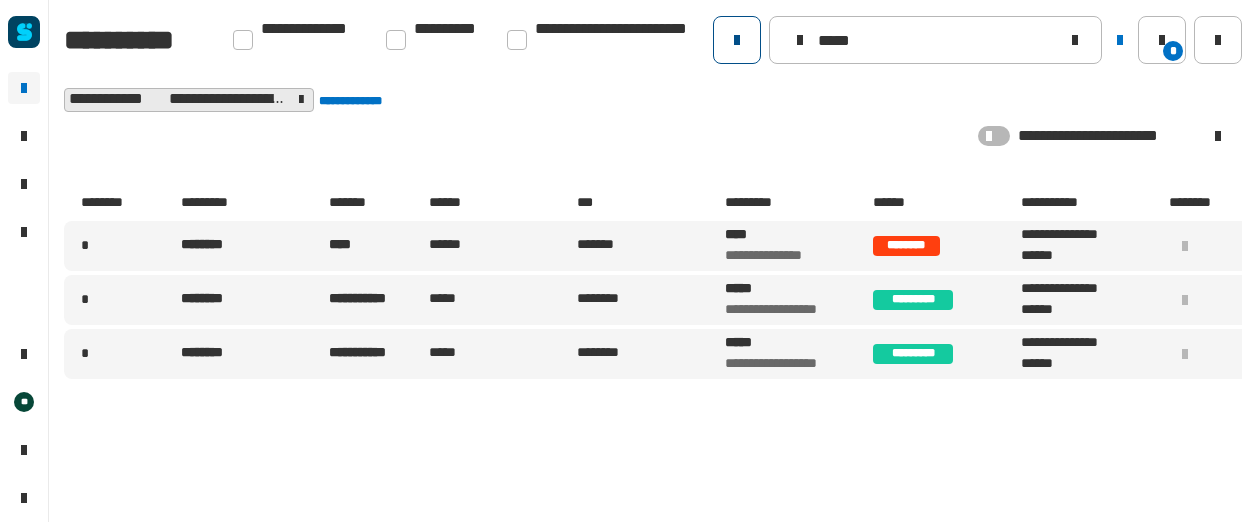 drag, startPoint x: 881, startPoint y: 40, endPoint x: 752, endPoint y: 29, distance: 129.46814 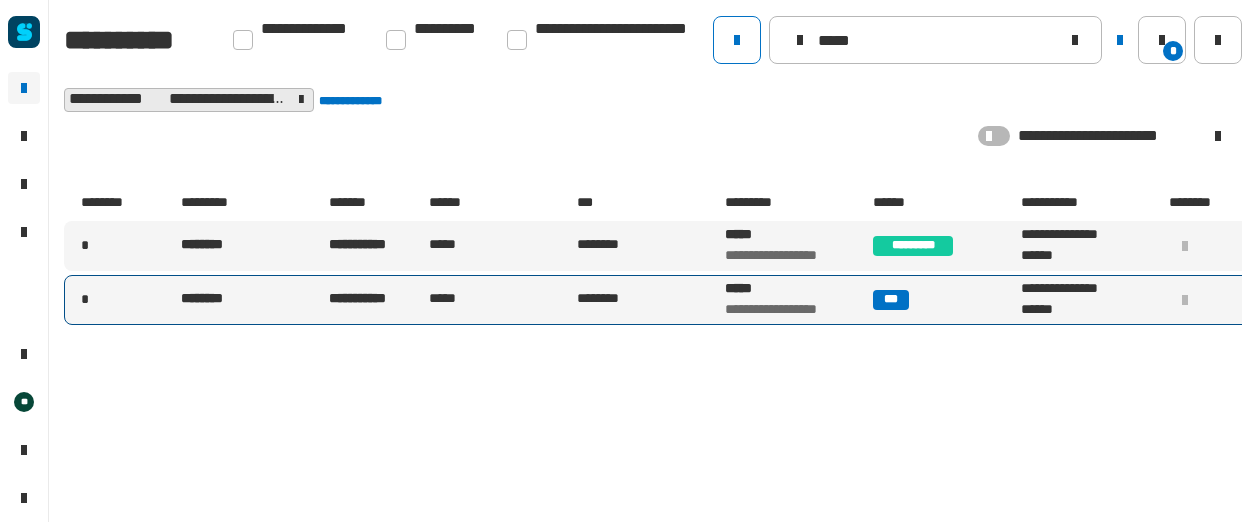 type on "*****" 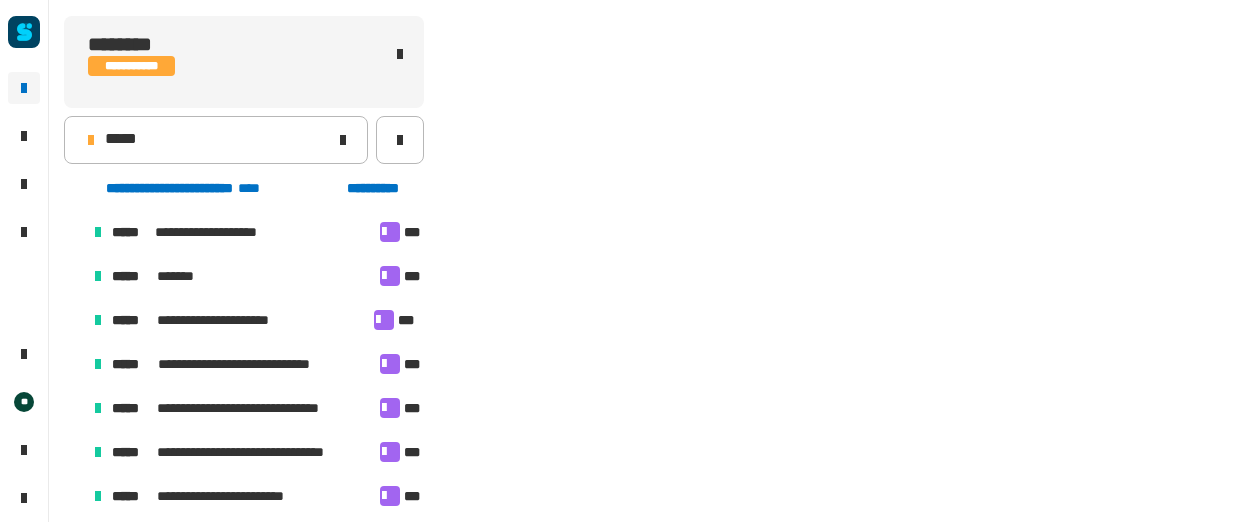 scroll, scrollTop: 1063, scrollLeft: 0, axis: vertical 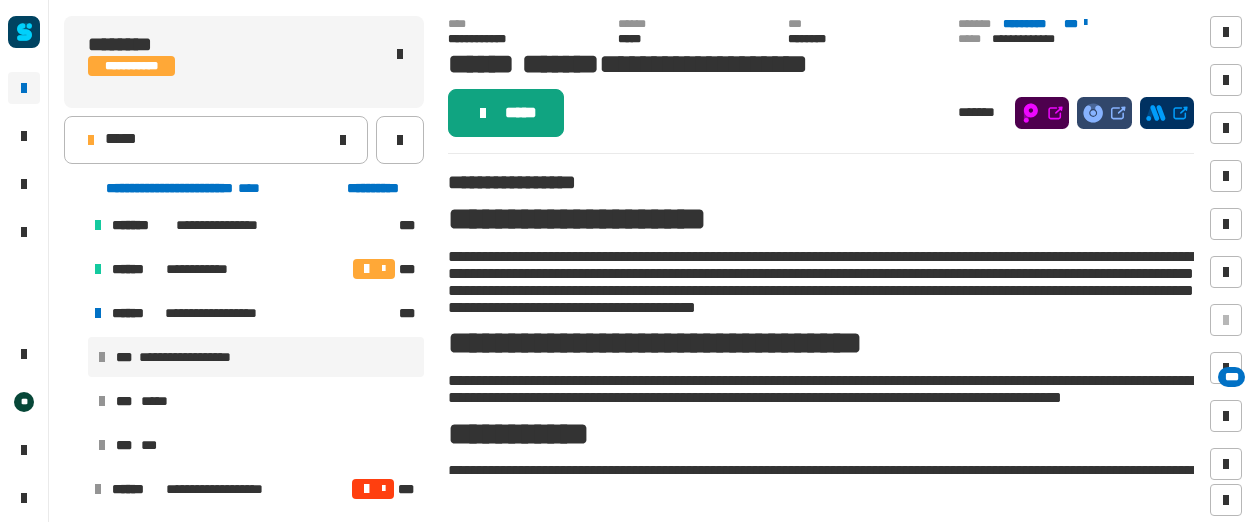 click on "*****" 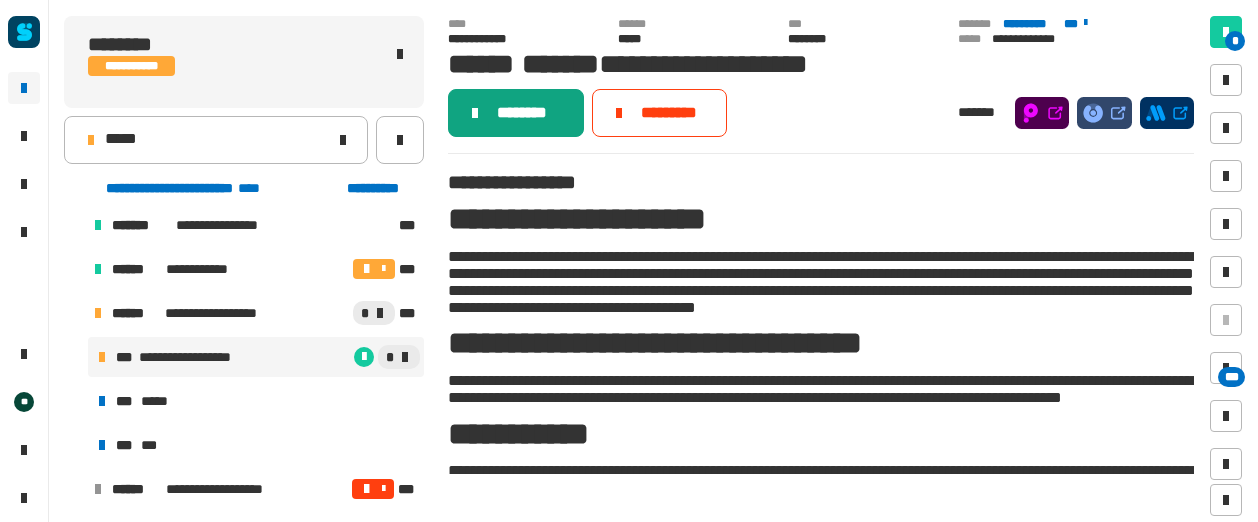 click on "********" 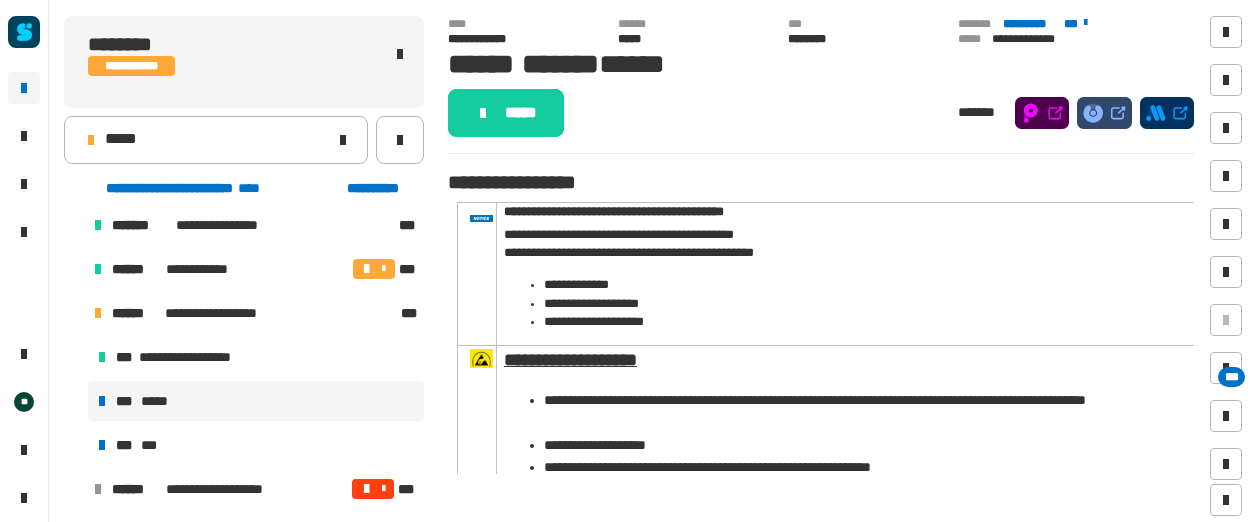 click on "*****" 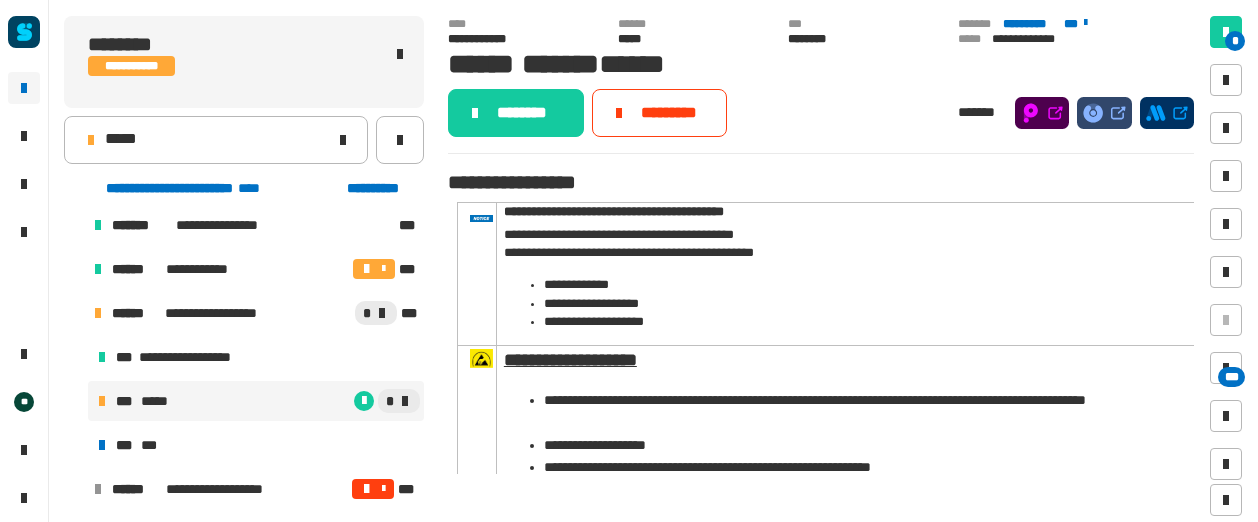 click on "********" 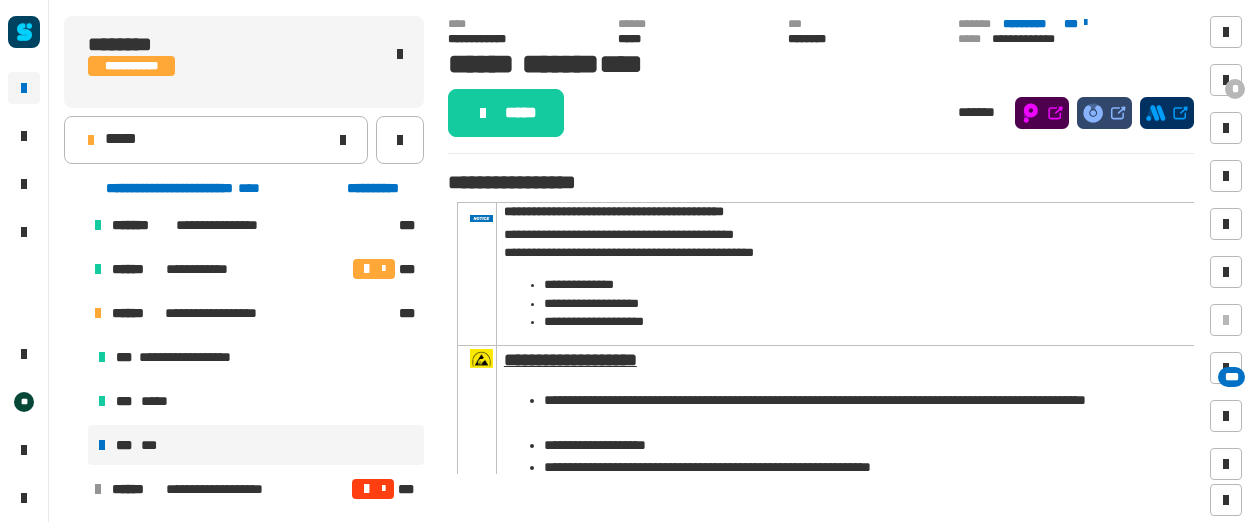 click on "*****" 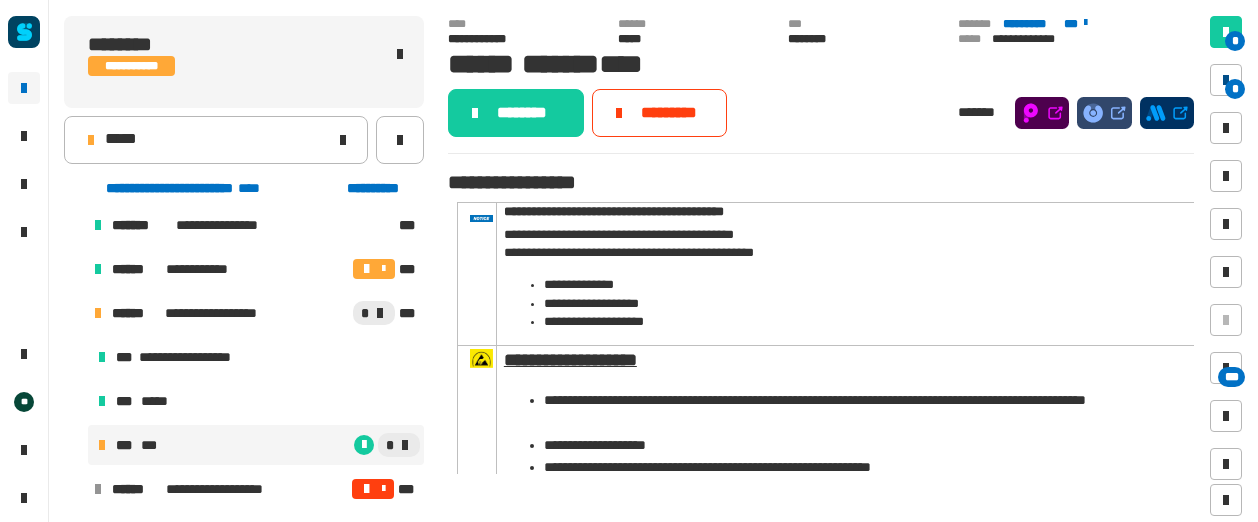 click on "*" at bounding box center [1235, 89] 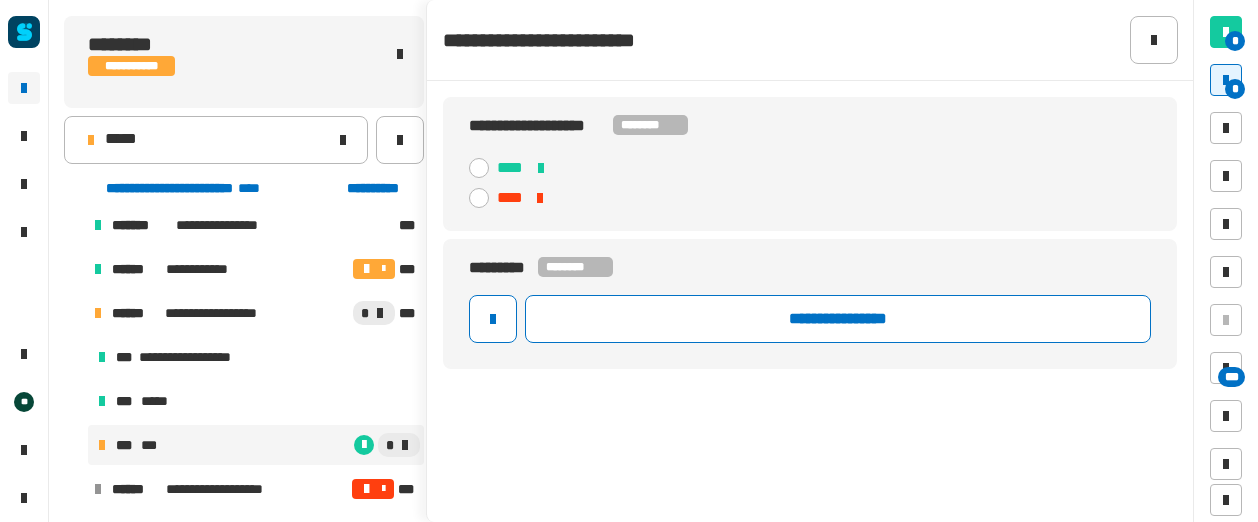click 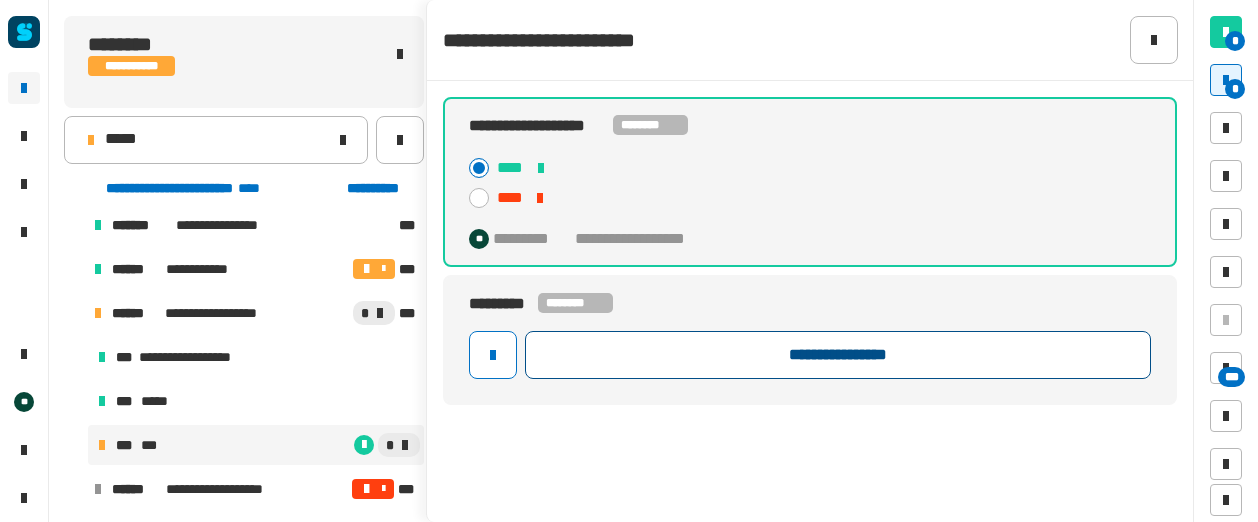 click on "**********" 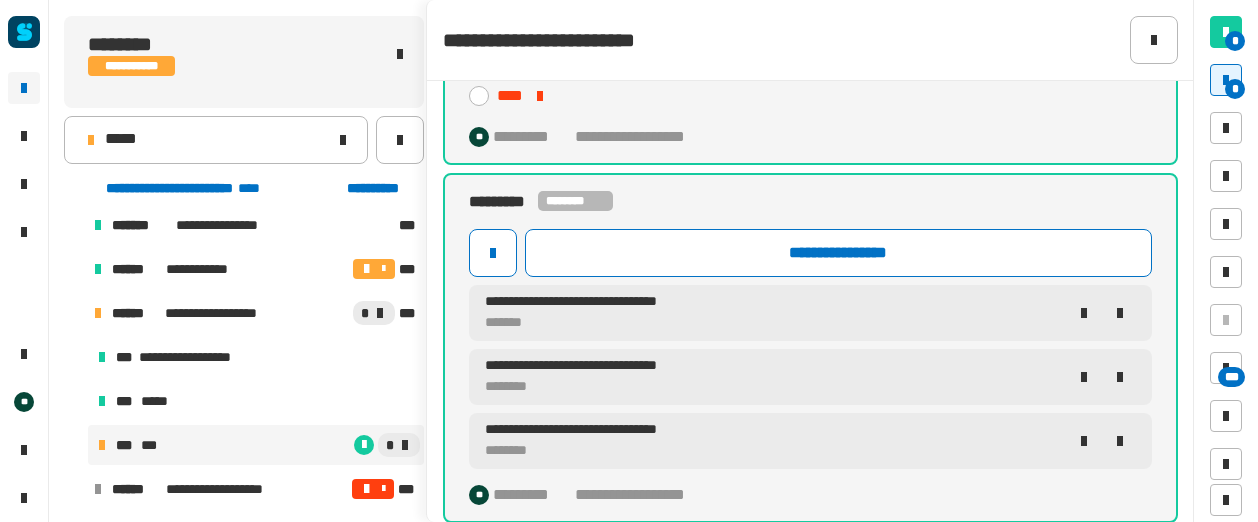 scroll, scrollTop: 102, scrollLeft: 0, axis: vertical 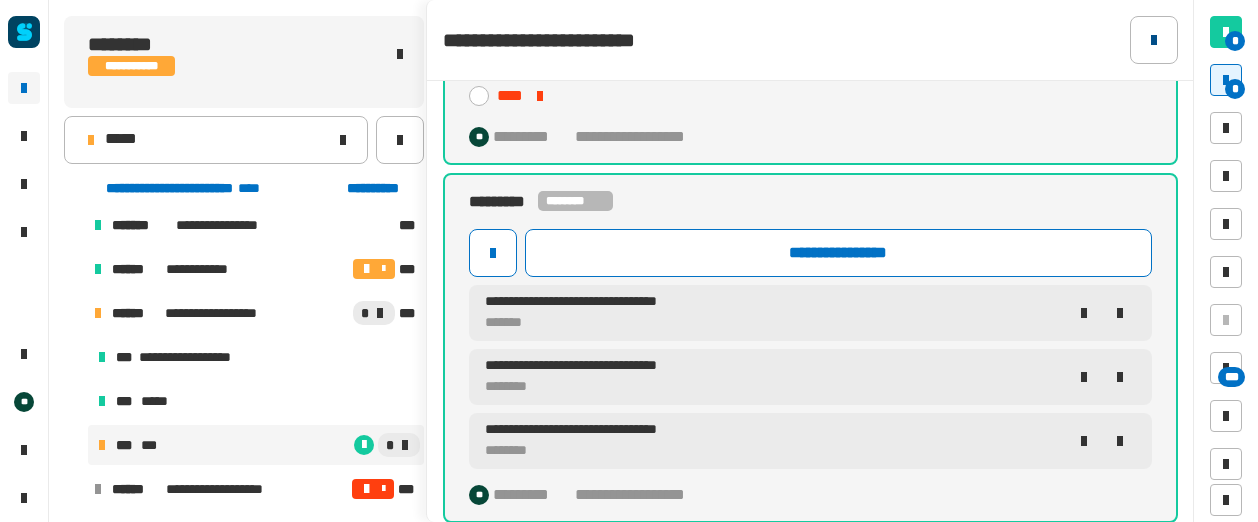 click 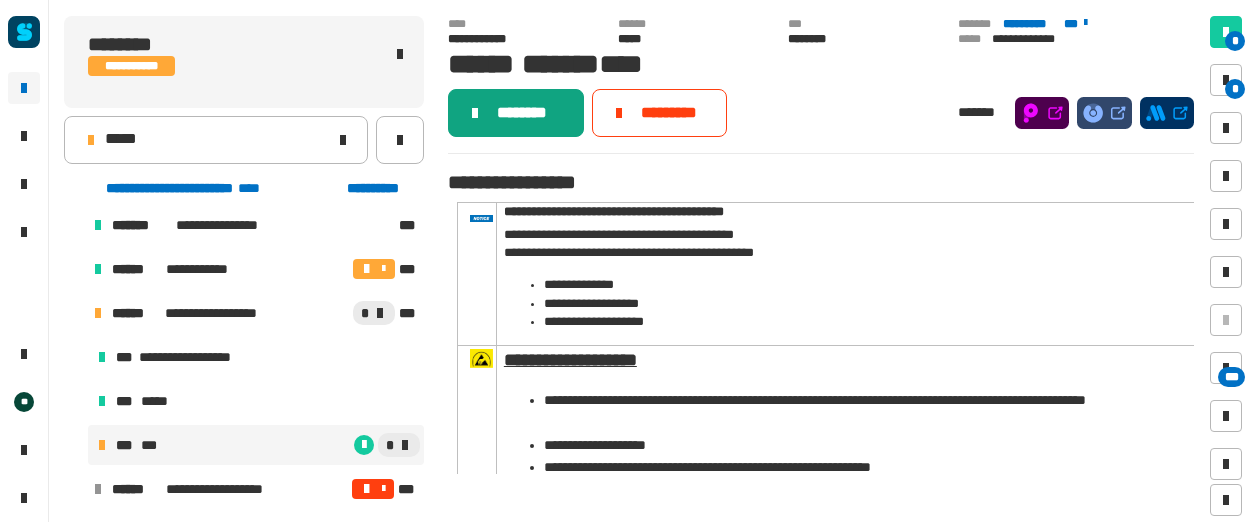 click on "********" 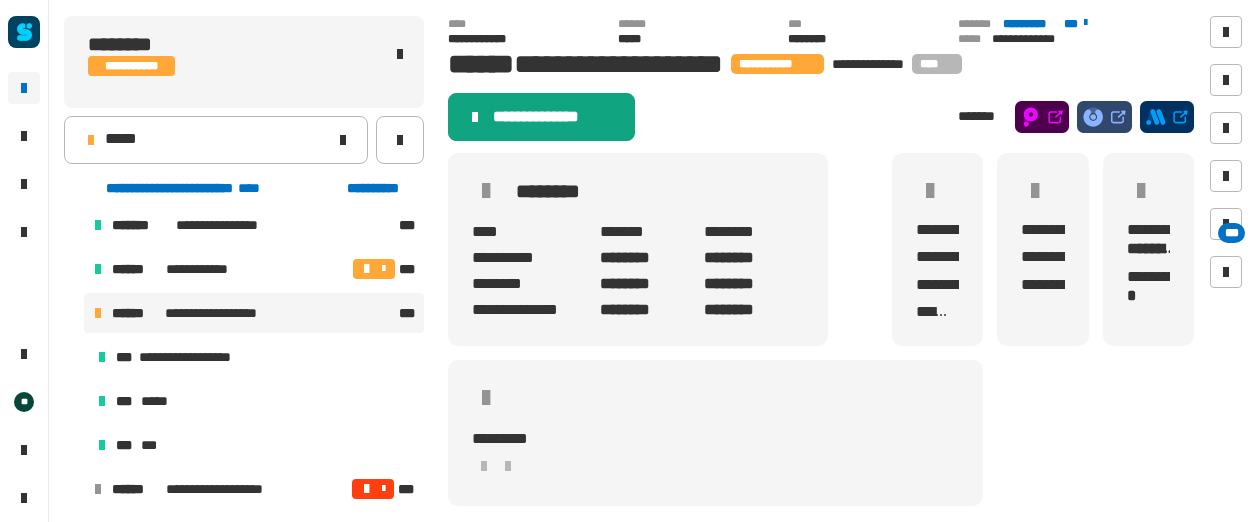 click on "**********" 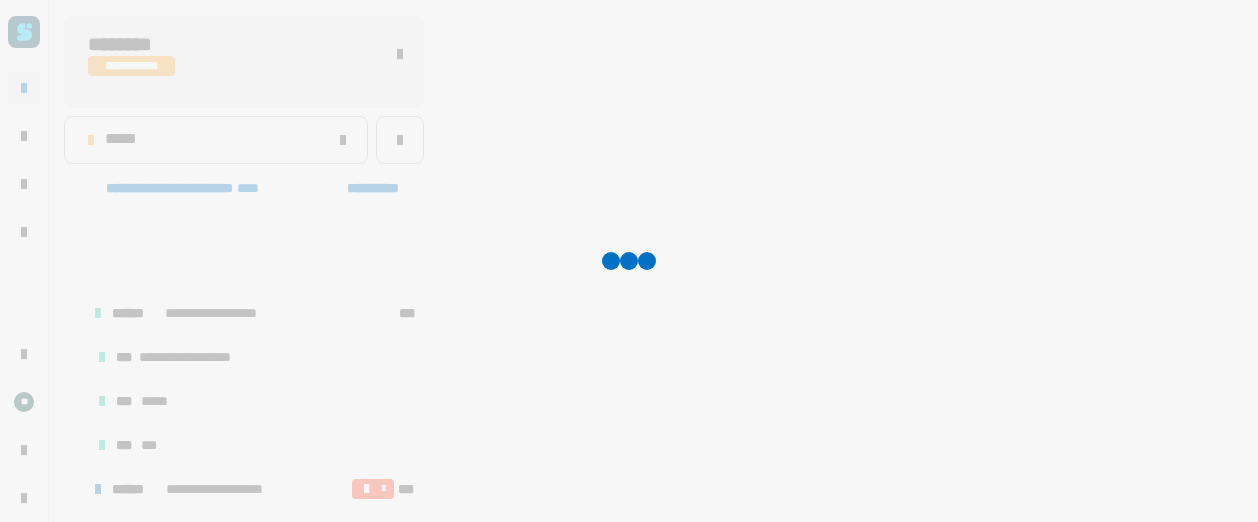 scroll, scrollTop: 1154, scrollLeft: 0, axis: vertical 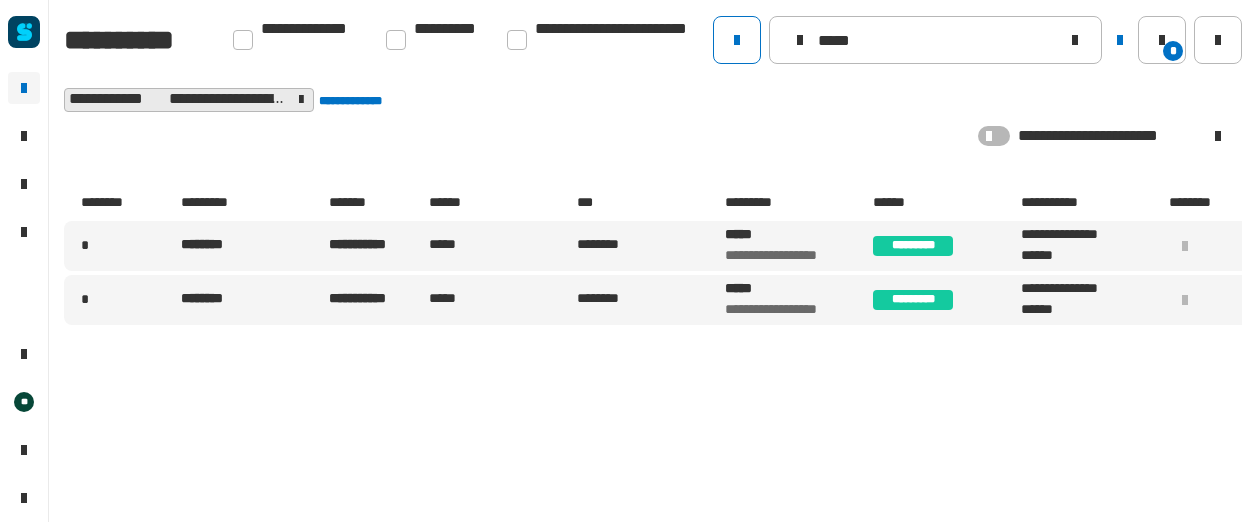 drag, startPoint x: 897, startPoint y: 43, endPoint x: 765, endPoint y: 34, distance: 132.30646 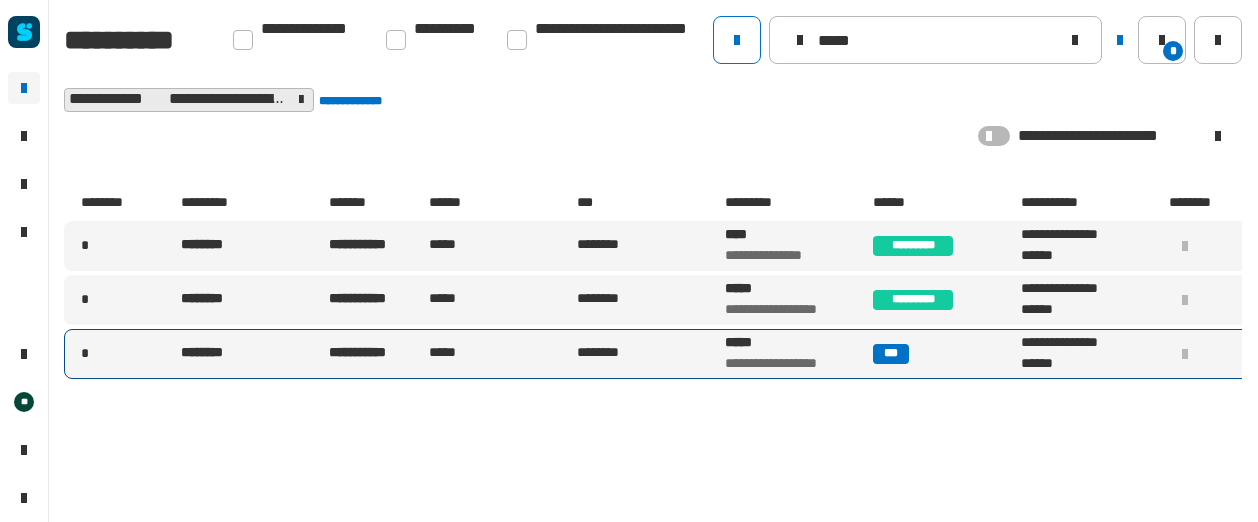 type on "*****" 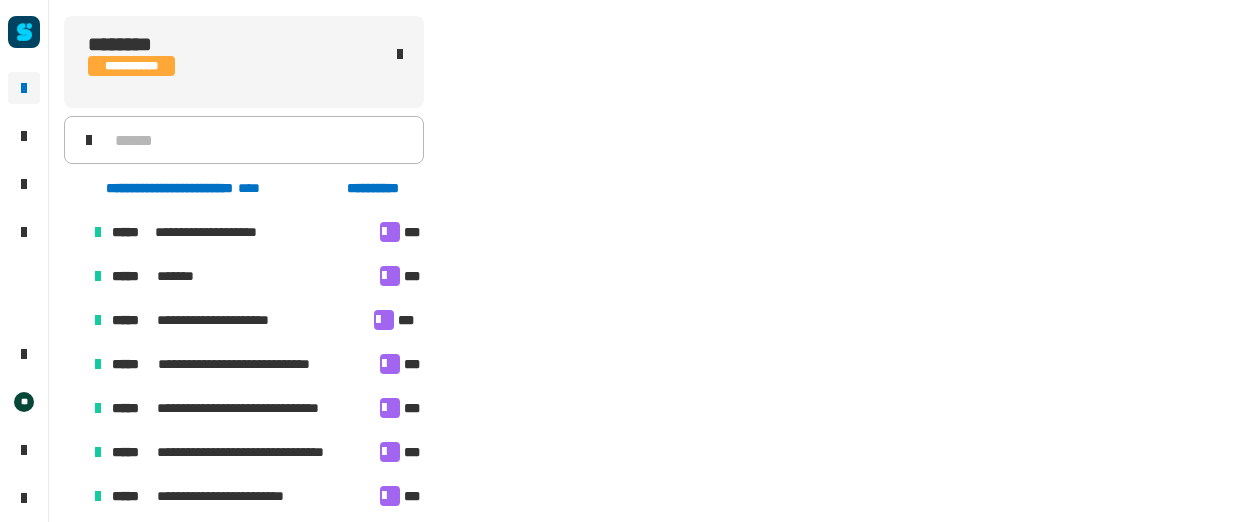 scroll, scrollTop: 1019, scrollLeft: 0, axis: vertical 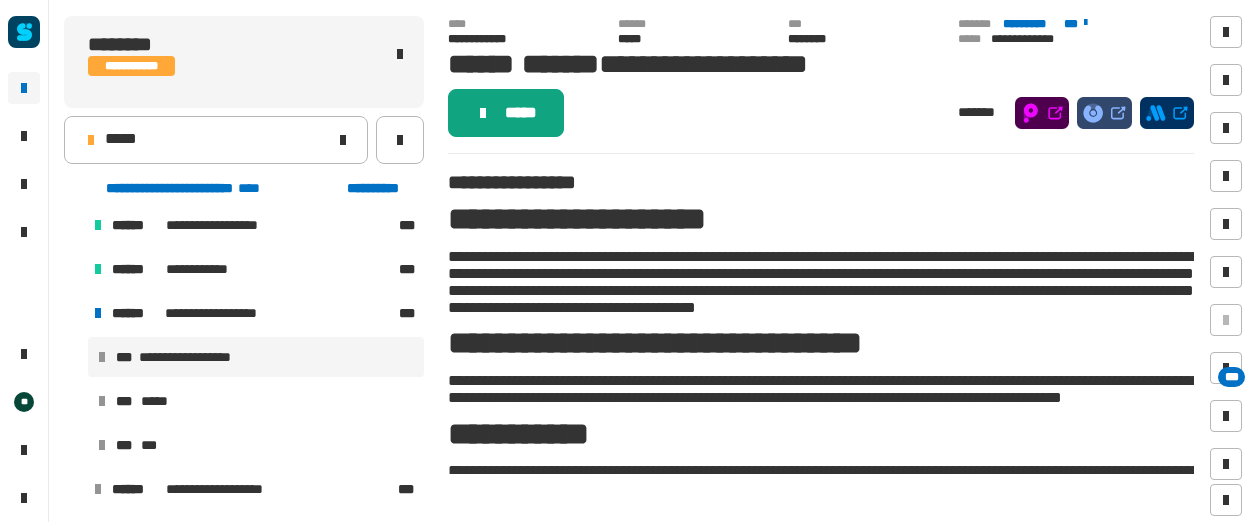 click on "*****" 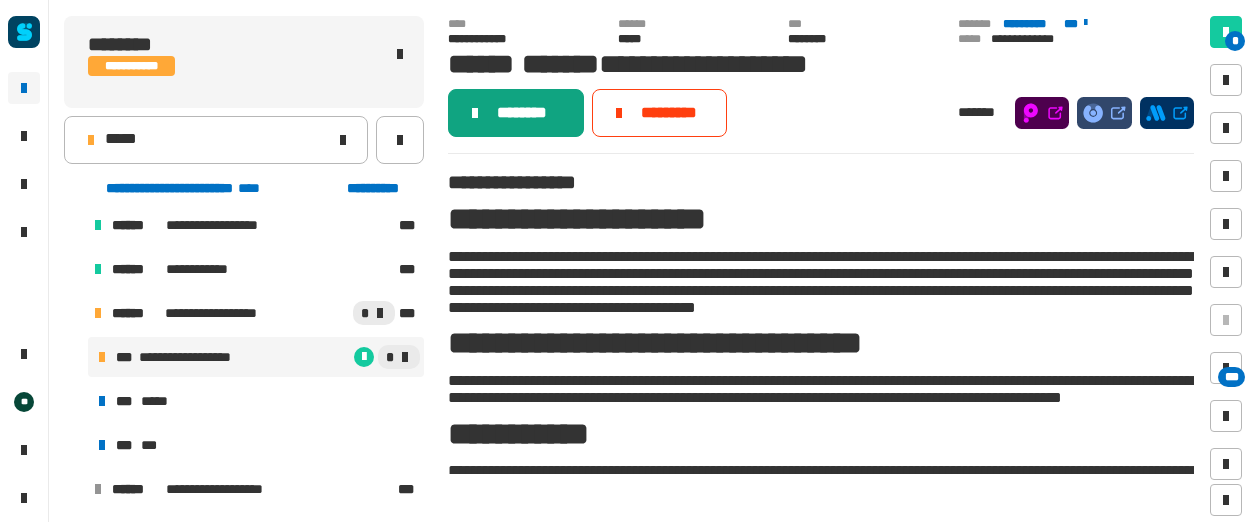 click on "********" 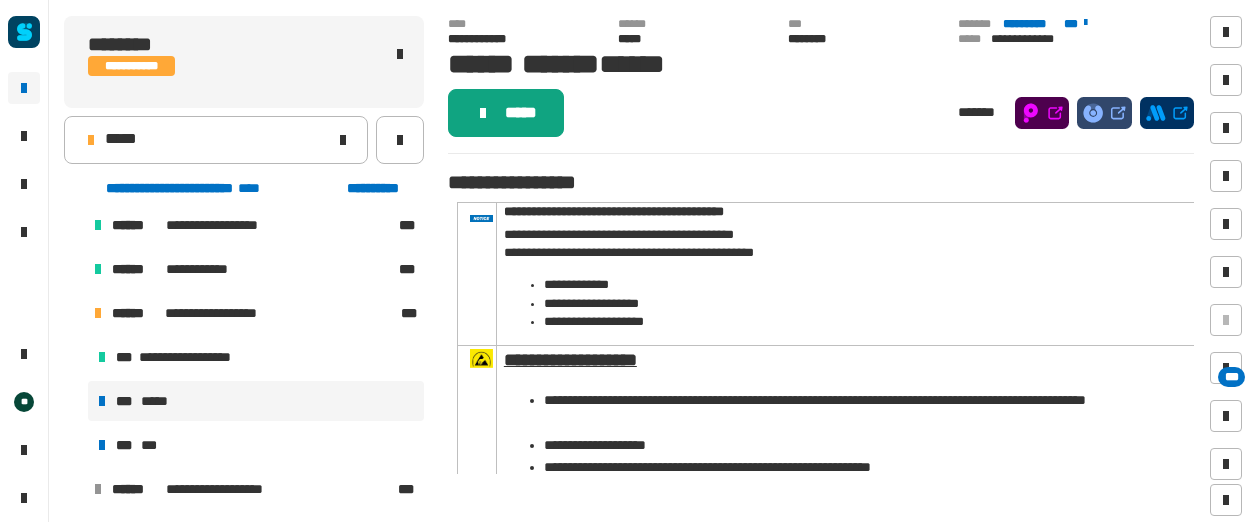 click on "*****" 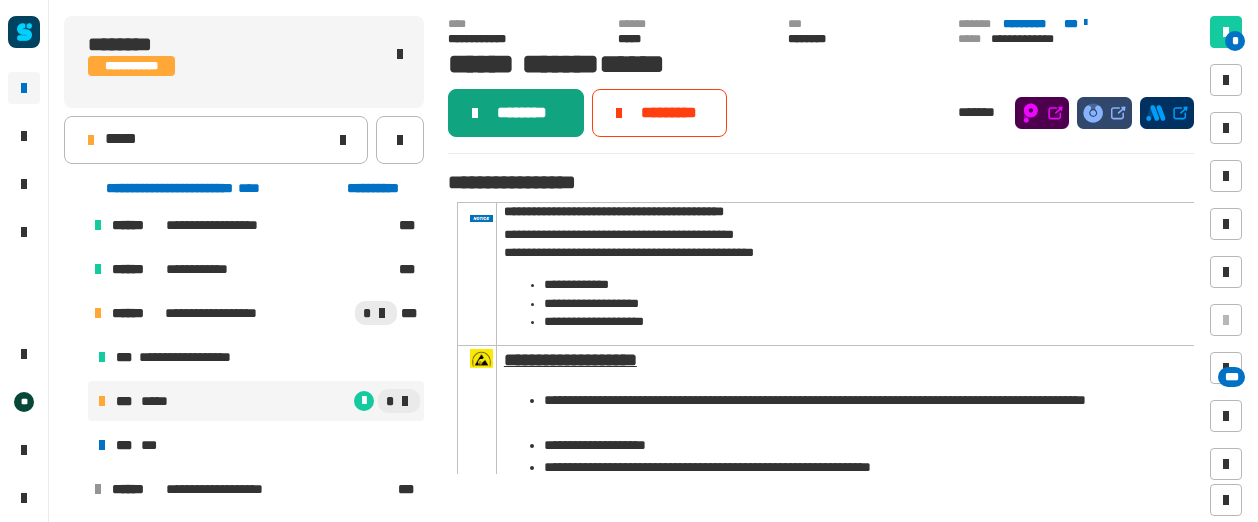 click on "********" 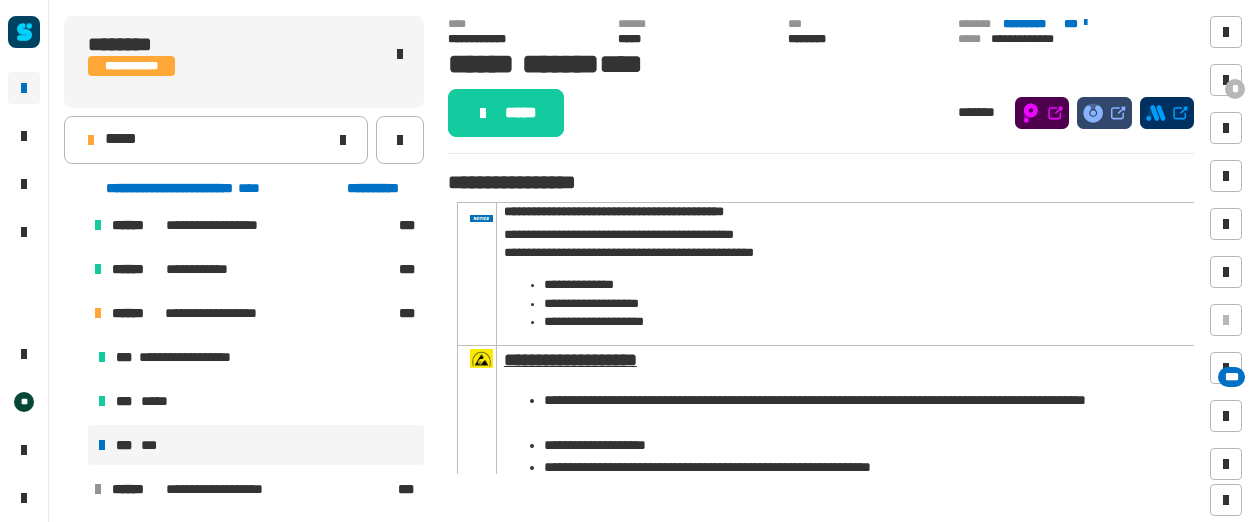 click on "*****" 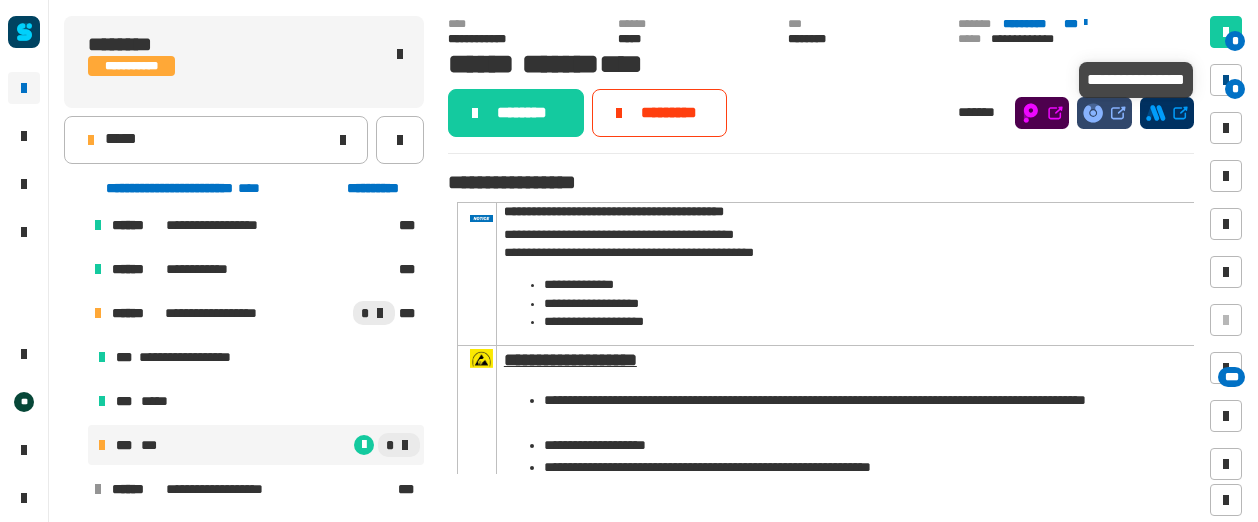 click at bounding box center [1226, 80] 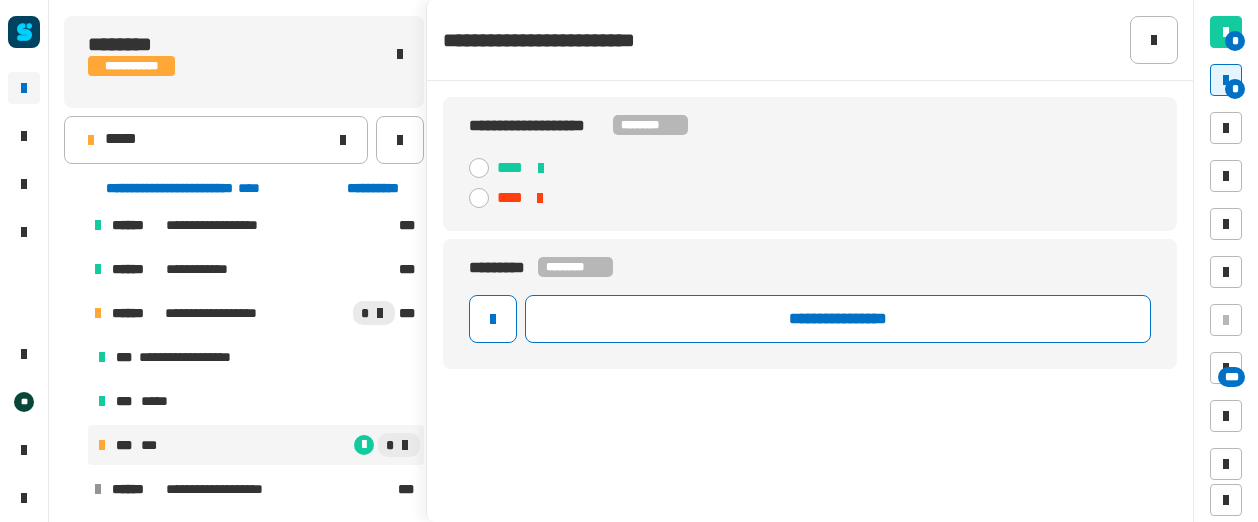 click 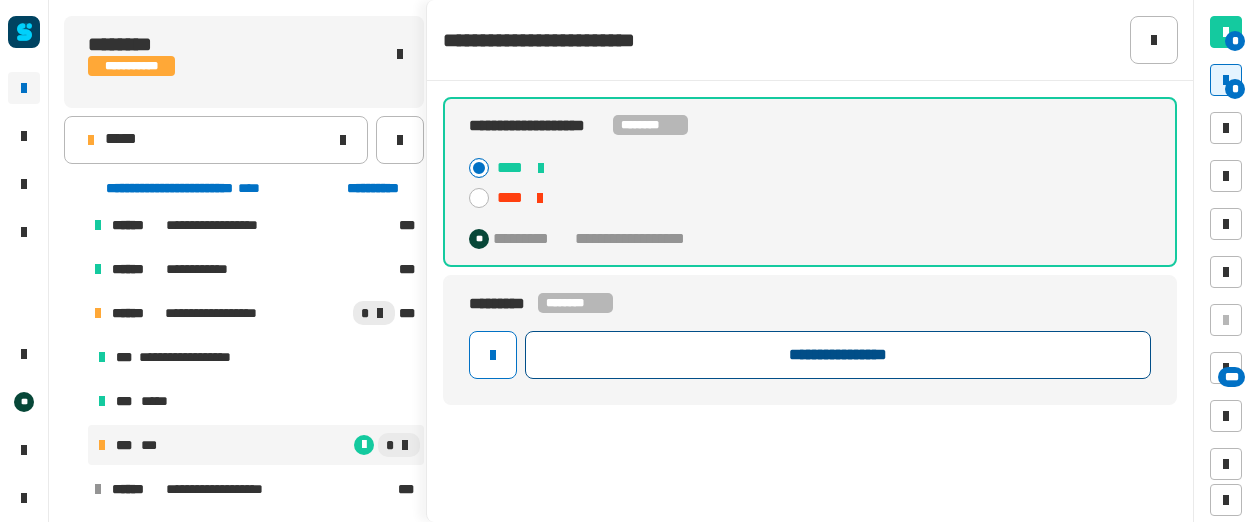click on "**********" 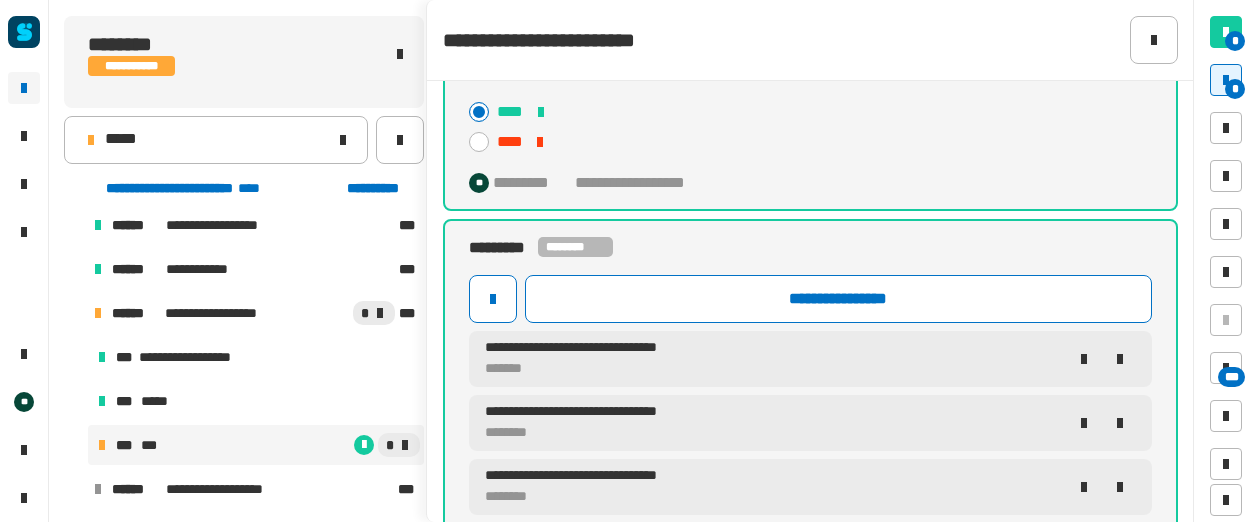 scroll, scrollTop: 102, scrollLeft: 0, axis: vertical 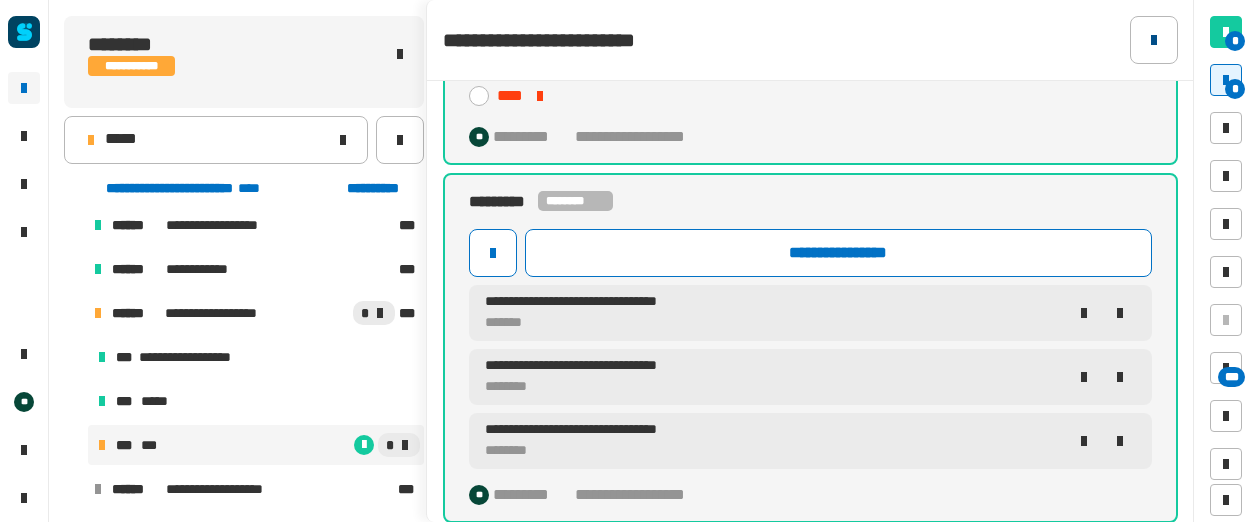 click 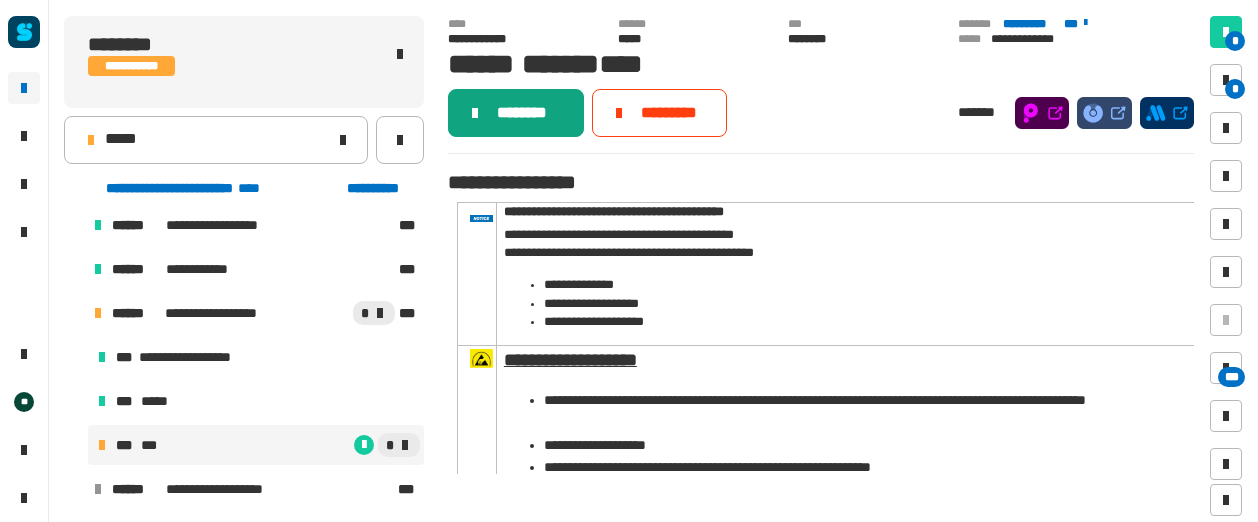 click on "********" 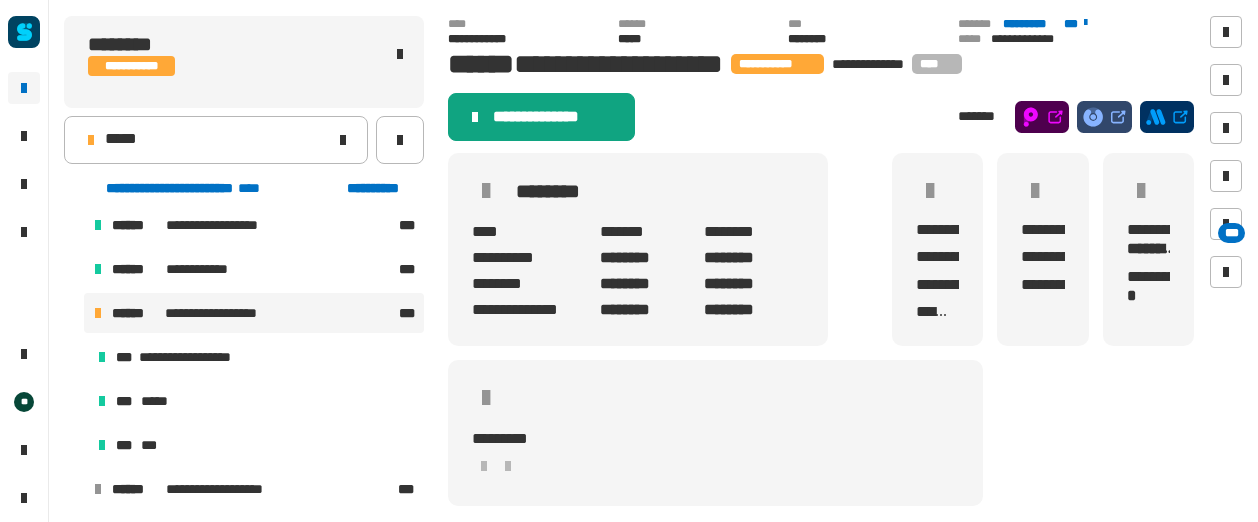 click on "**********" 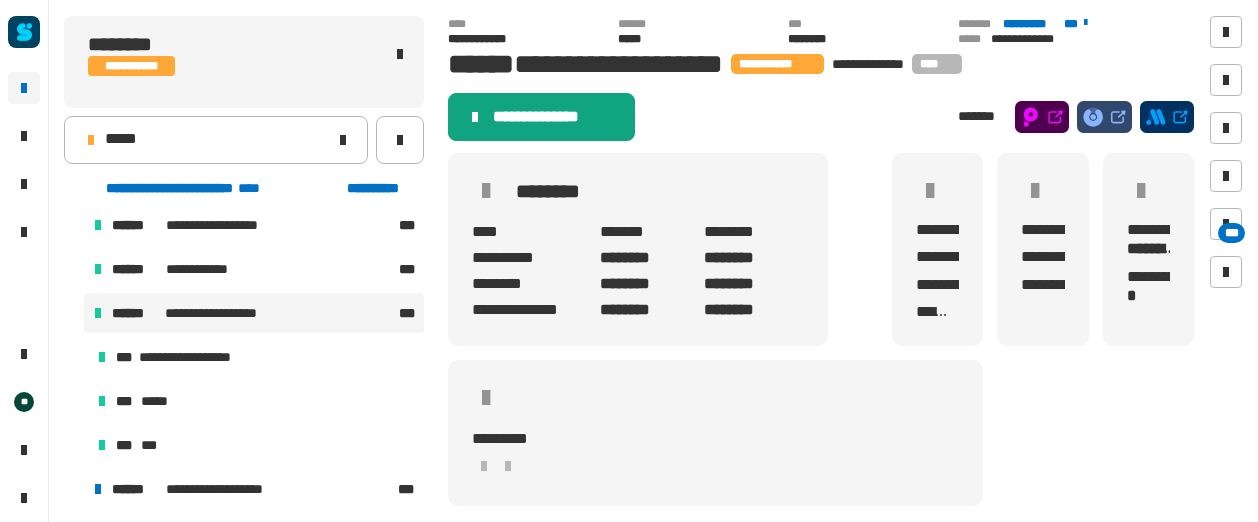 scroll, scrollTop: 1110, scrollLeft: 0, axis: vertical 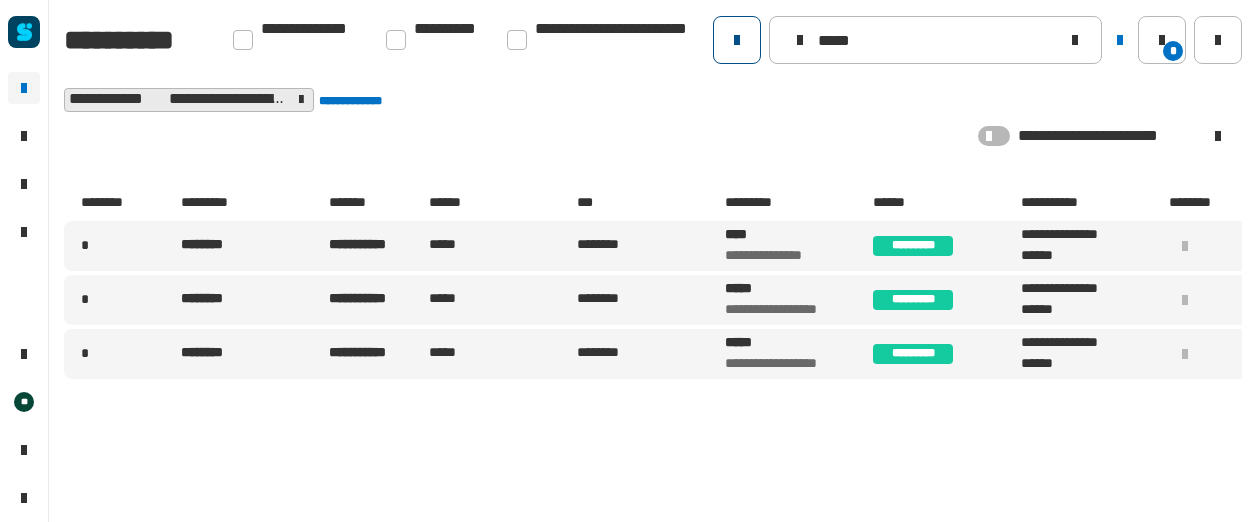 drag, startPoint x: 888, startPoint y: 37, endPoint x: 741, endPoint y: 32, distance: 147.085 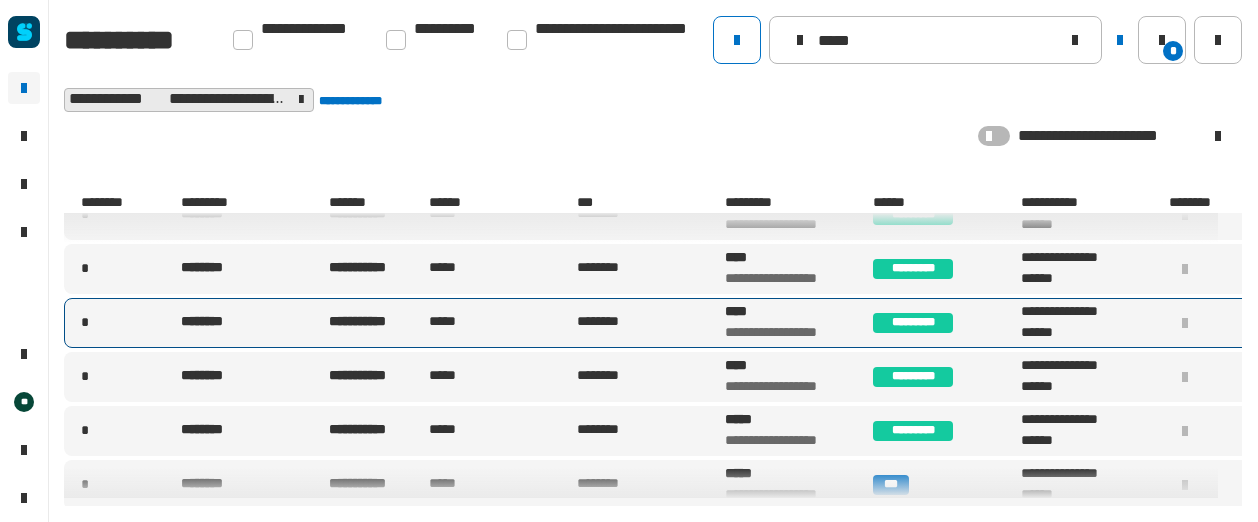 scroll, scrollTop: 986, scrollLeft: 0, axis: vertical 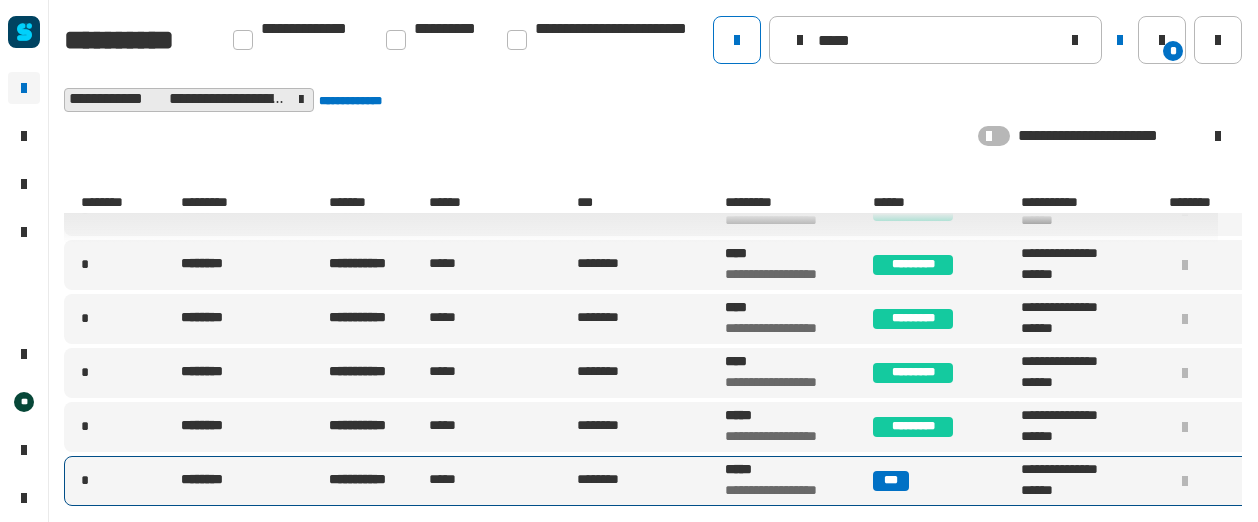type on "*****" 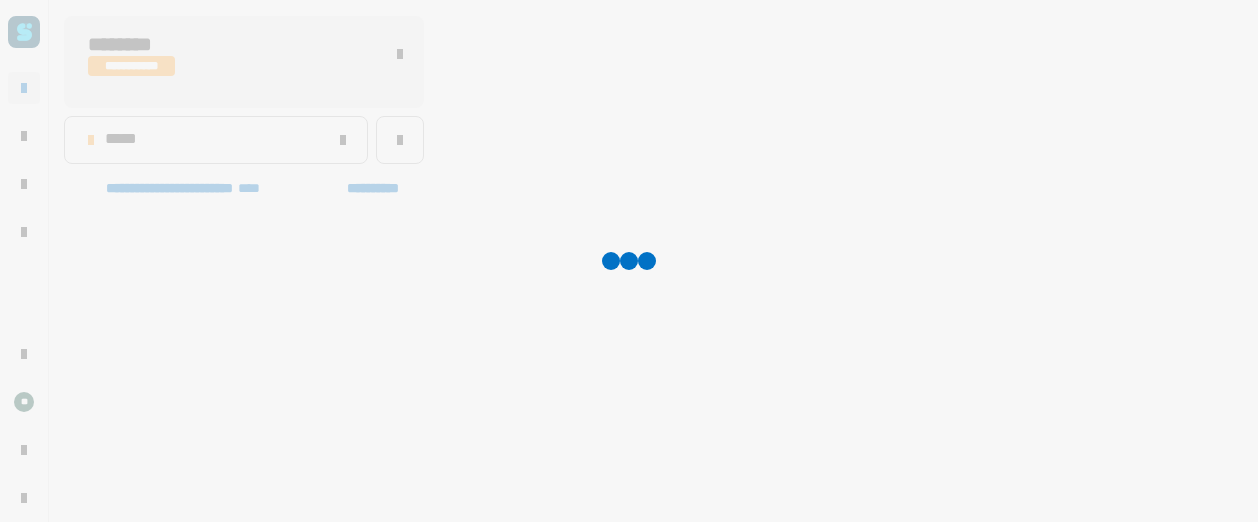 scroll, scrollTop: 1019, scrollLeft: 0, axis: vertical 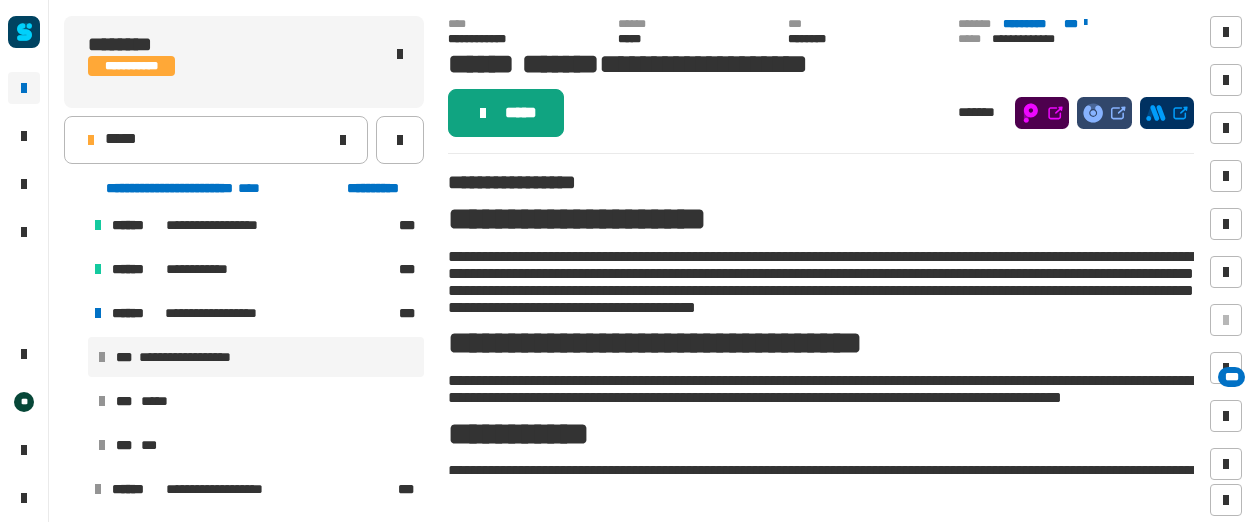 click on "*****" 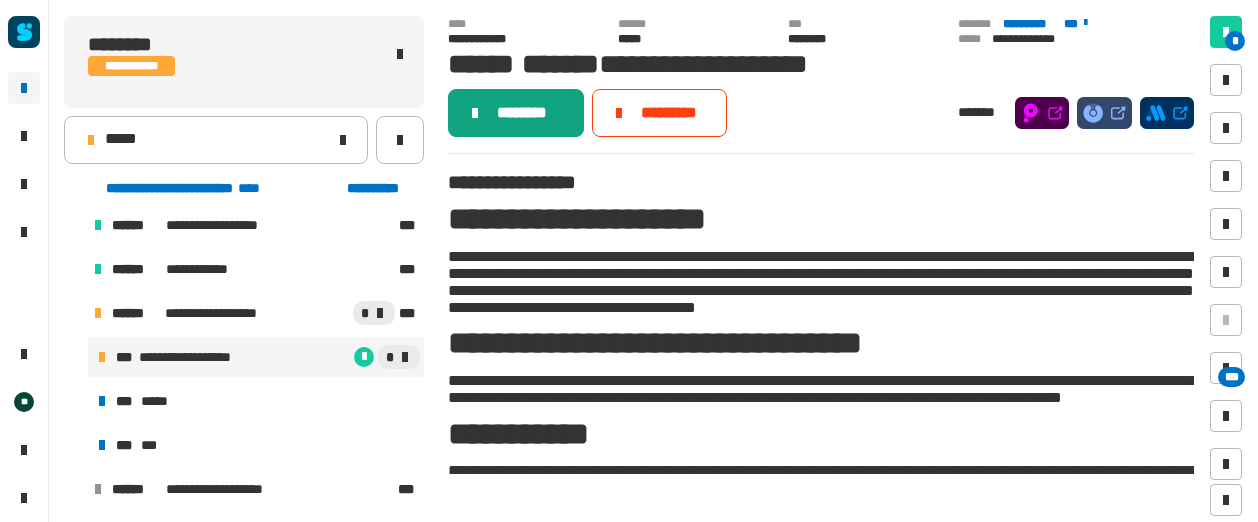 click on "********" 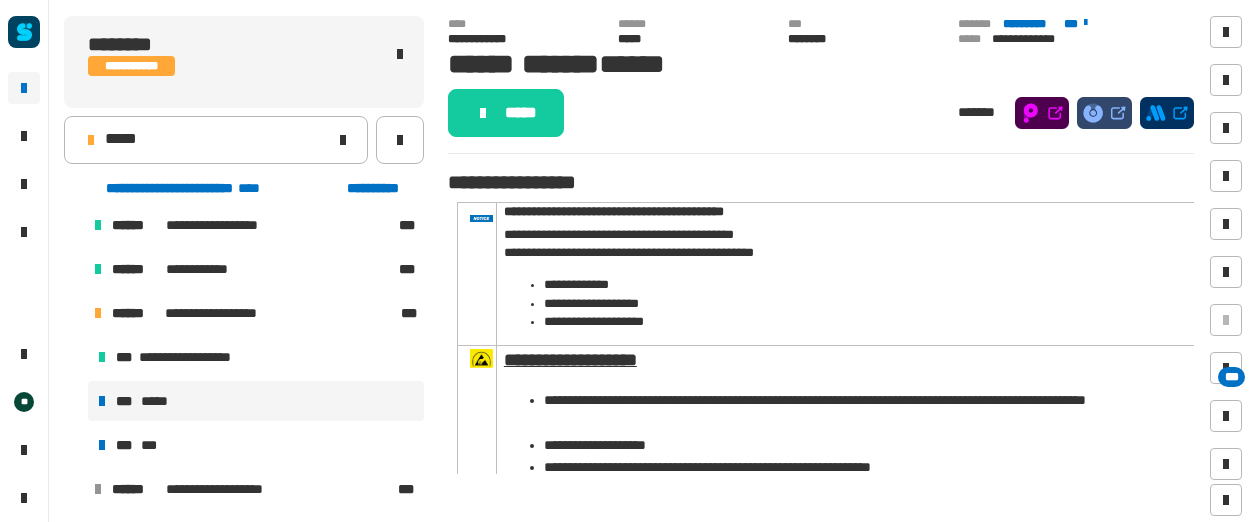 click on "*****" 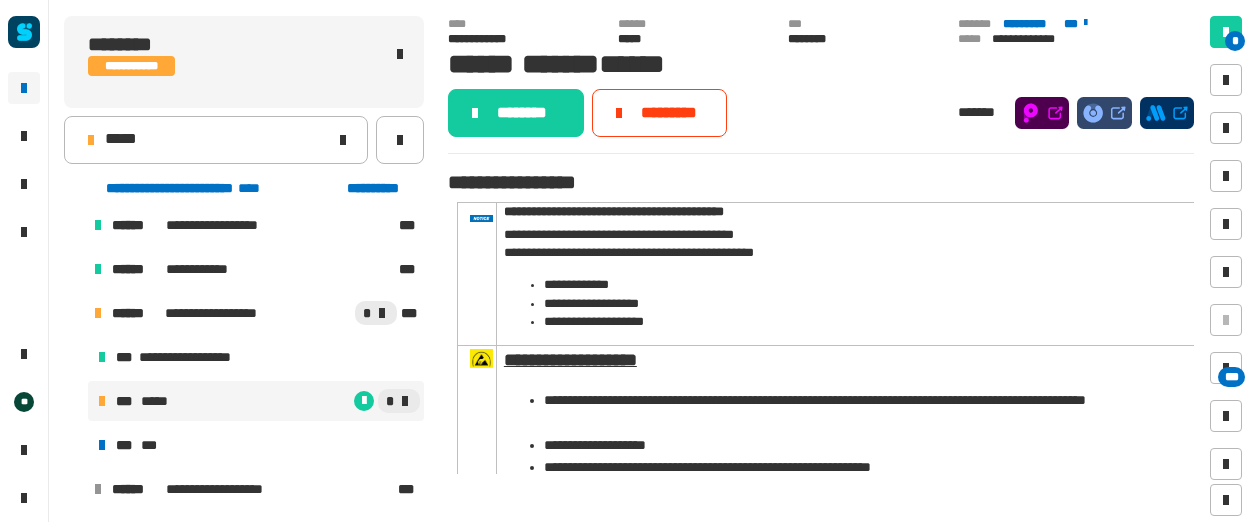 click on "********" 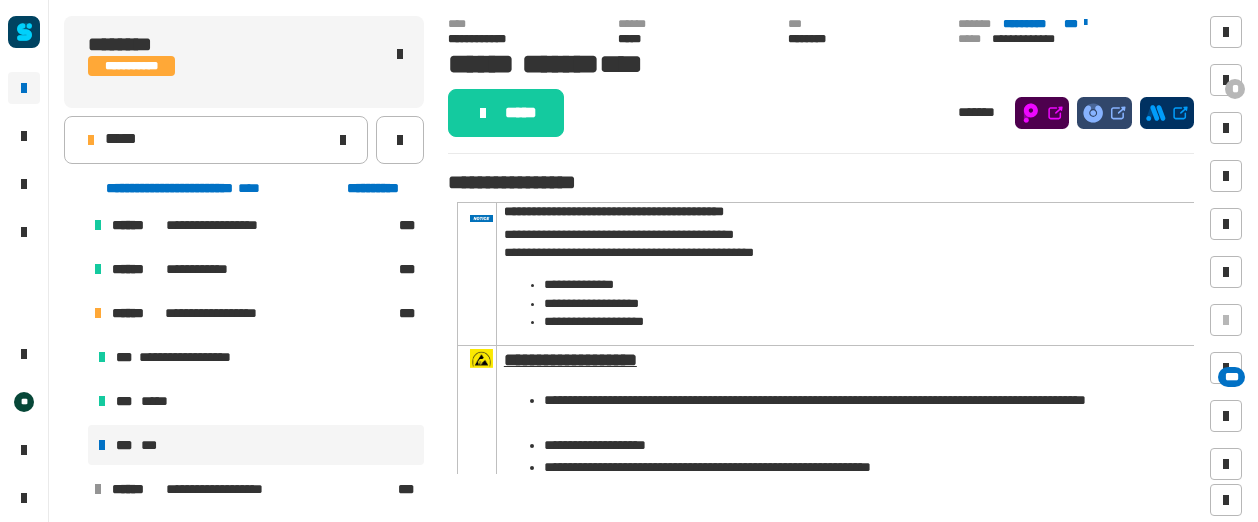click on "*****" 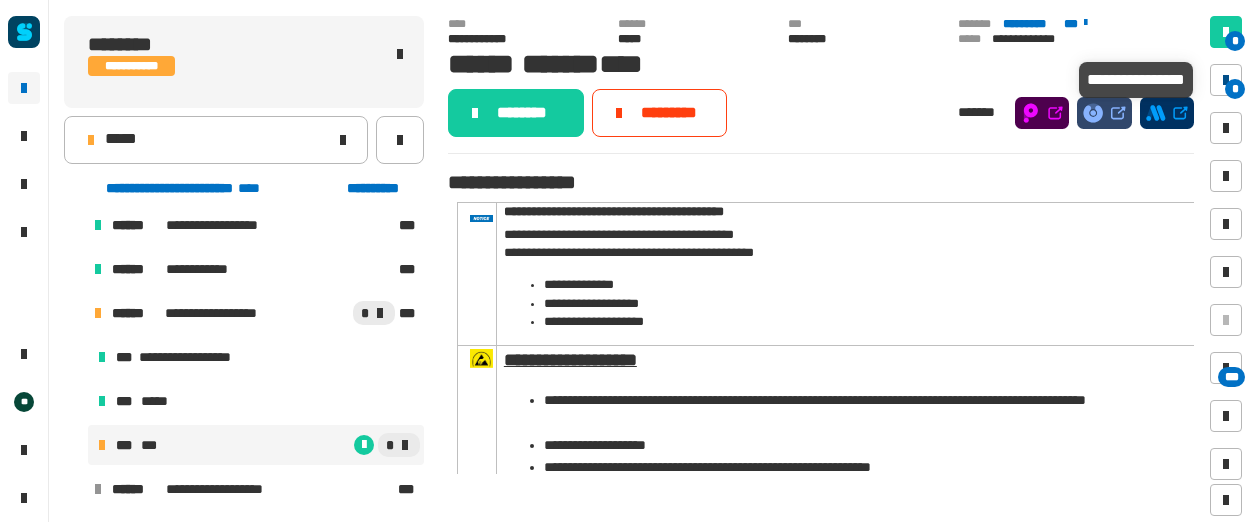 click on "*" at bounding box center (1235, 89) 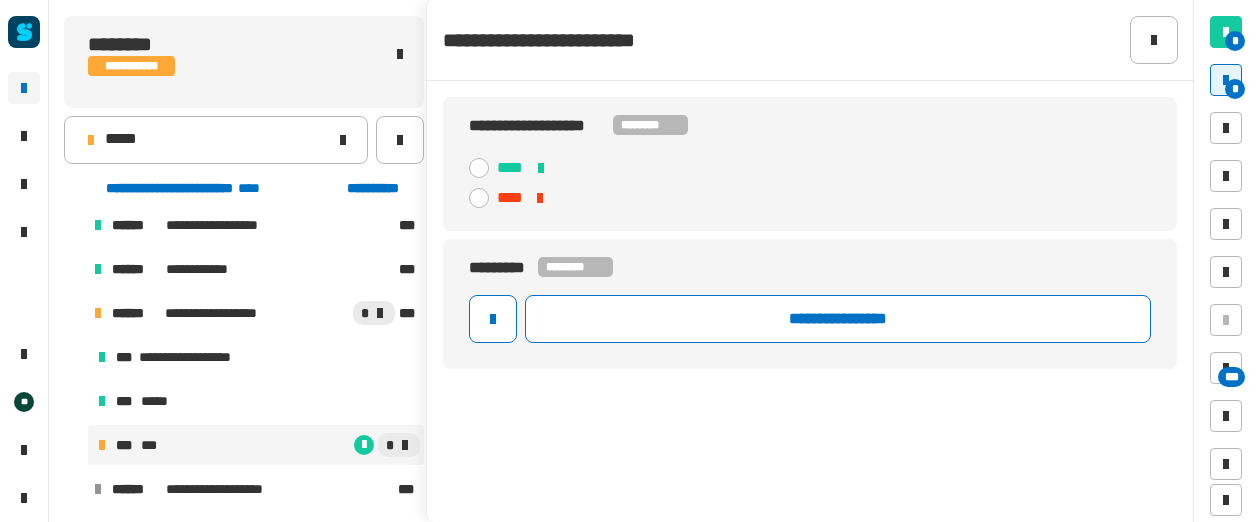 click 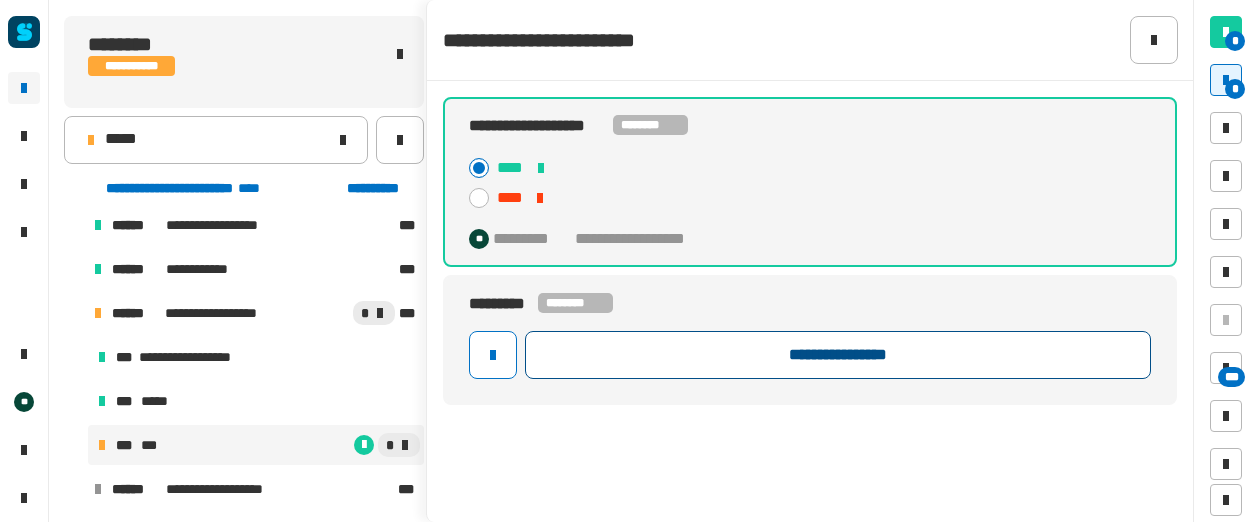 click on "**********" 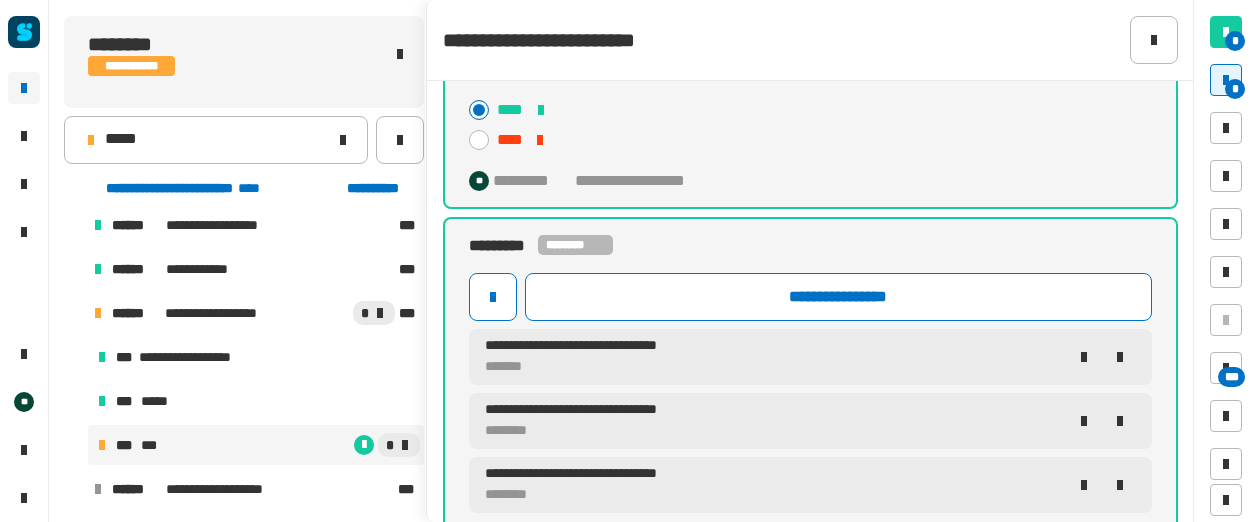 scroll, scrollTop: 102, scrollLeft: 0, axis: vertical 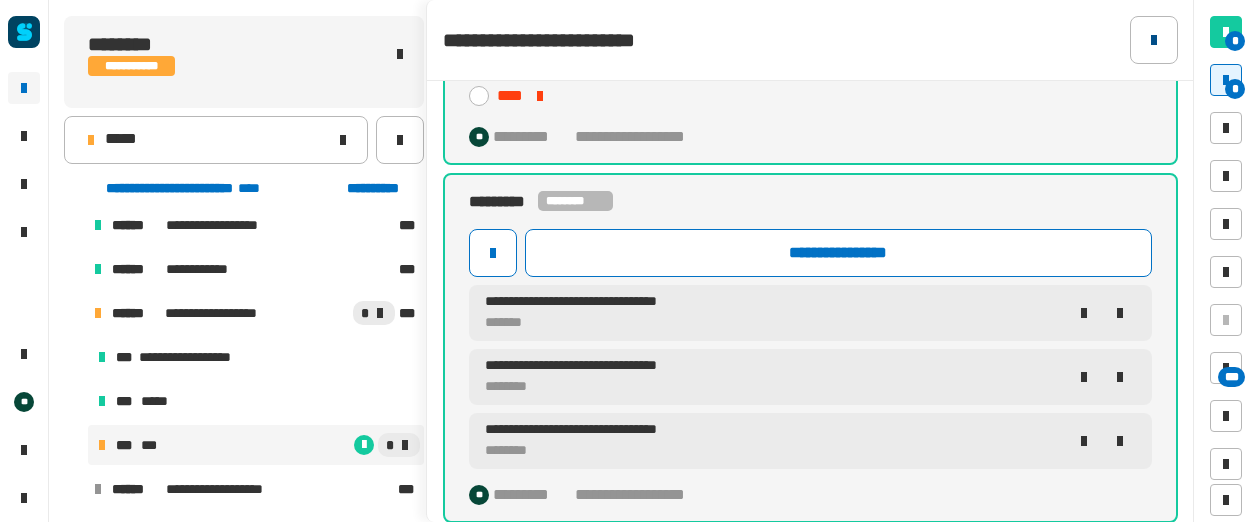 click 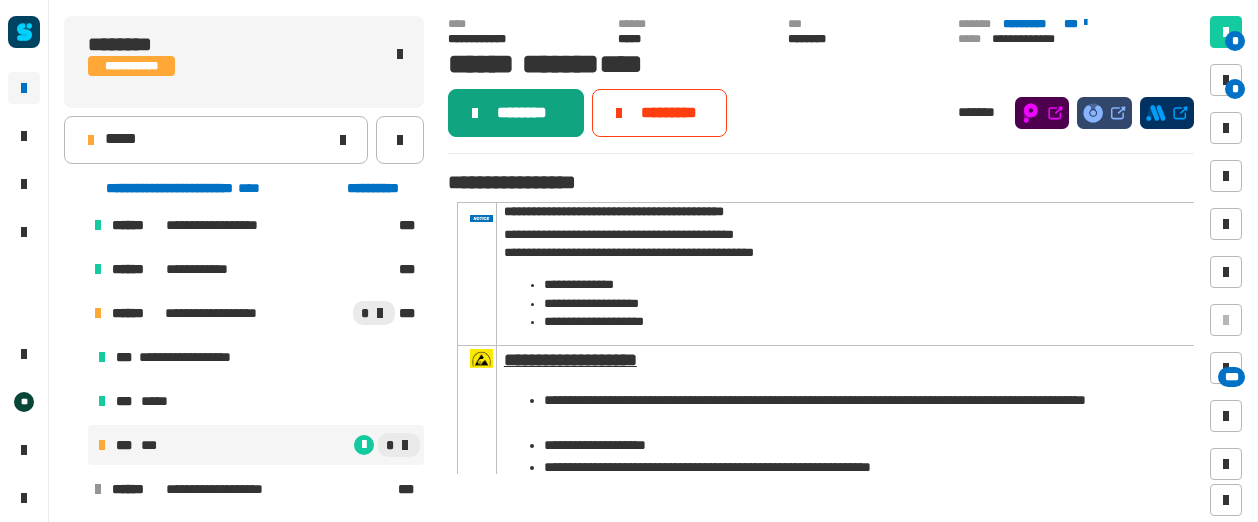 click on "********" 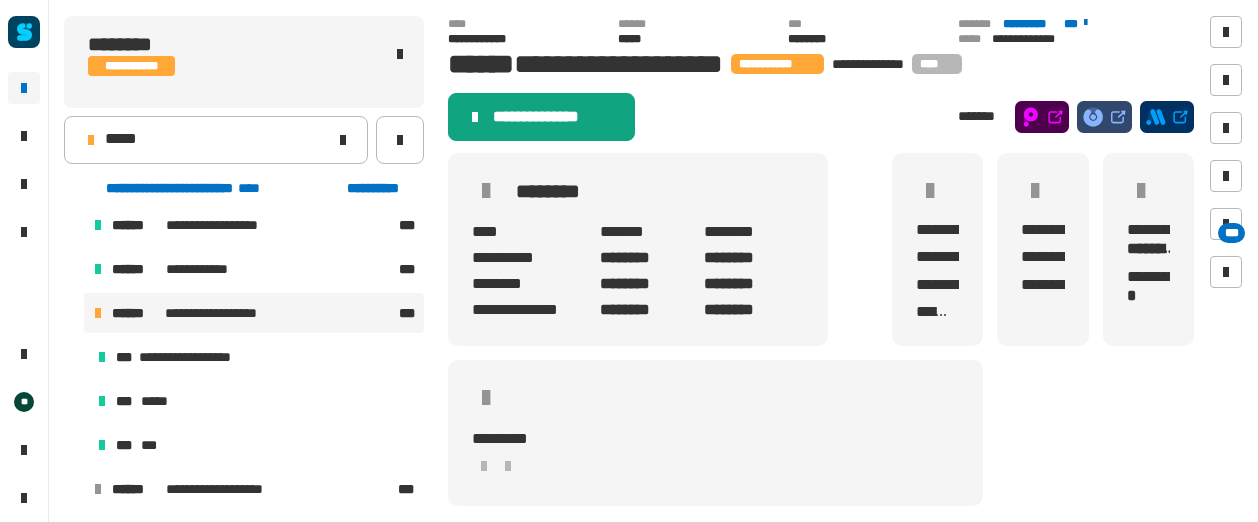click on "**********" 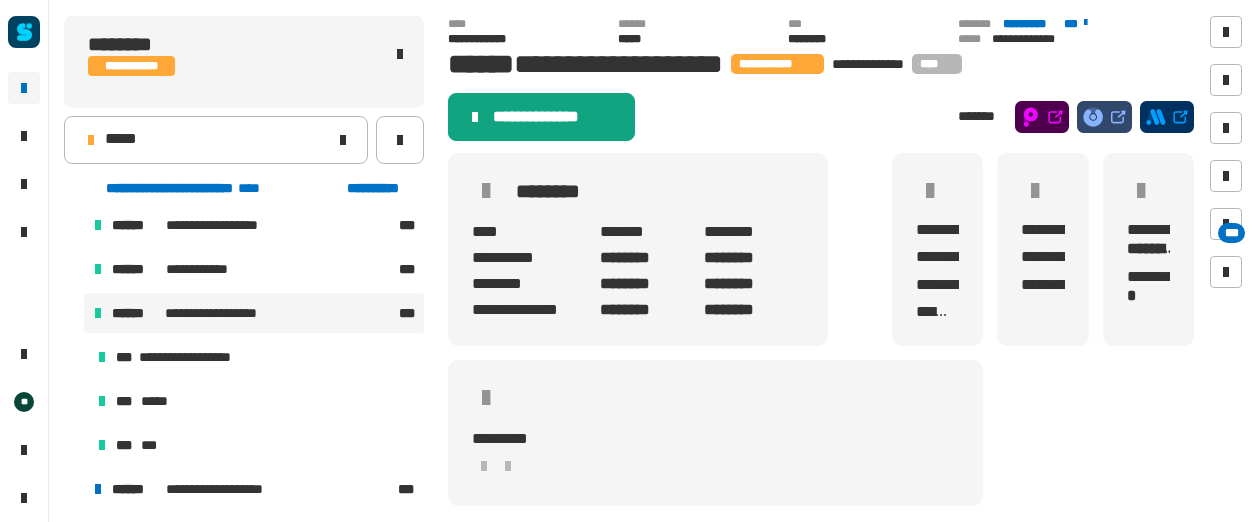 scroll, scrollTop: 1110, scrollLeft: 0, axis: vertical 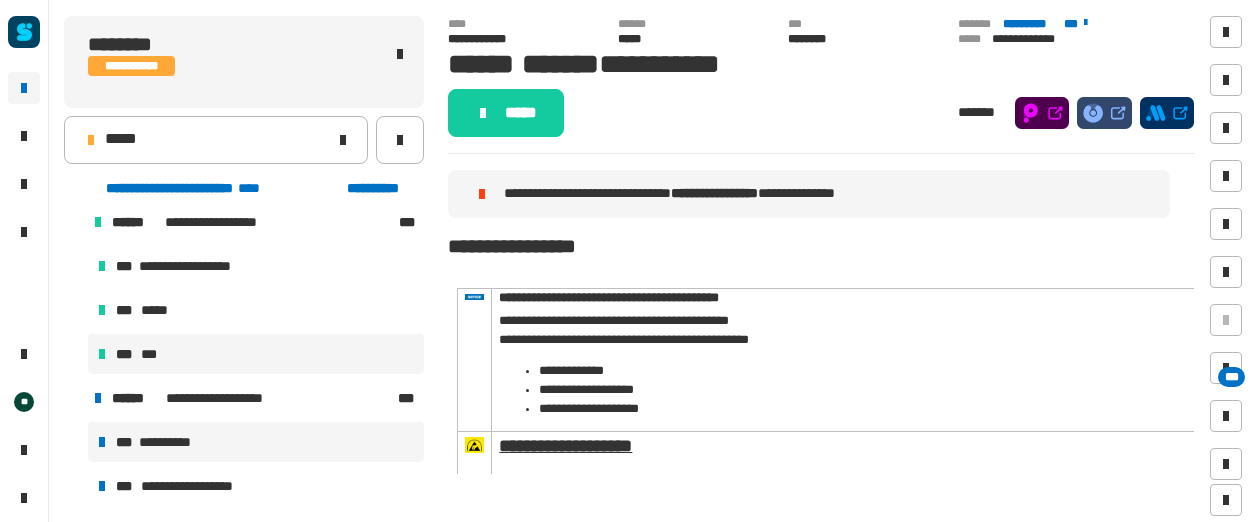 click on "*** ***" at bounding box center (256, 354) 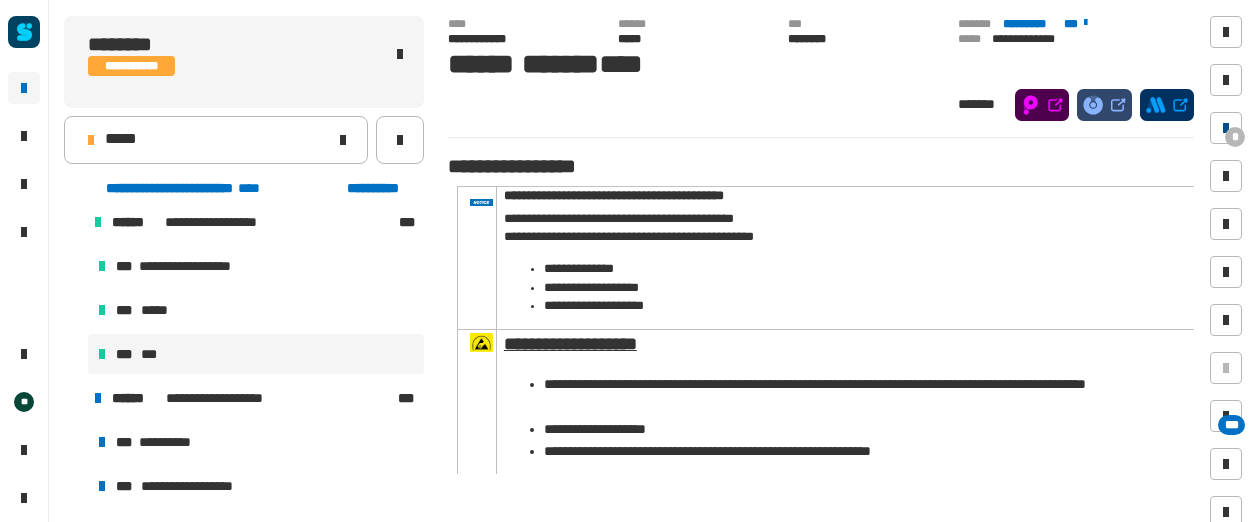 click on "*" at bounding box center [1226, 128] 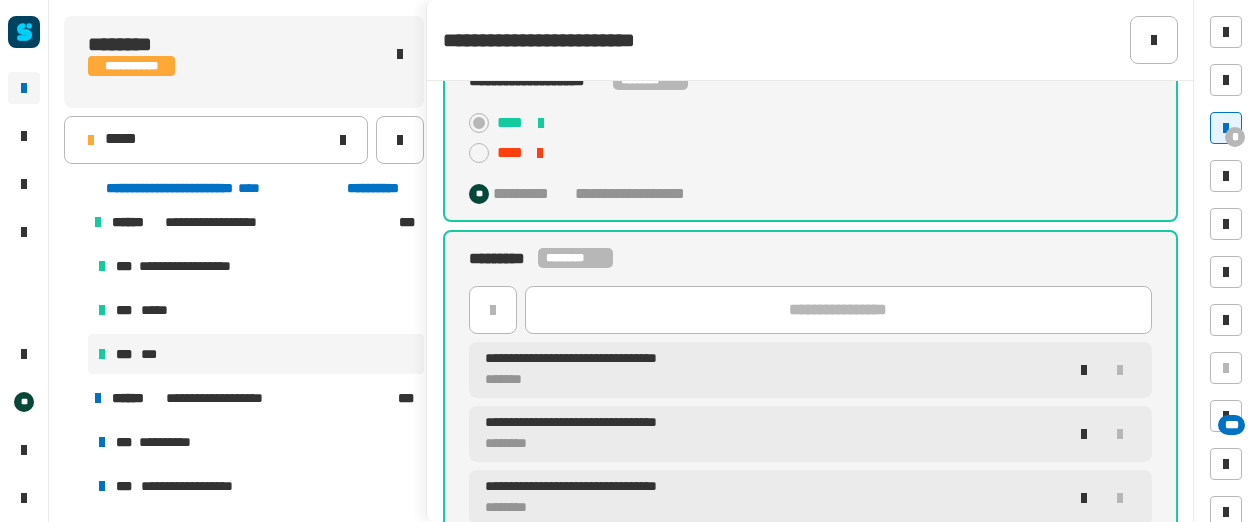 scroll, scrollTop: 102, scrollLeft: 0, axis: vertical 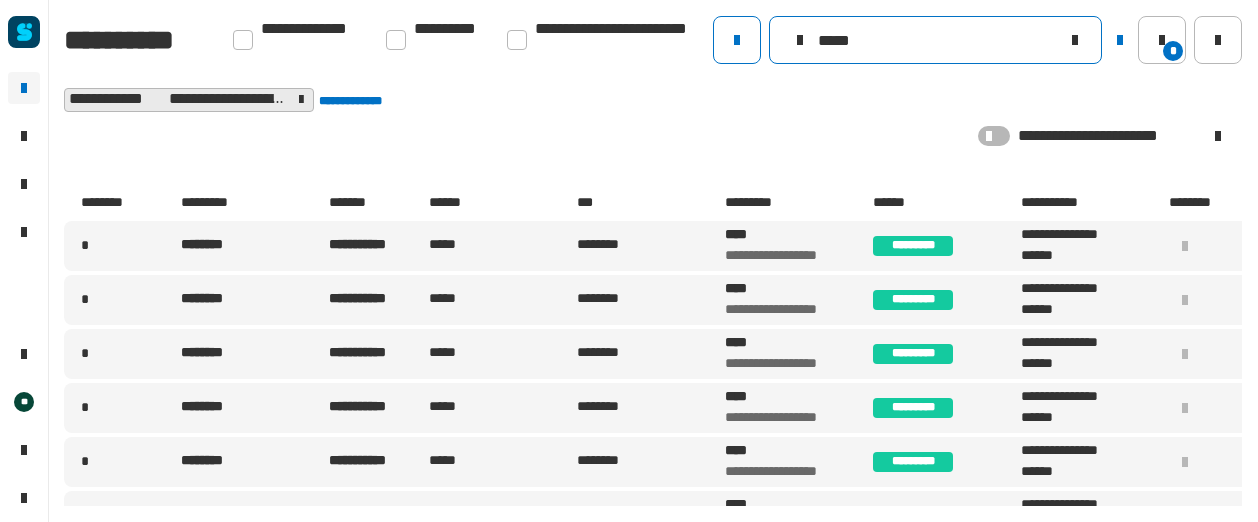 drag, startPoint x: 877, startPoint y: 44, endPoint x: 685, endPoint y: 21, distance: 193.3727 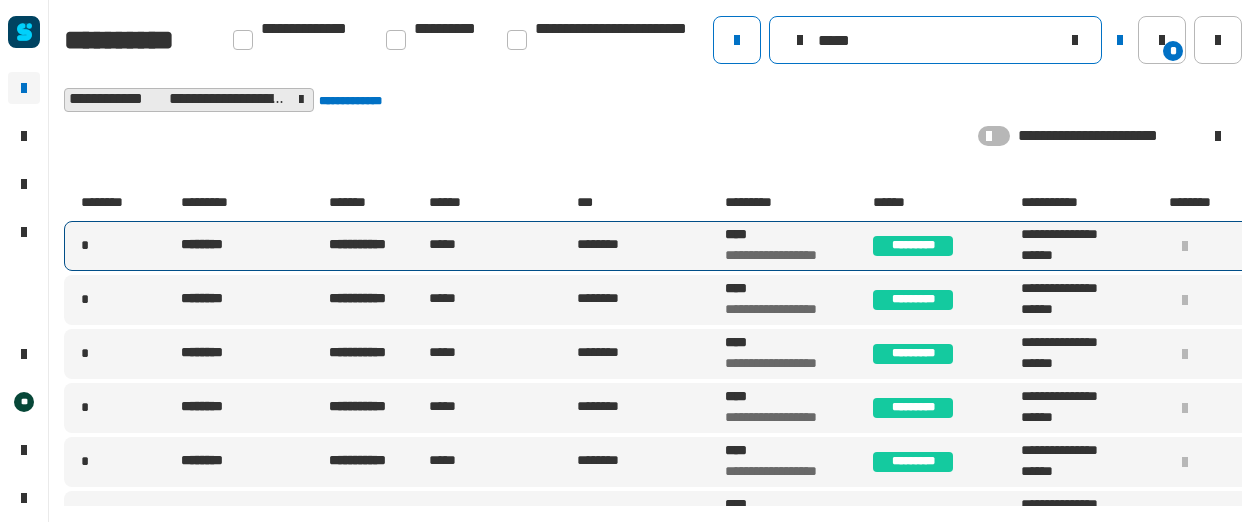 paste 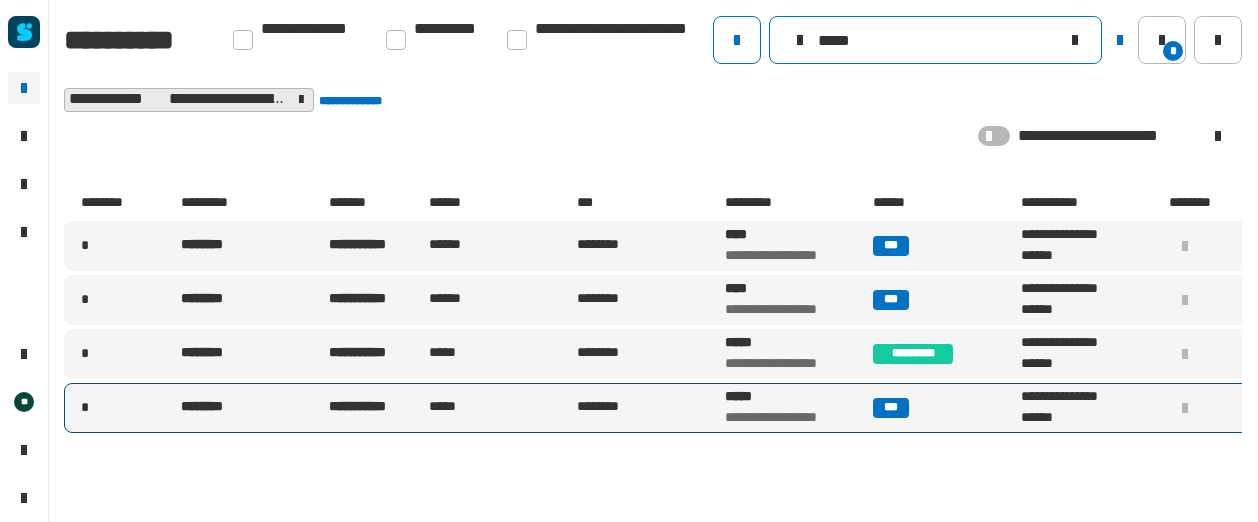 type on "*****" 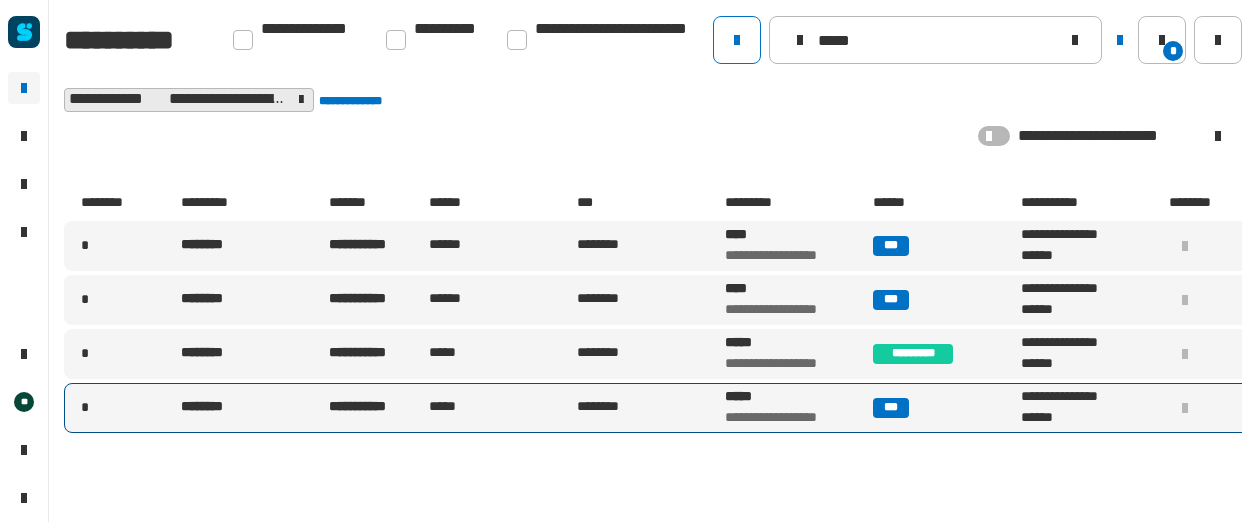 click on "**********" at bounding box center (780, 418) 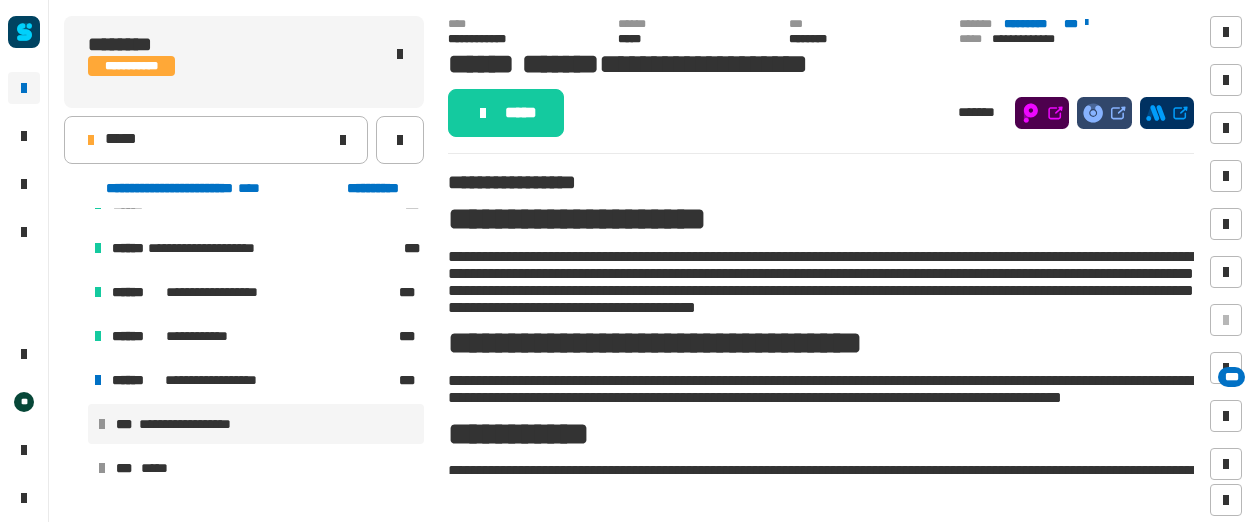 scroll, scrollTop: 922, scrollLeft: 0, axis: vertical 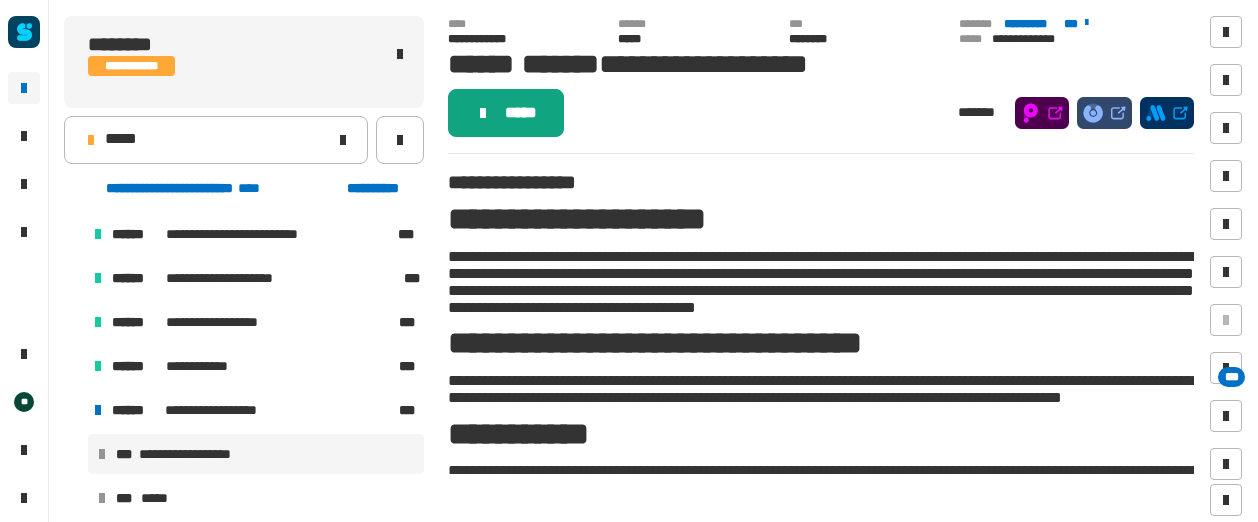 click on "*****" 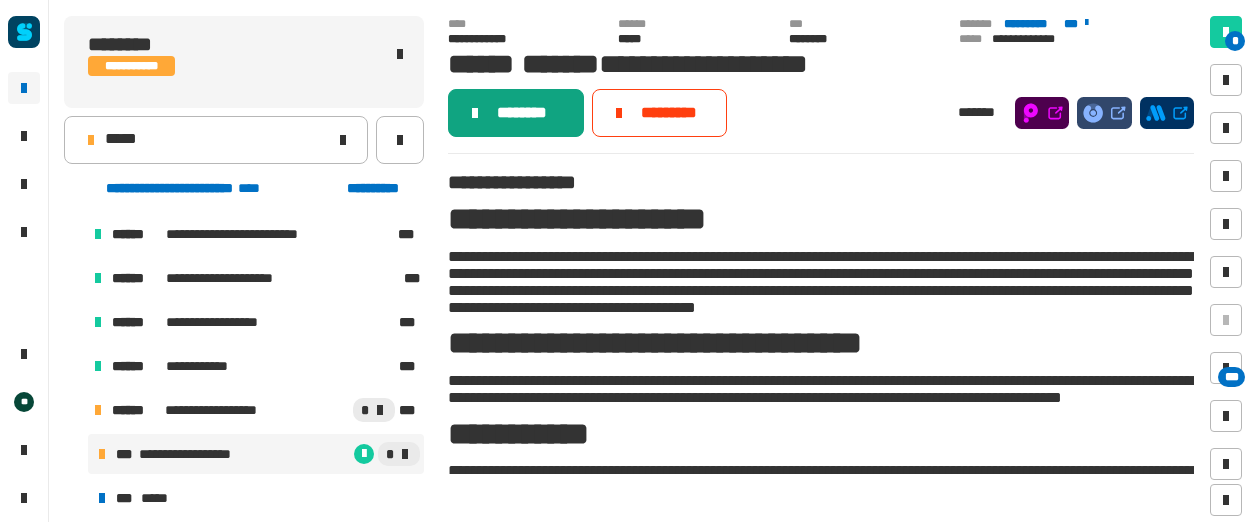 click on "********" 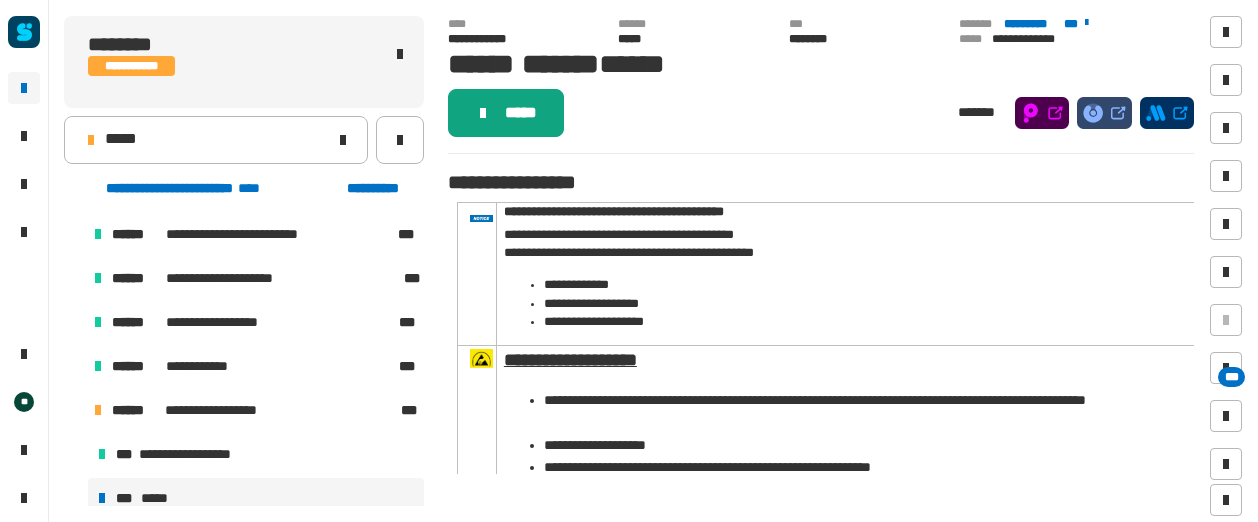 click on "*****" 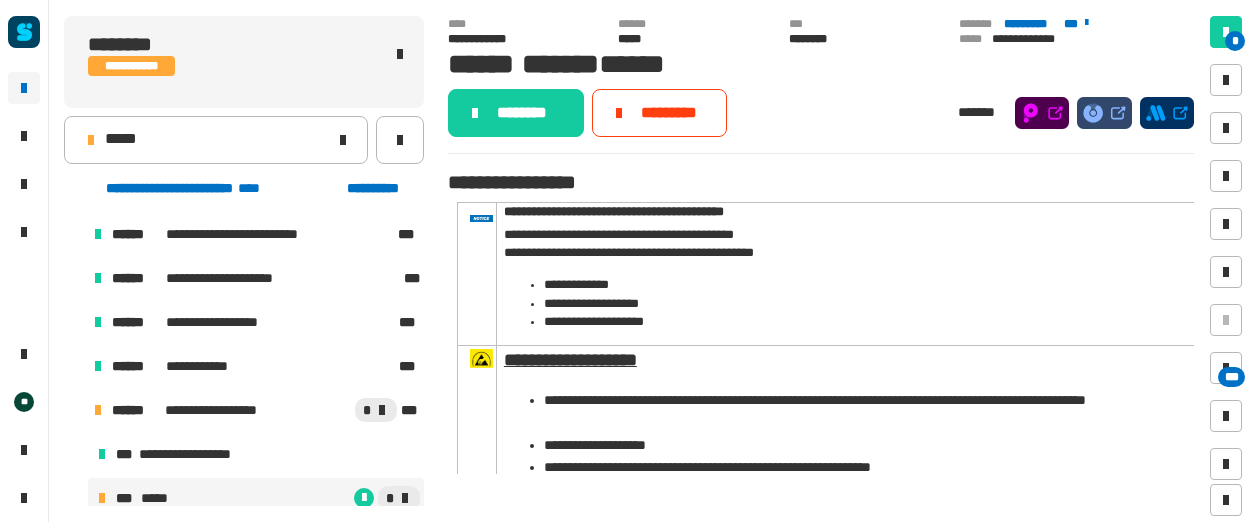 click on "********" 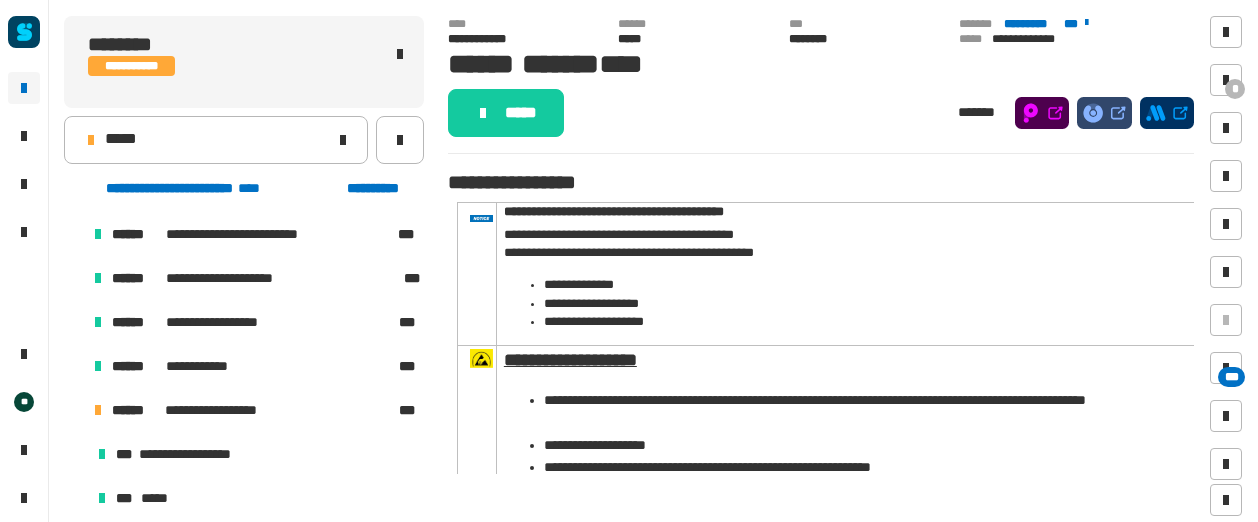 click on "*****" 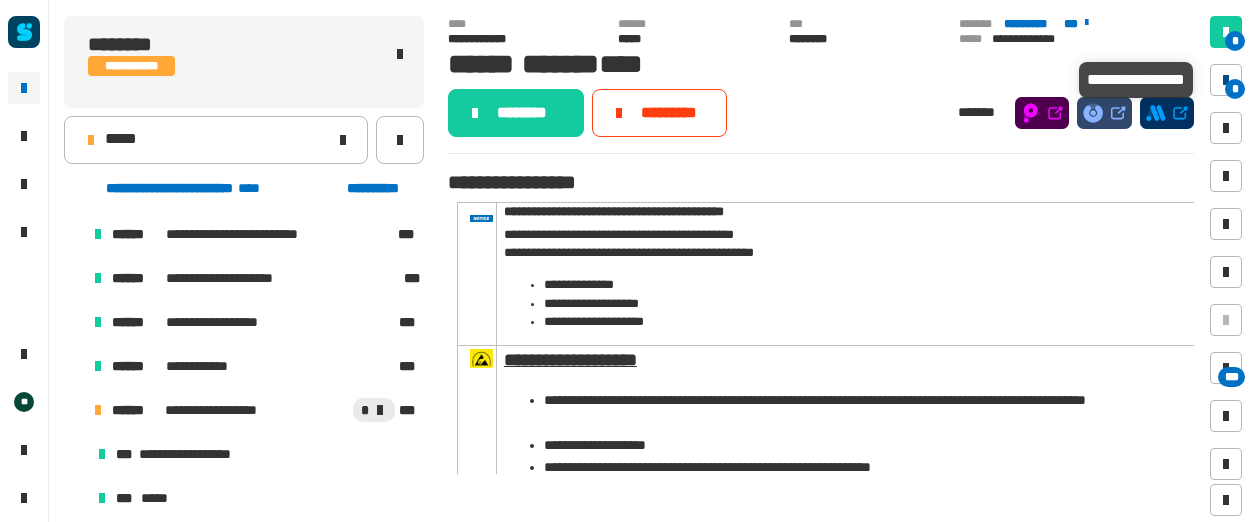 click on "*" at bounding box center (1235, 89) 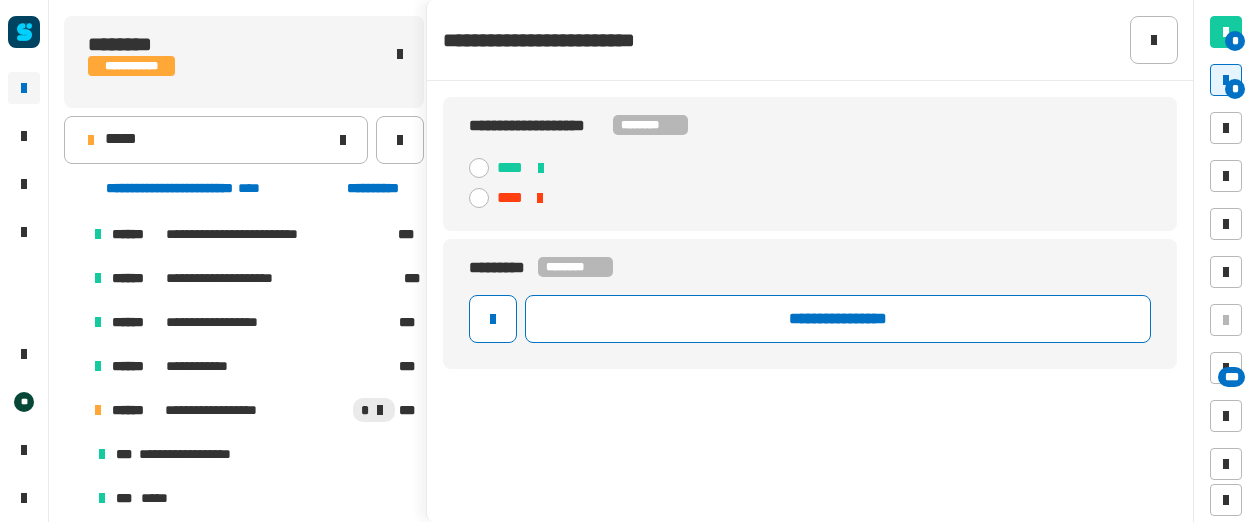 click on "****" 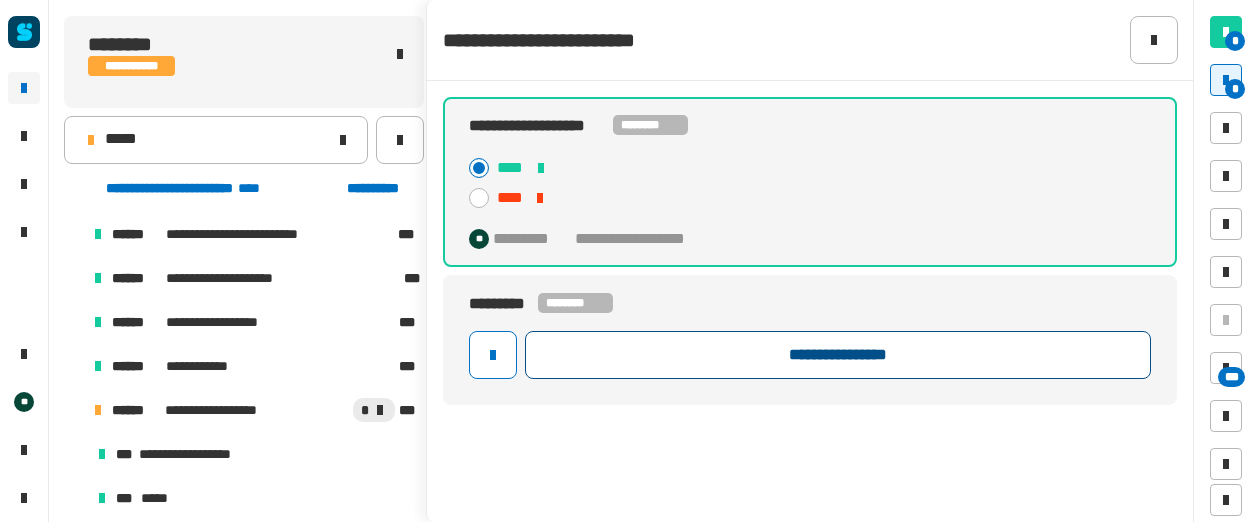 click on "**********" 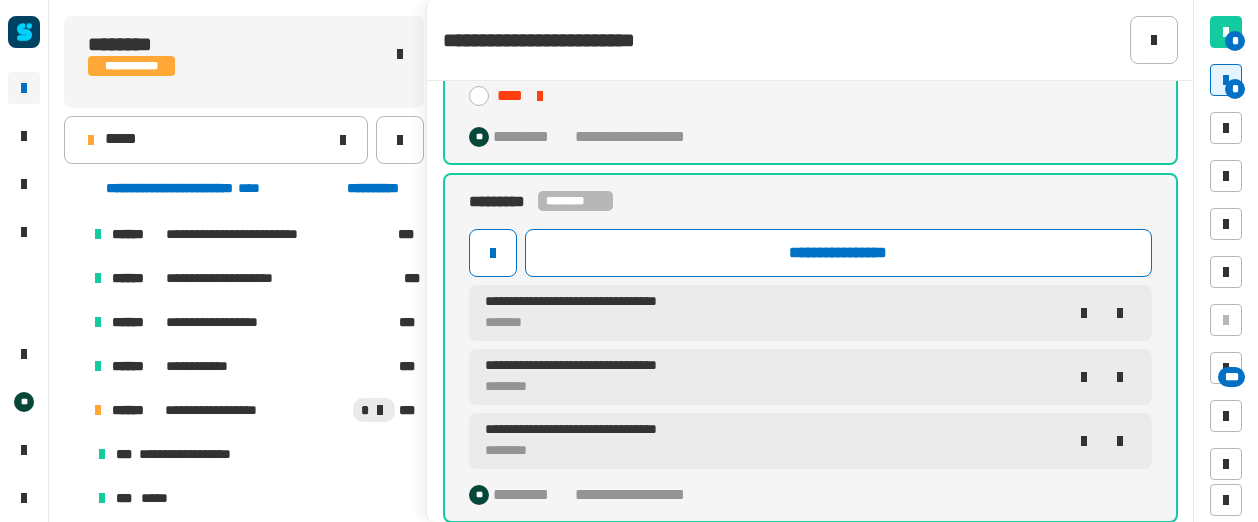 scroll, scrollTop: 102, scrollLeft: 0, axis: vertical 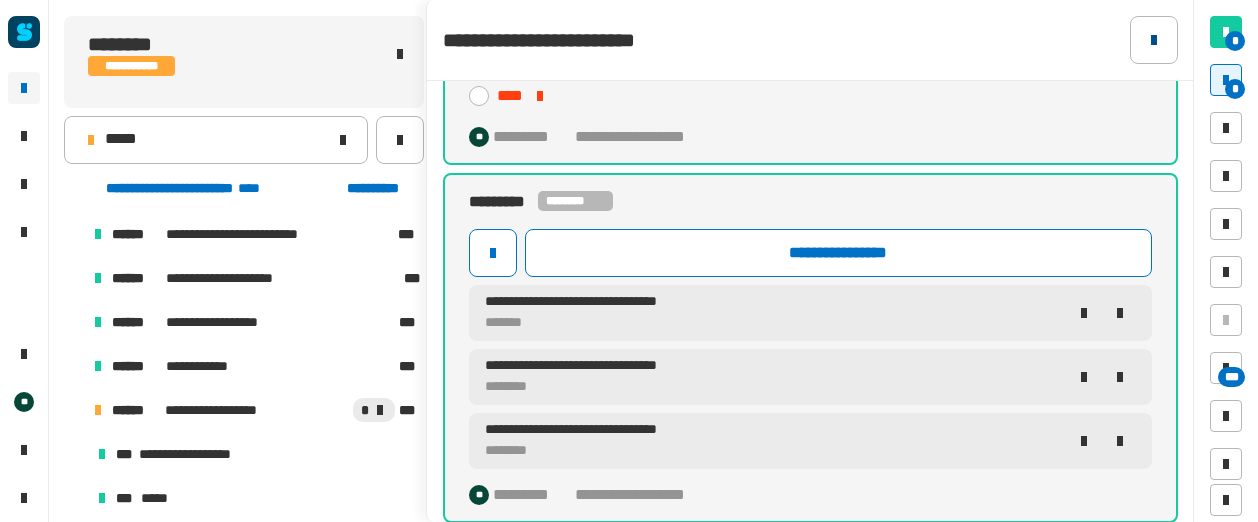 click 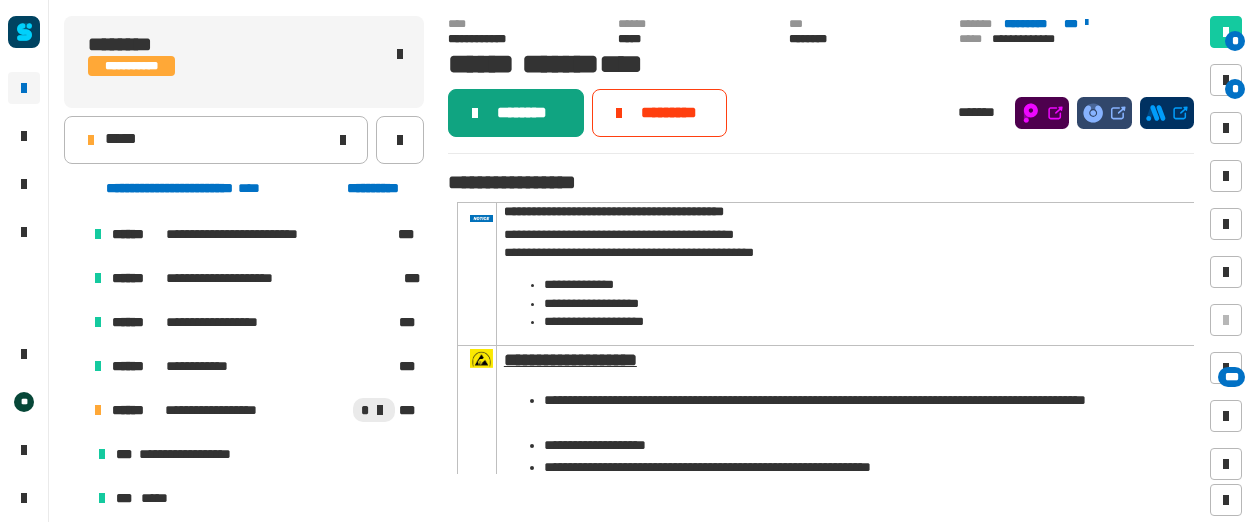 click on "********" 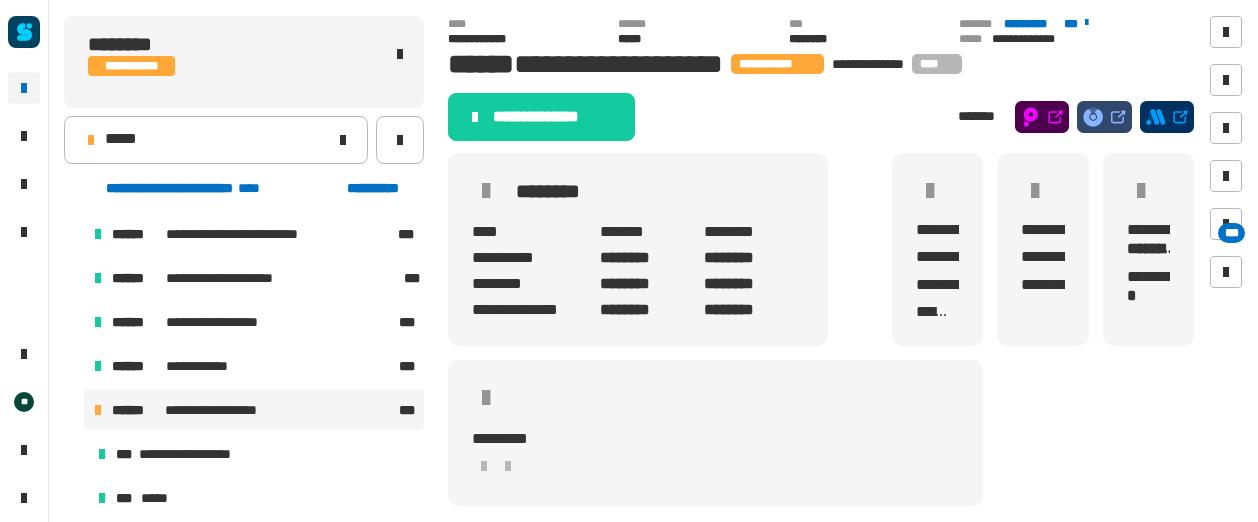 click on "**********" 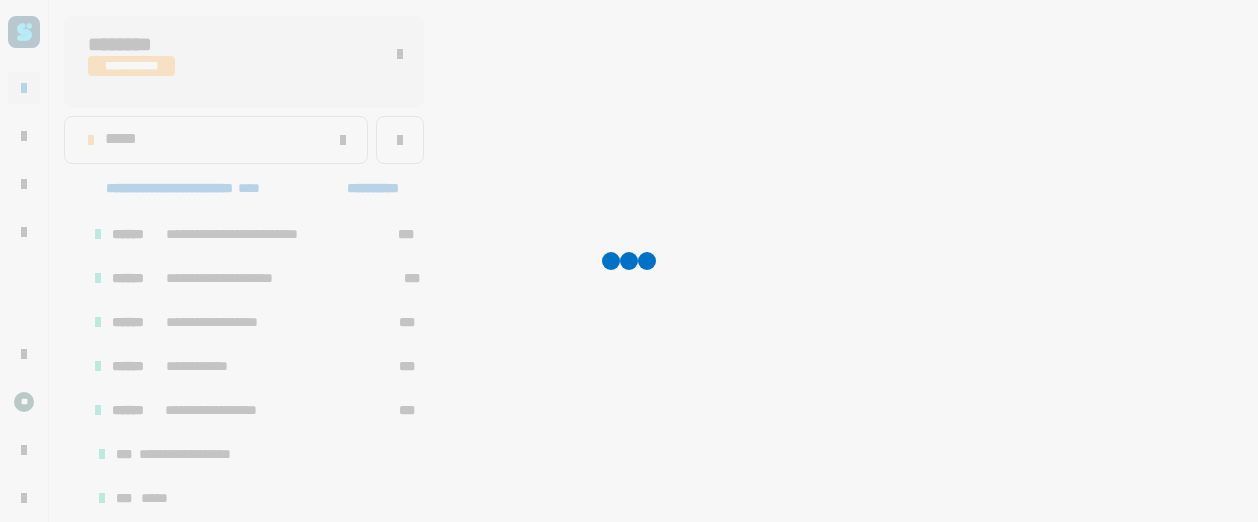 scroll, scrollTop: 1110, scrollLeft: 0, axis: vertical 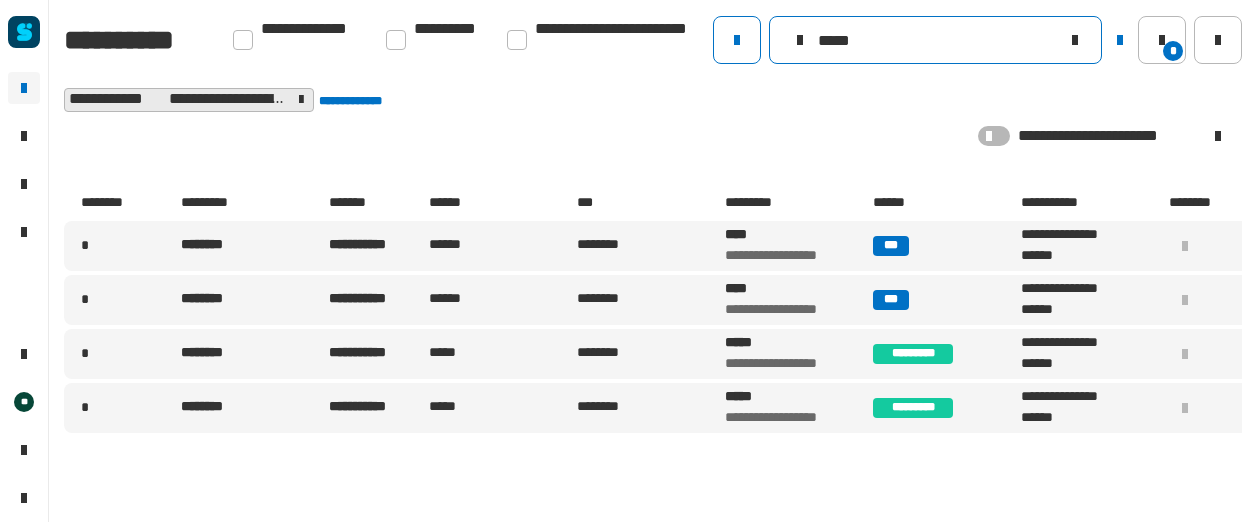 drag, startPoint x: 870, startPoint y: 37, endPoint x: 782, endPoint y: 31, distance: 88.20431 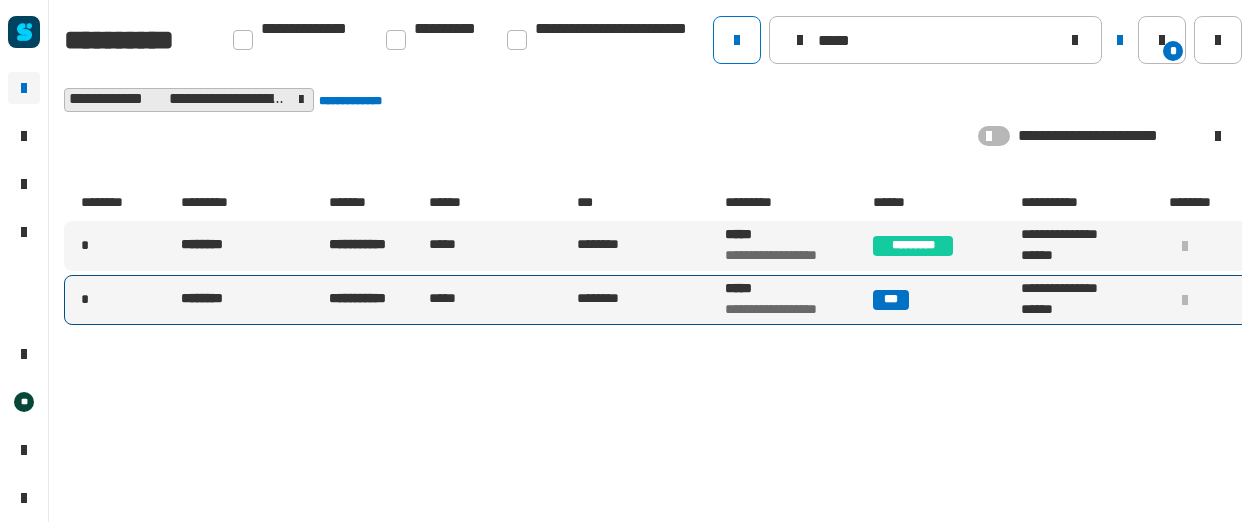 type on "*****" 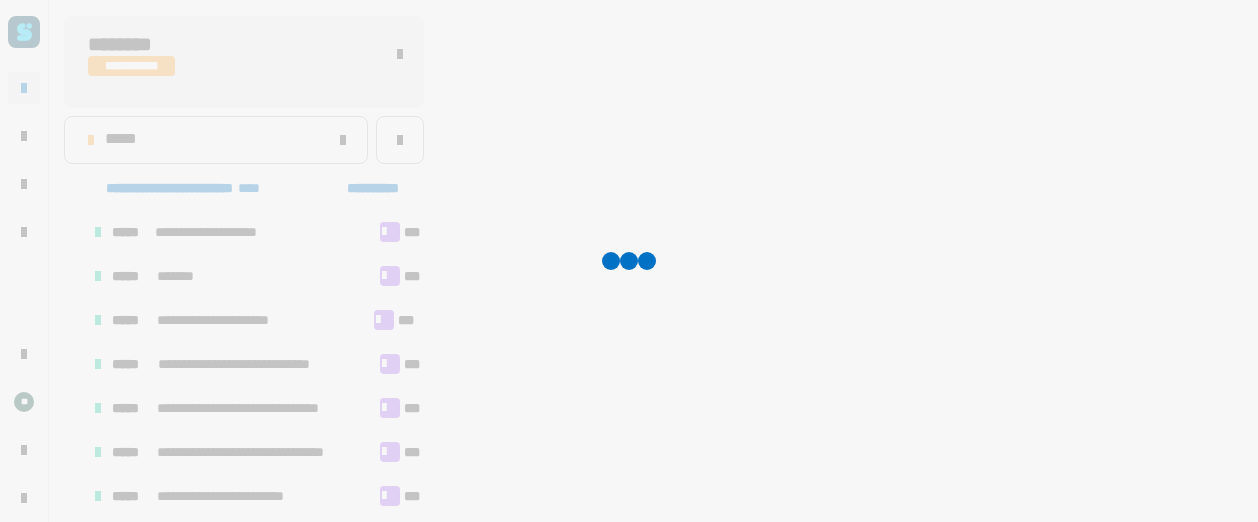 scroll, scrollTop: 1019, scrollLeft: 0, axis: vertical 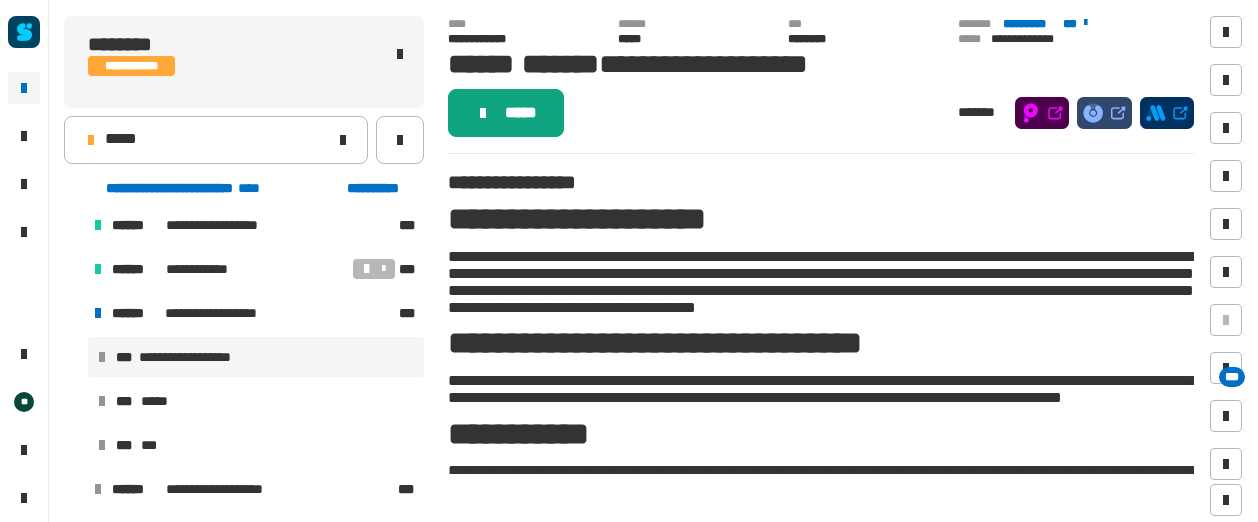 click on "*****" 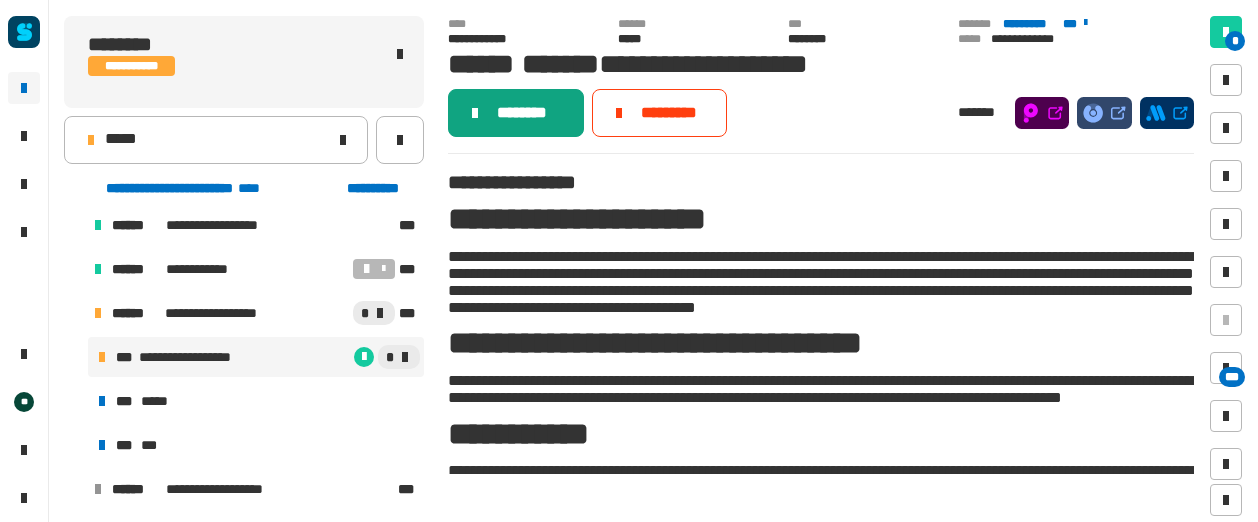 click on "********" 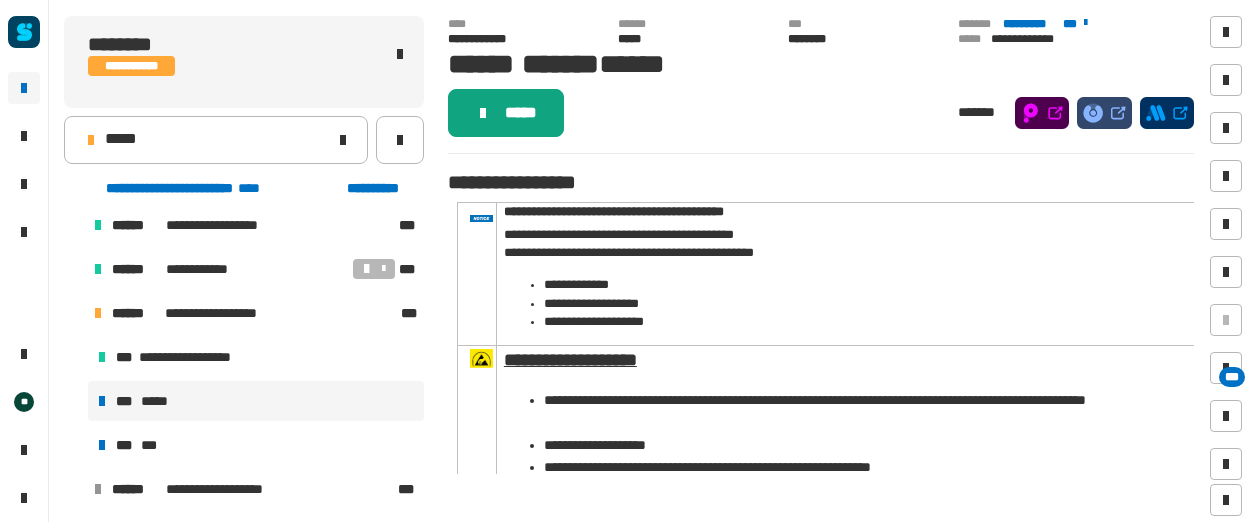 click on "*****" 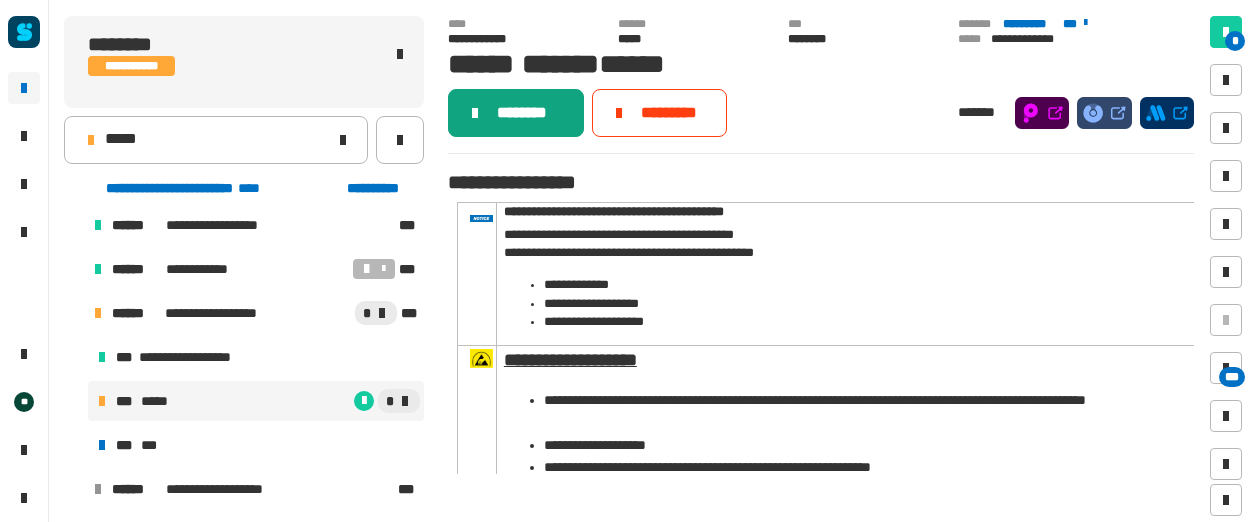click on "********" 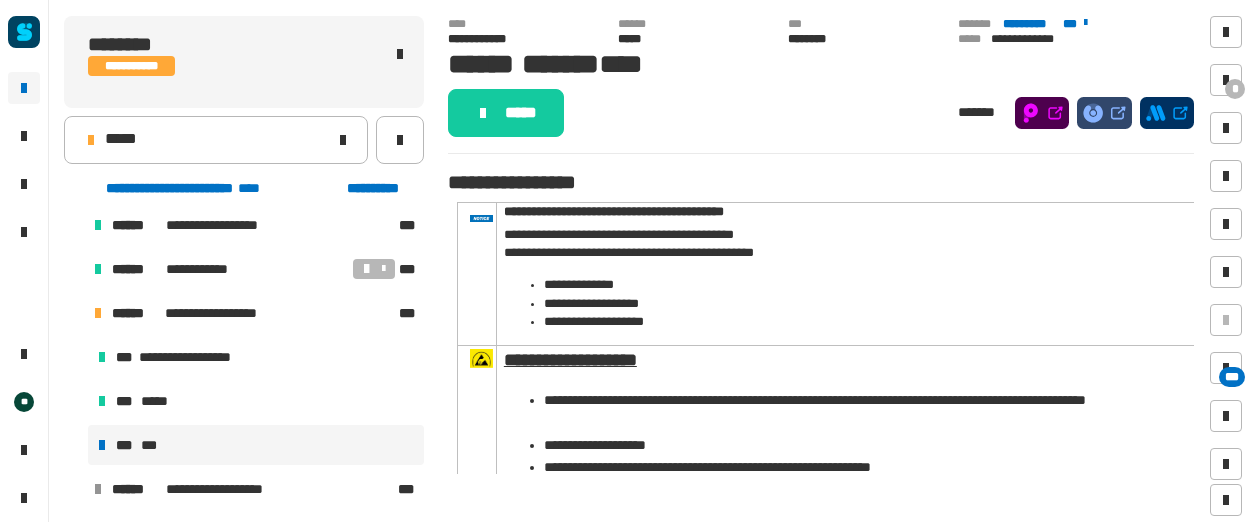 click on "*****" 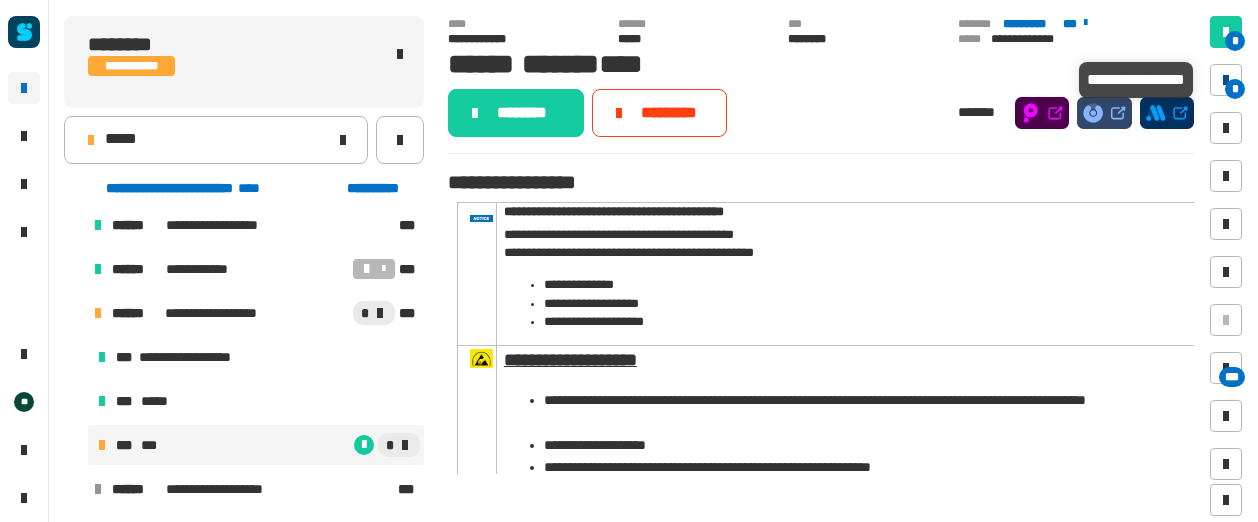 click on "*" at bounding box center [1235, 89] 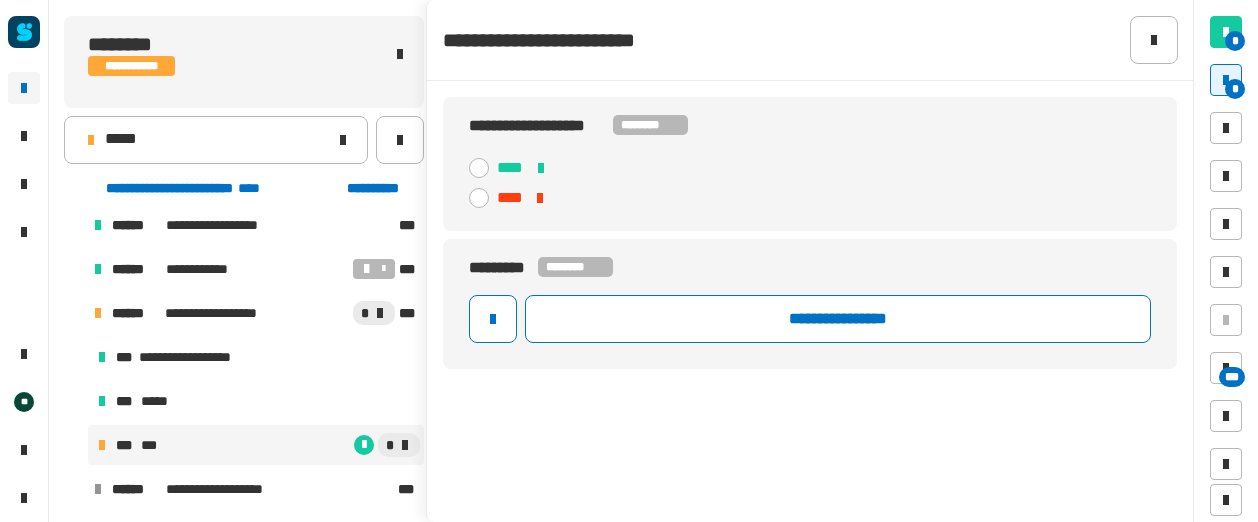 click 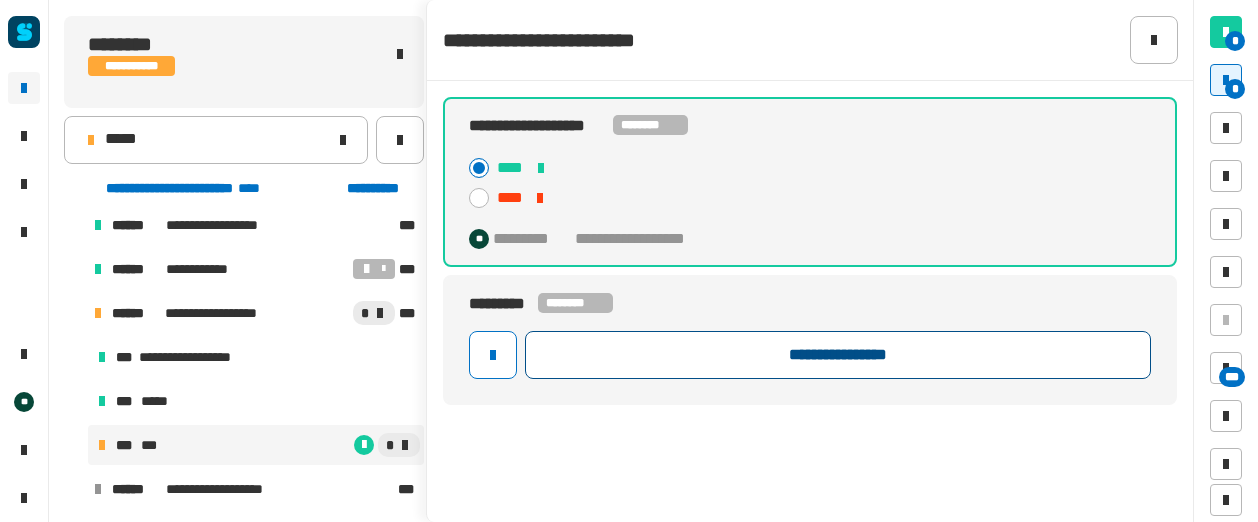 click on "**********" 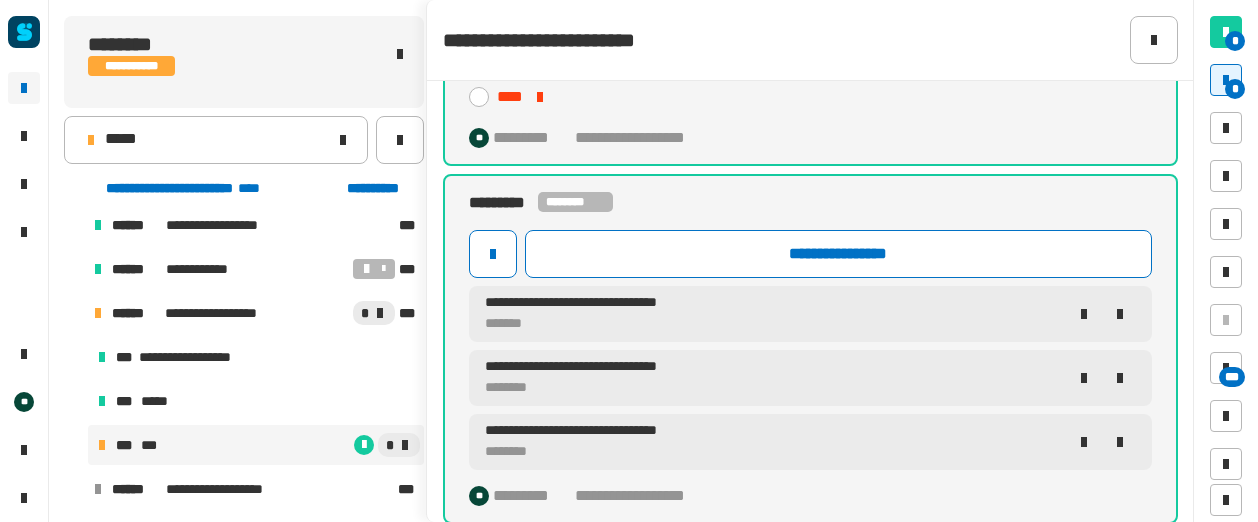 scroll, scrollTop: 102, scrollLeft: 0, axis: vertical 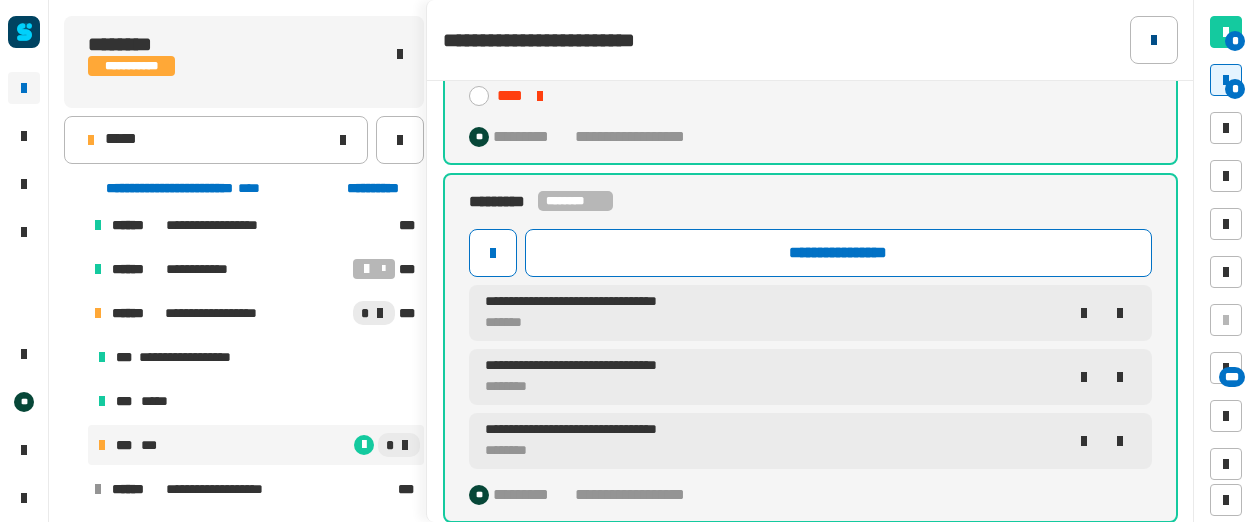 click 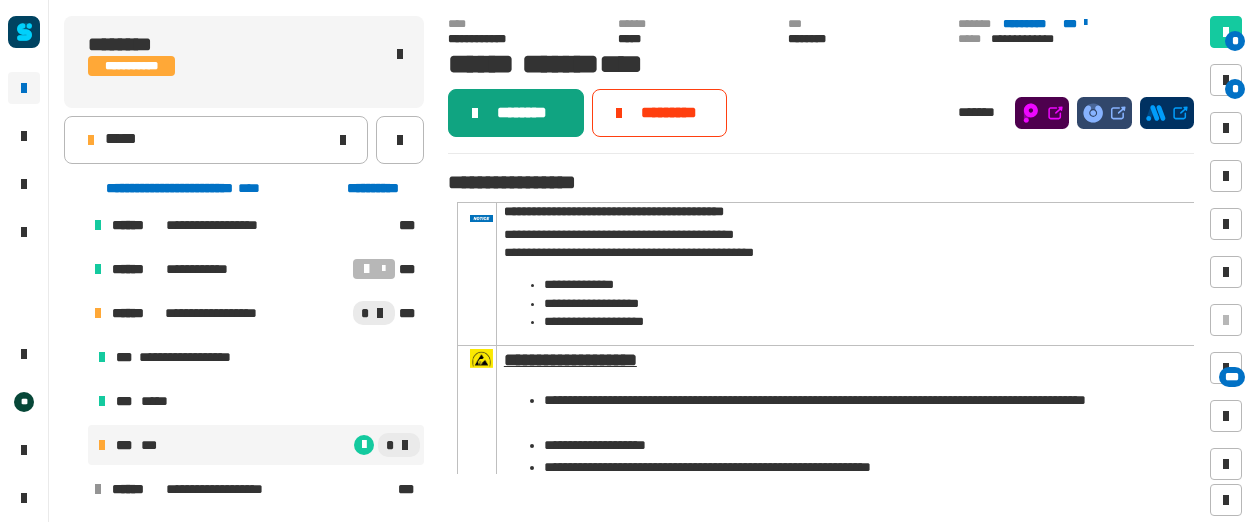 click on "********" 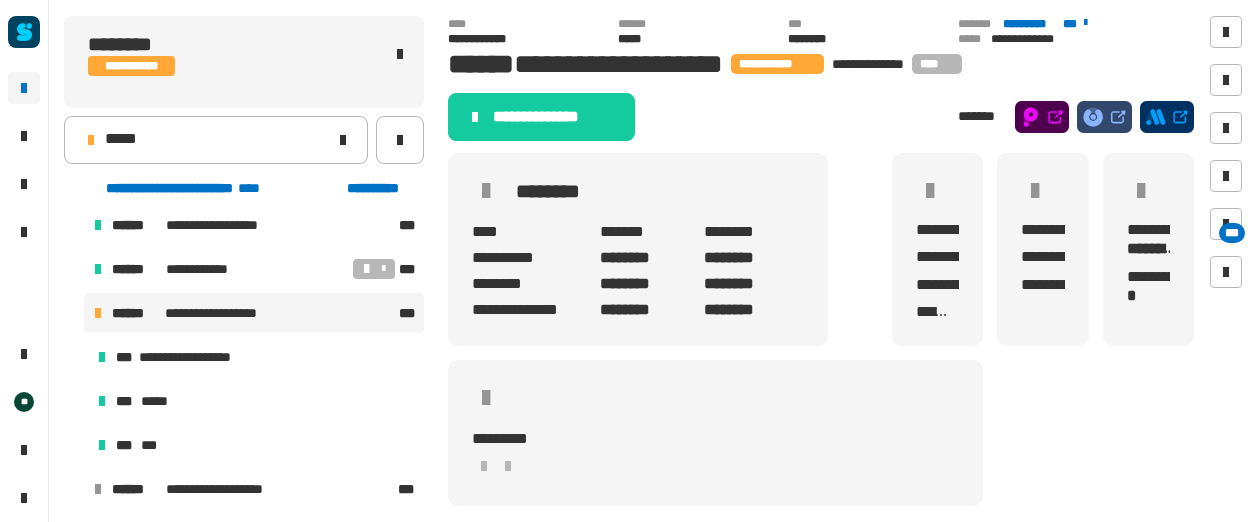 click on "**********" 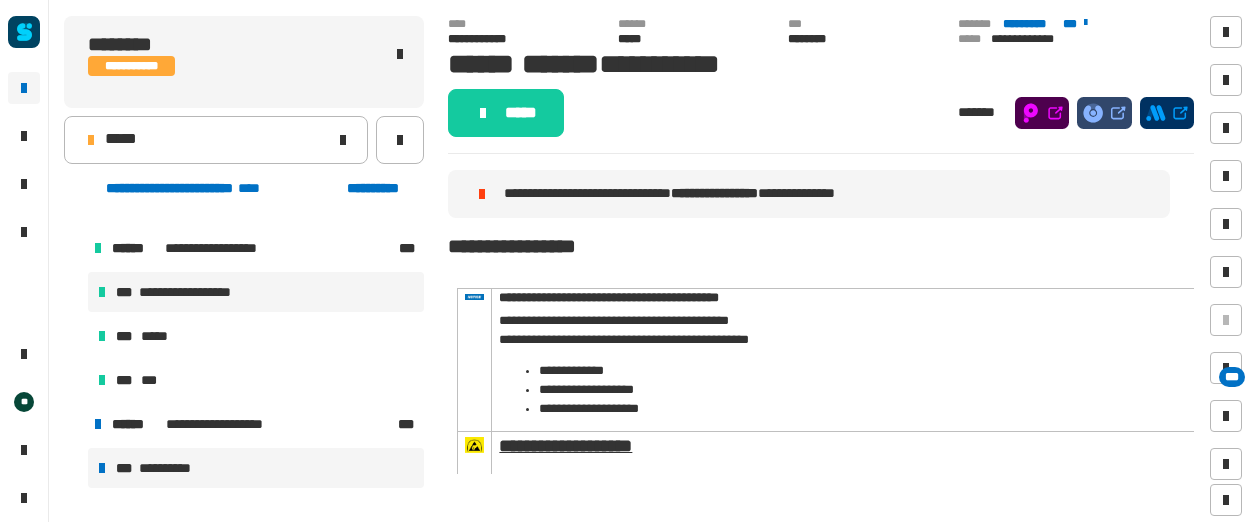scroll, scrollTop: 1110, scrollLeft: 0, axis: vertical 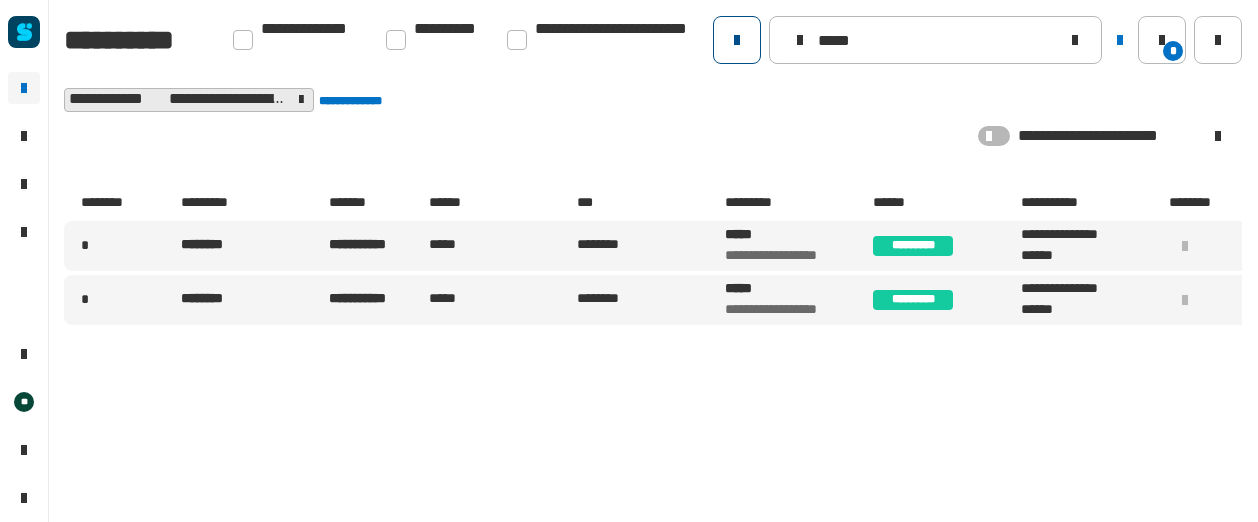 drag, startPoint x: 888, startPoint y: 45, endPoint x: 720, endPoint y: 26, distance: 169.07098 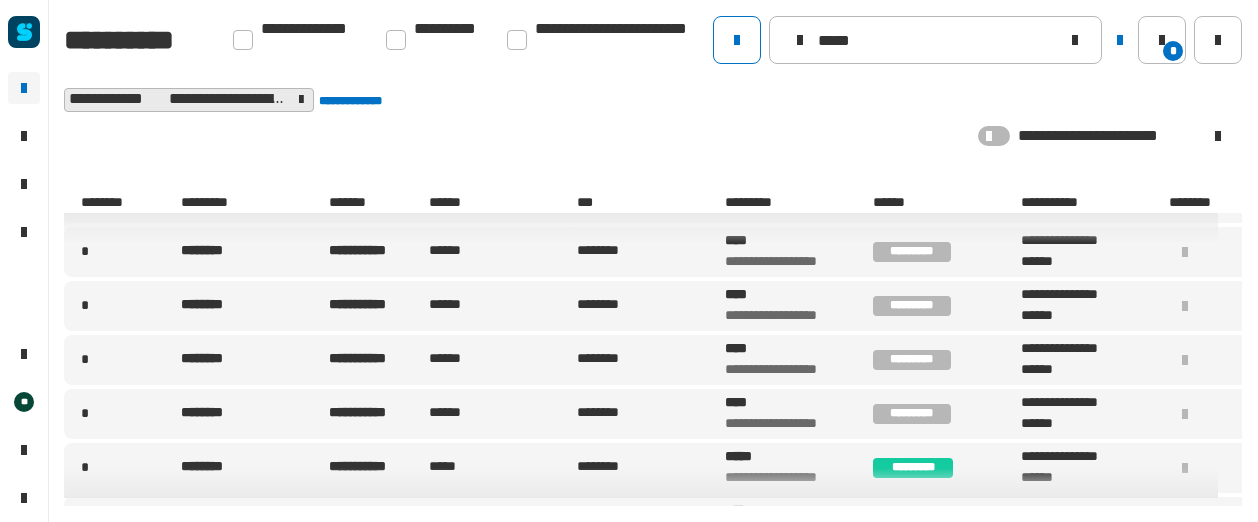 scroll, scrollTop: 350, scrollLeft: 0, axis: vertical 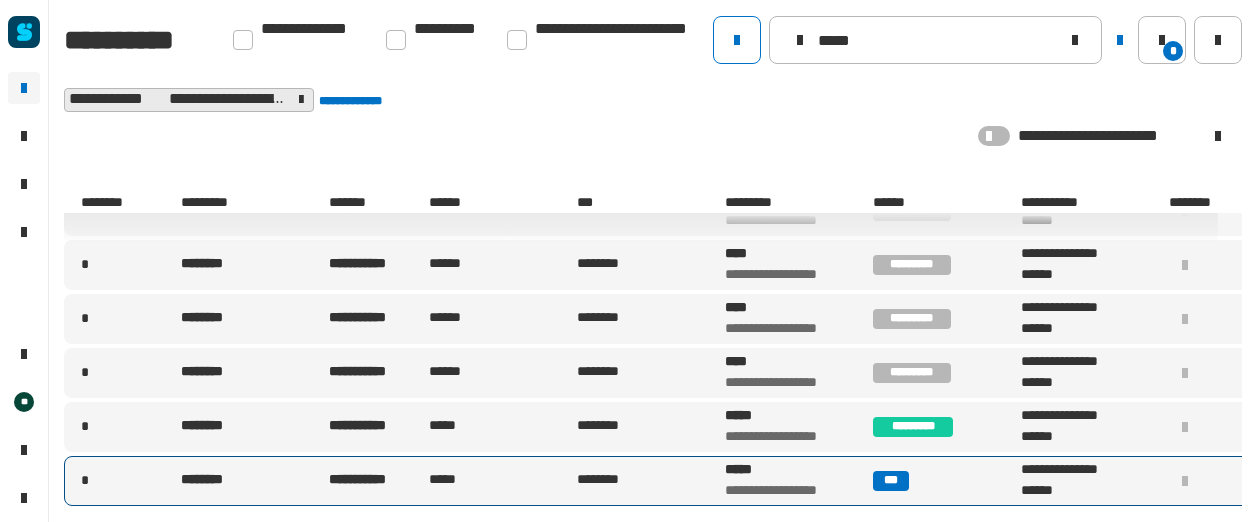 type on "*****" 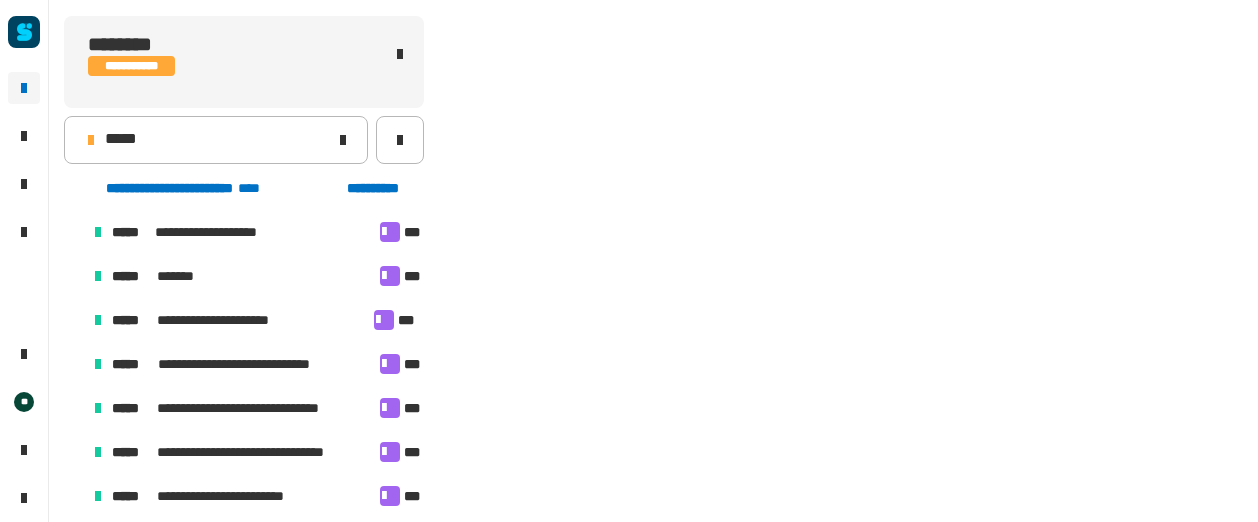scroll, scrollTop: 1019, scrollLeft: 0, axis: vertical 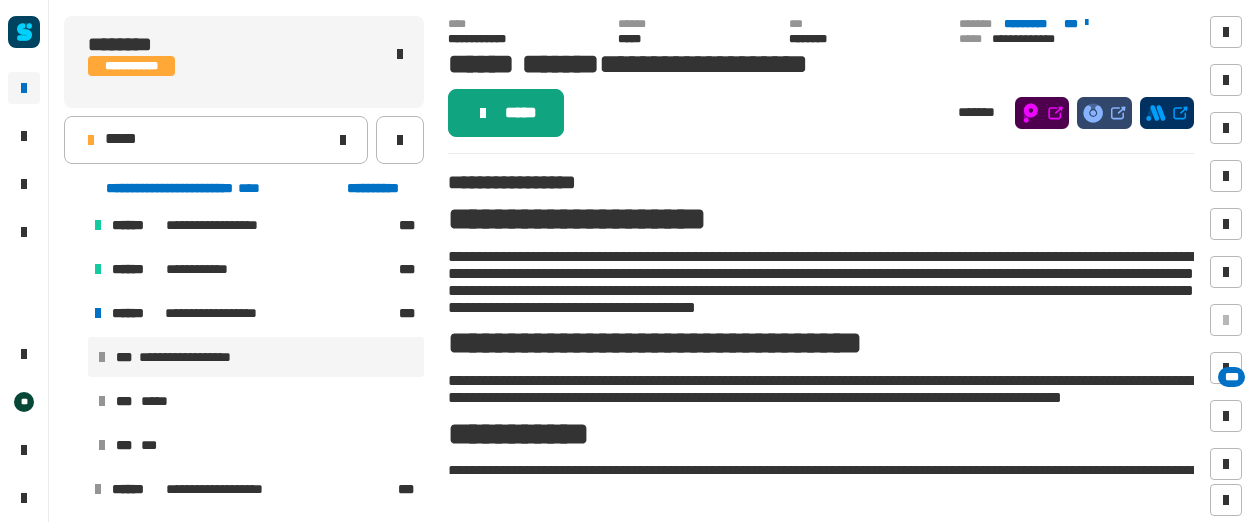 click on "*****" 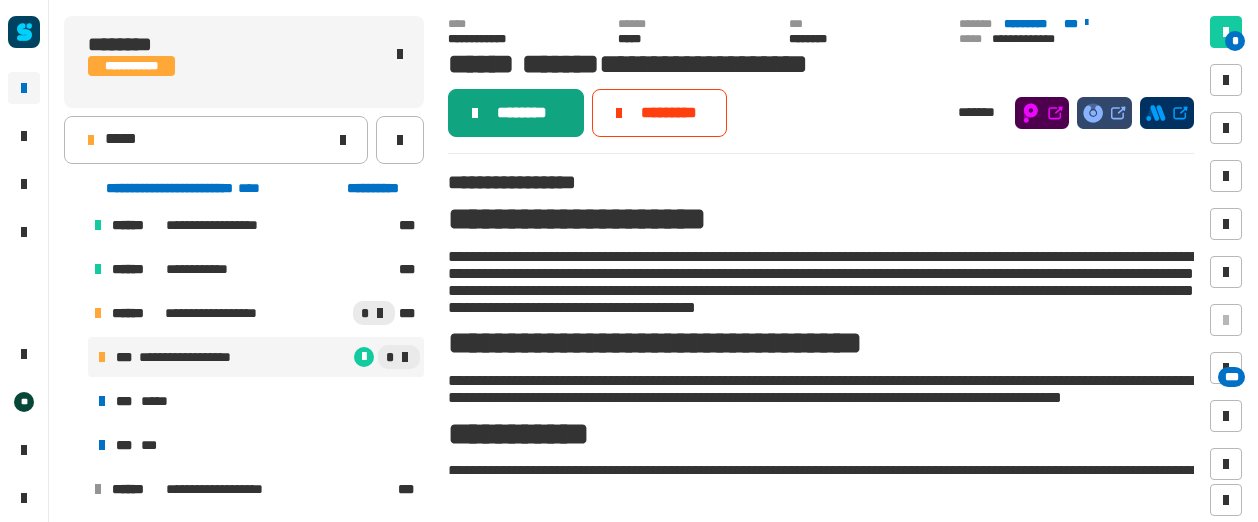 click on "********" 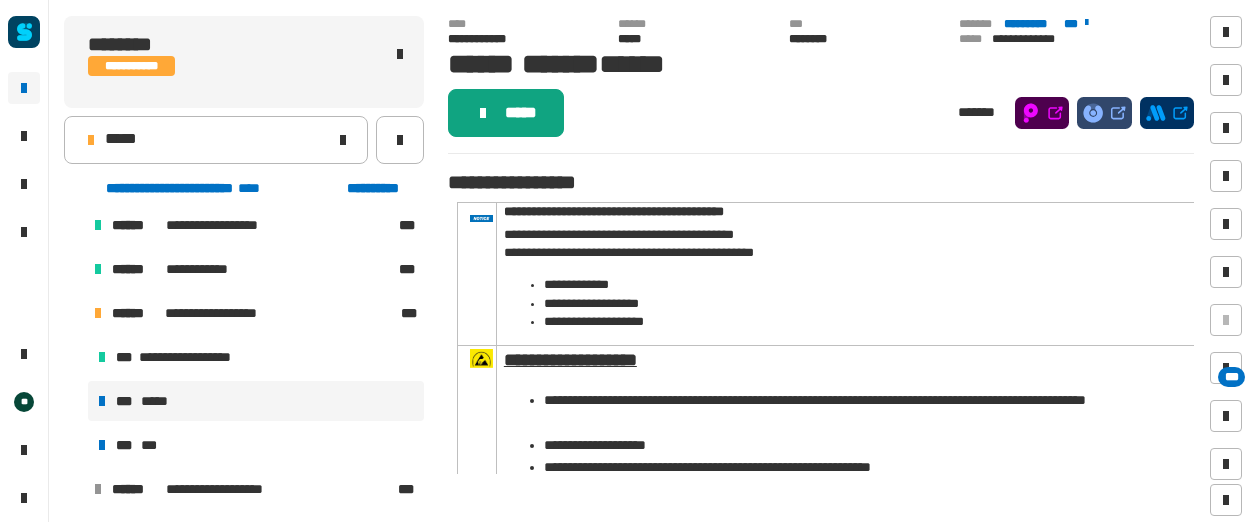 click on "*****" 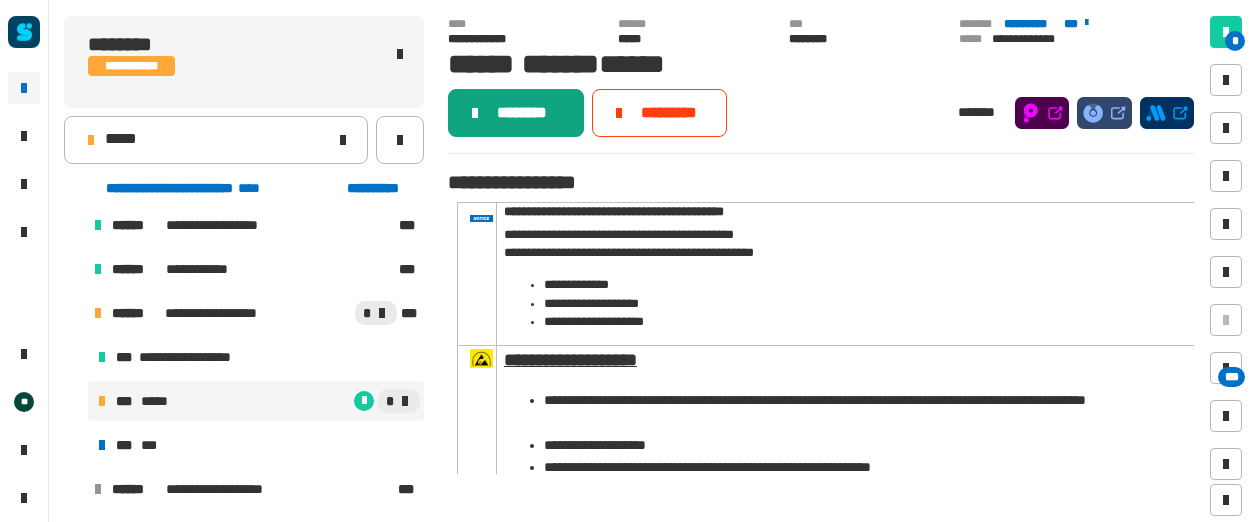 click on "********" 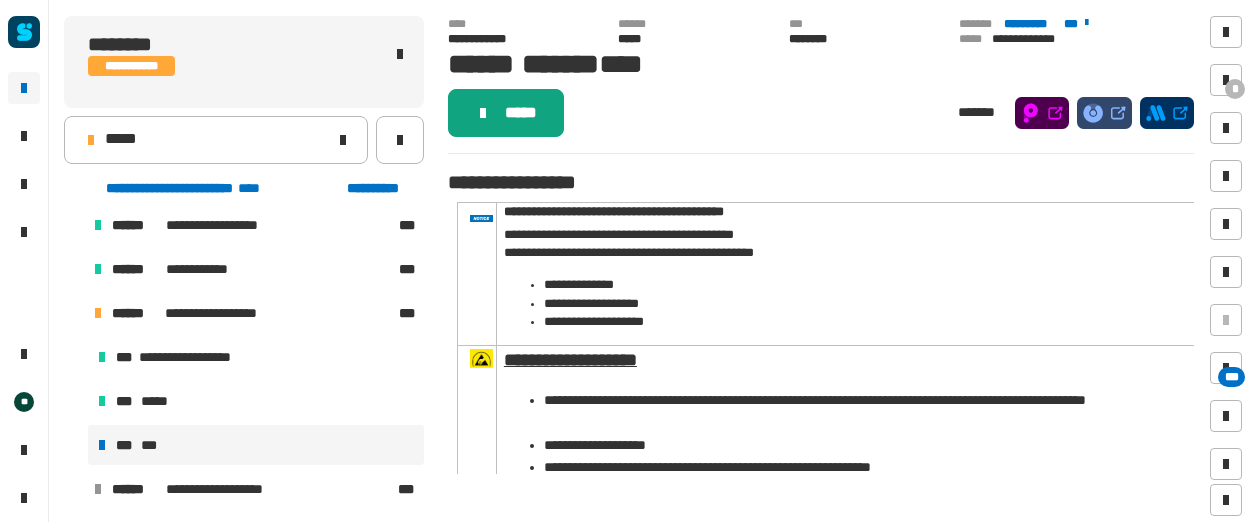 click on "*****" 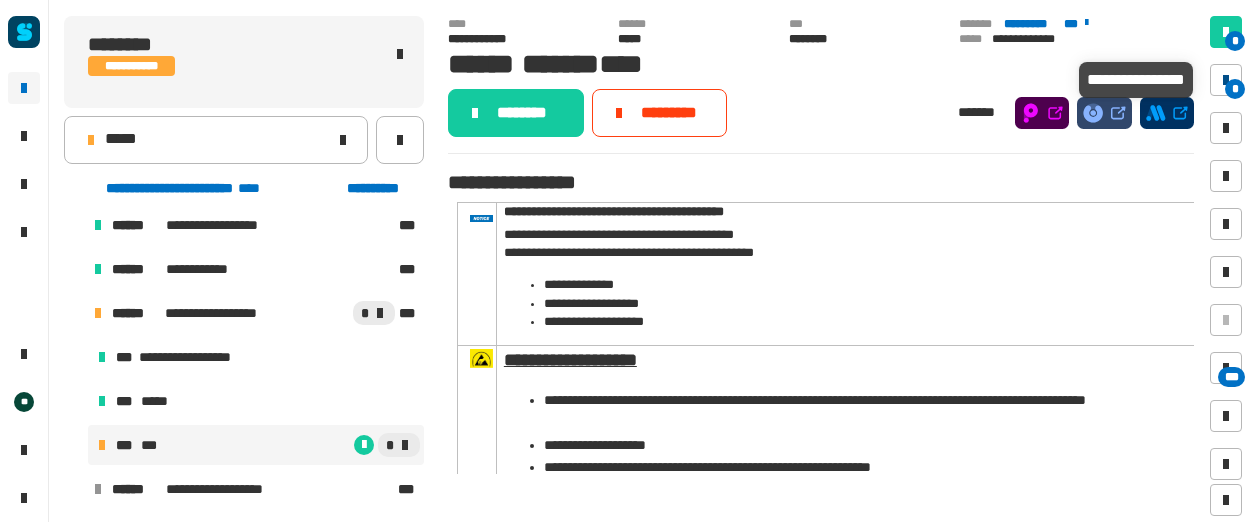 click on "*" at bounding box center [1235, 89] 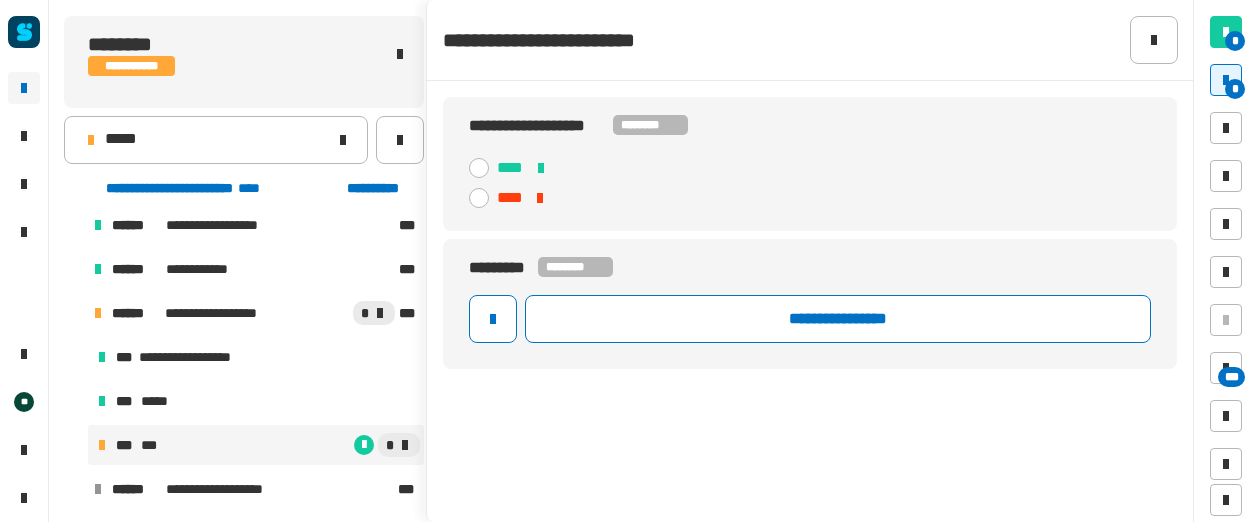 click 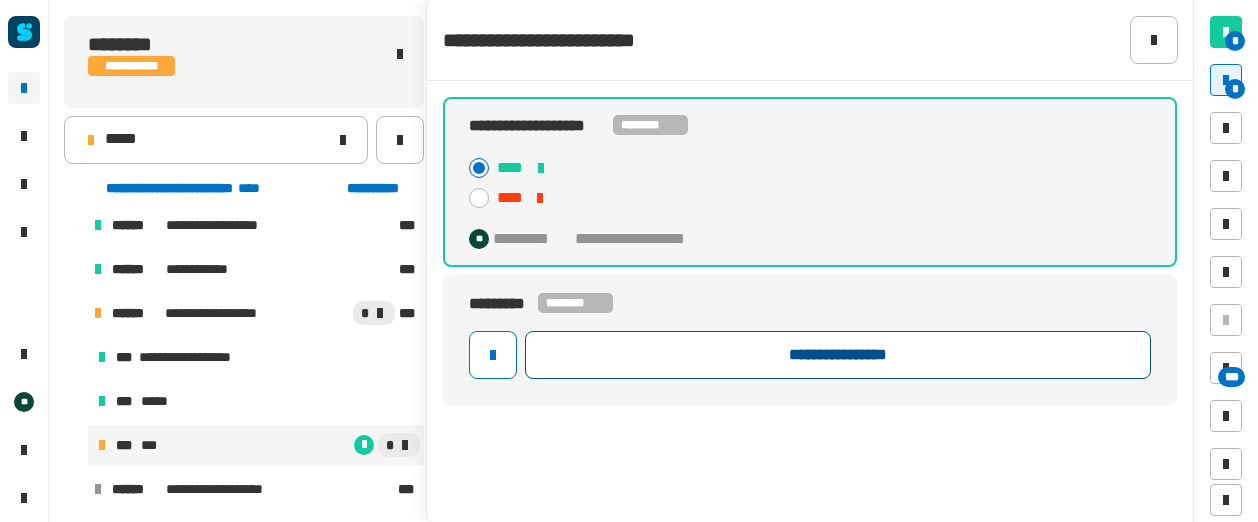 click on "**********" 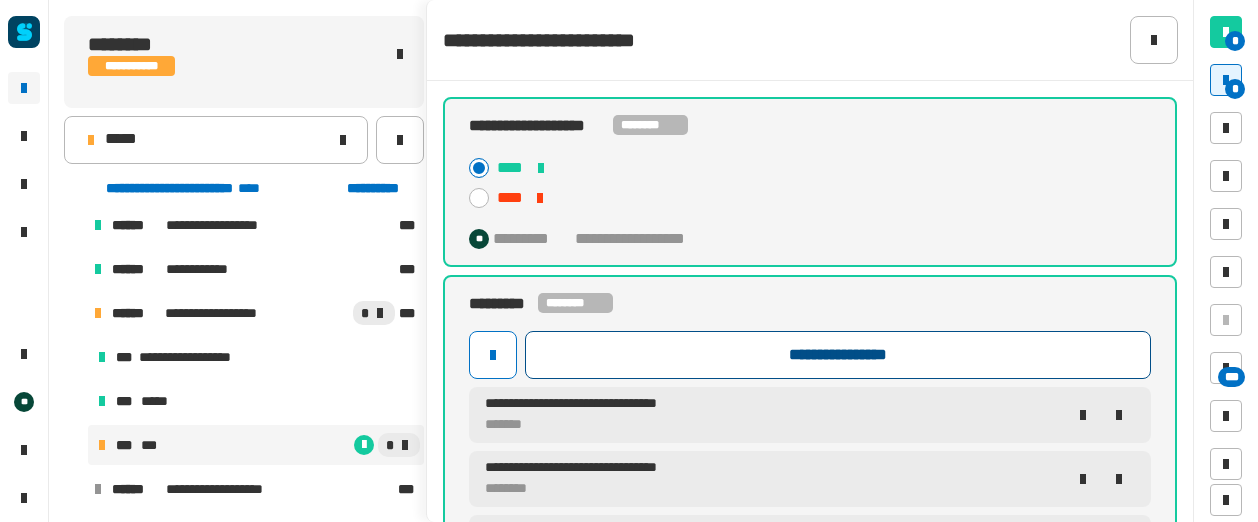 scroll, scrollTop: 102, scrollLeft: 0, axis: vertical 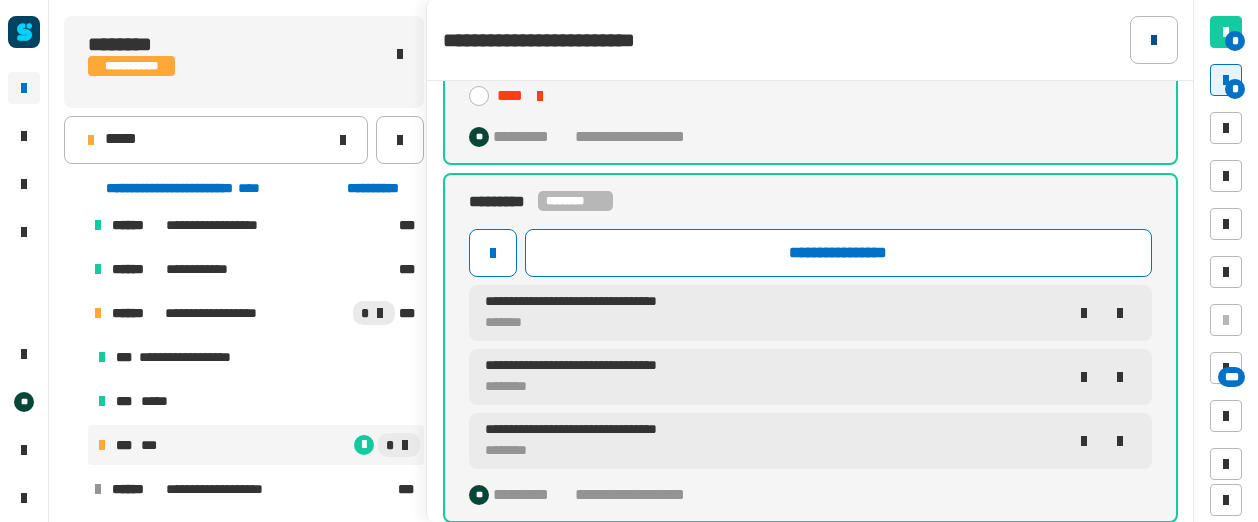 click 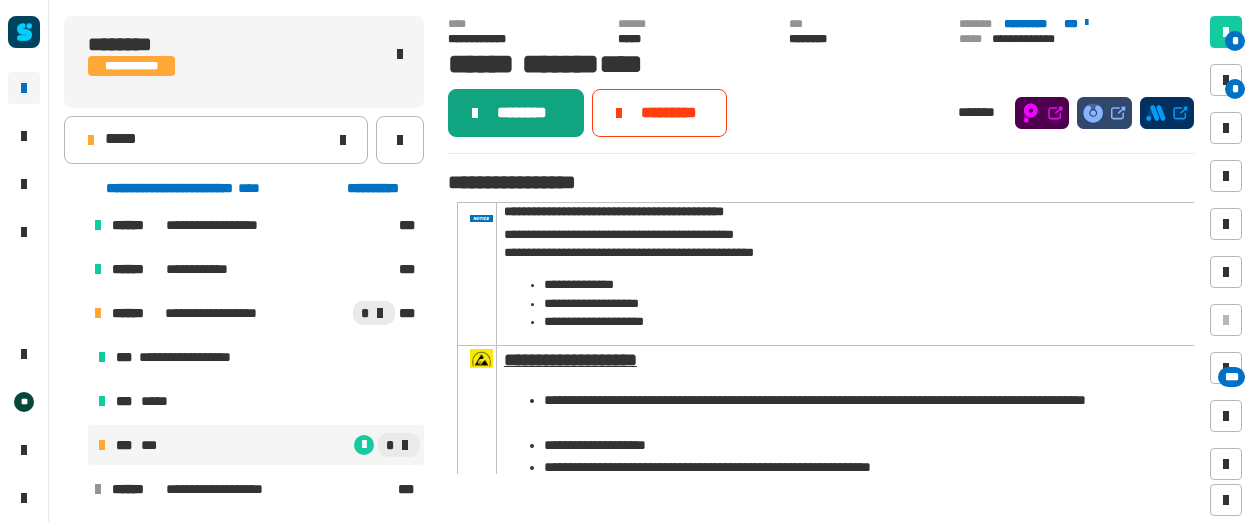 click on "********" 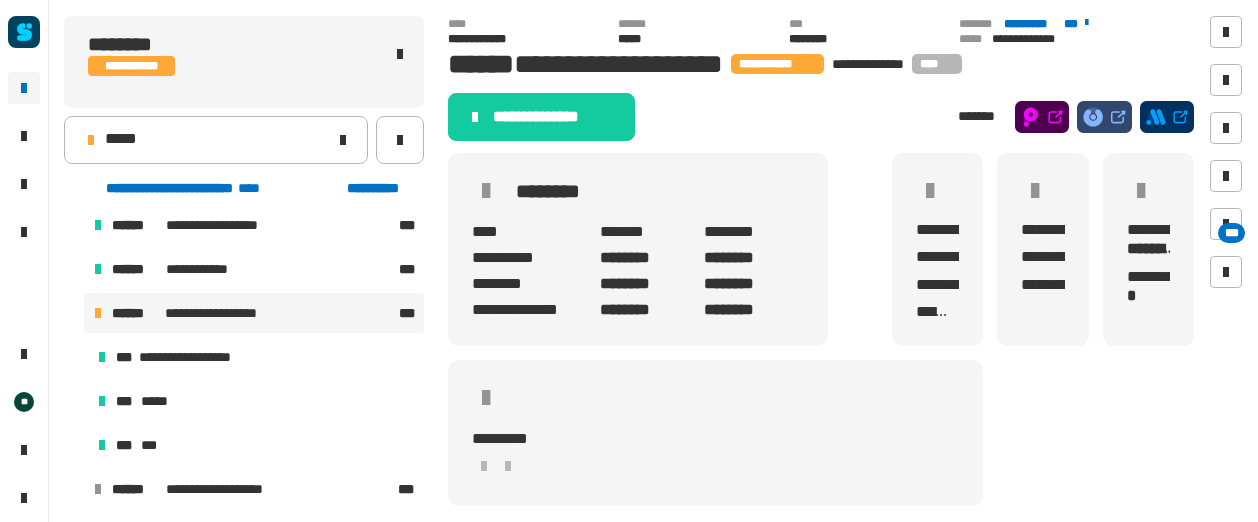 click on "**********" 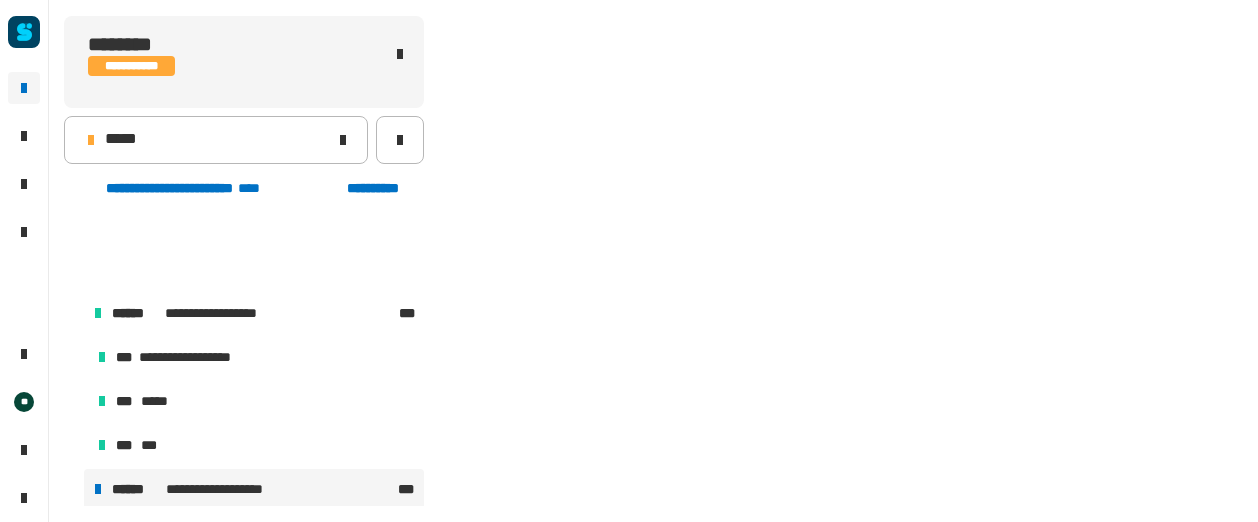 scroll, scrollTop: 1110, scrollLeft: 0, axis: vertical 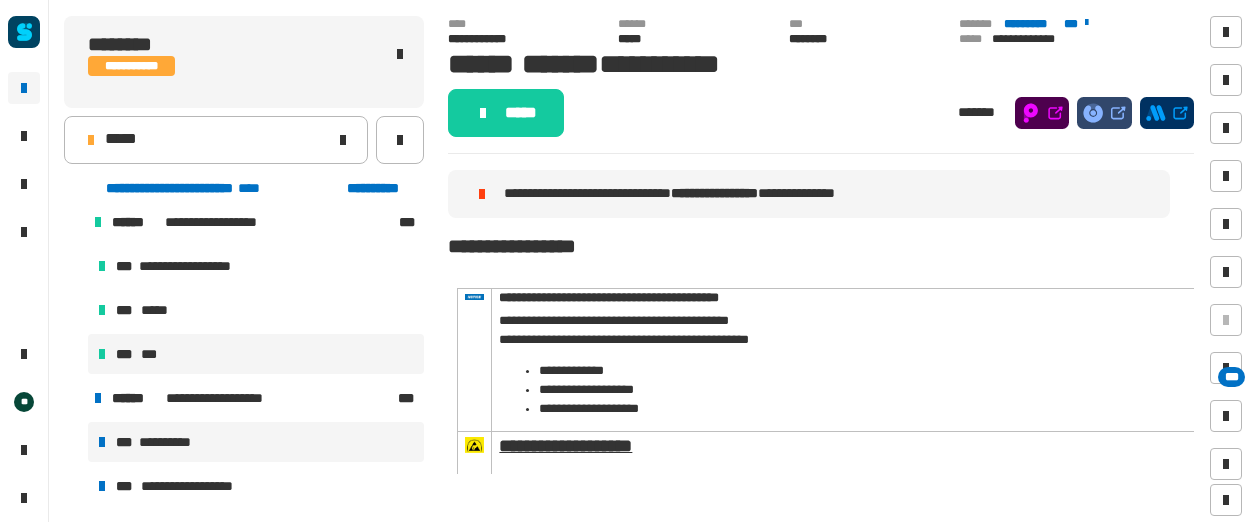 click on "*** ***" at bounding box center (256, 354) 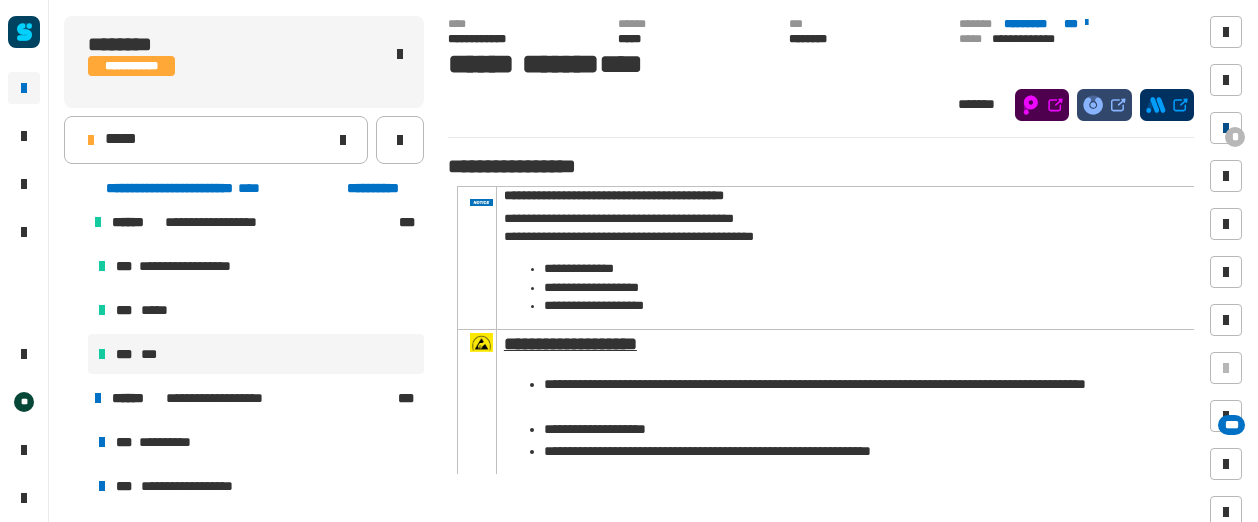 click at bounding box center (1226, 128) 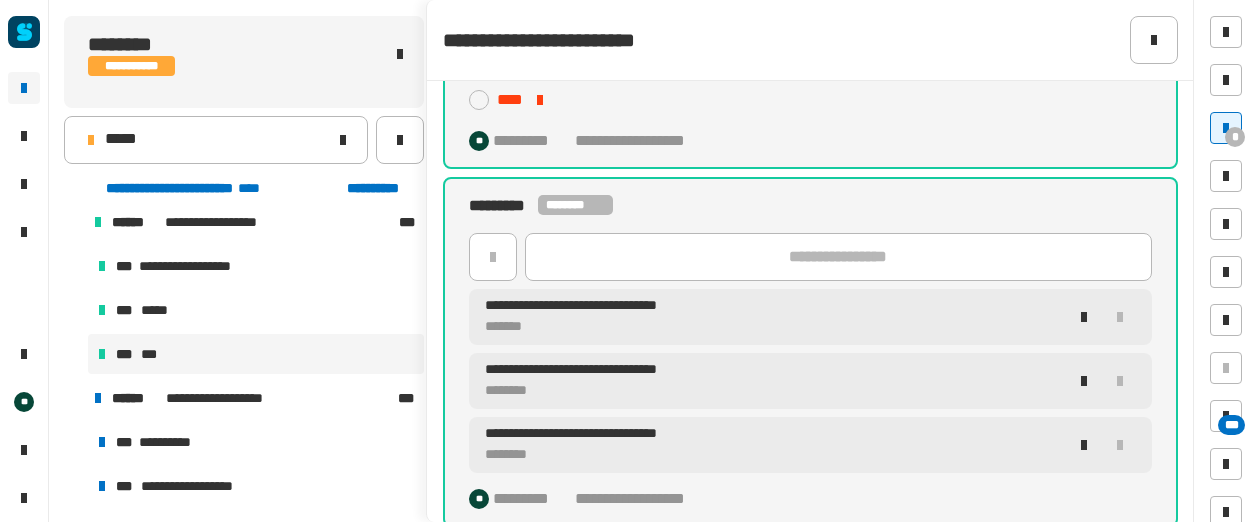 scroll, scrollTop: 102, scrollLeft: 0, axis: vertical 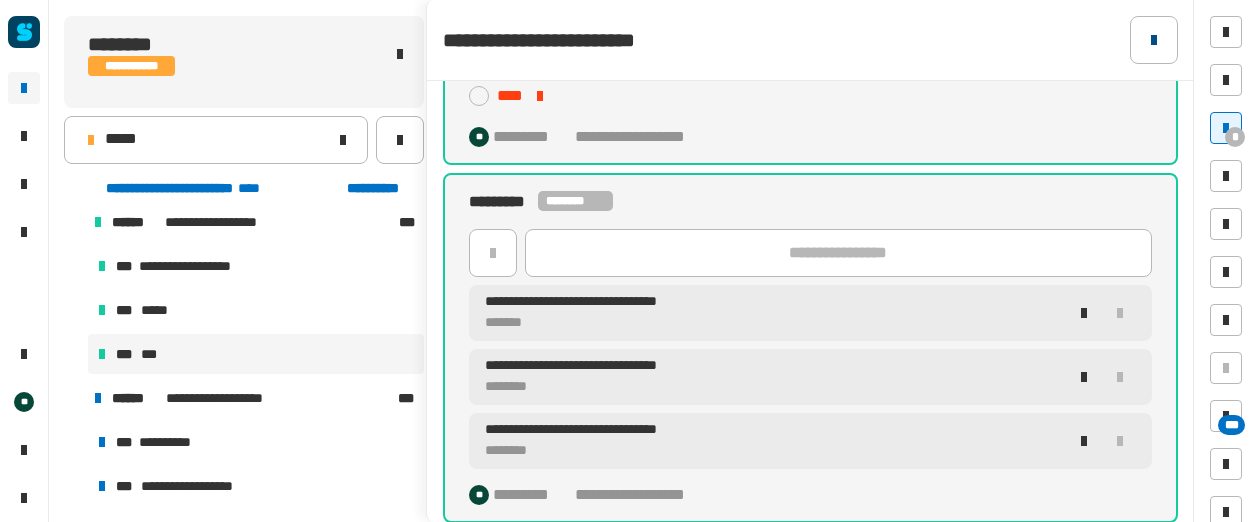 click 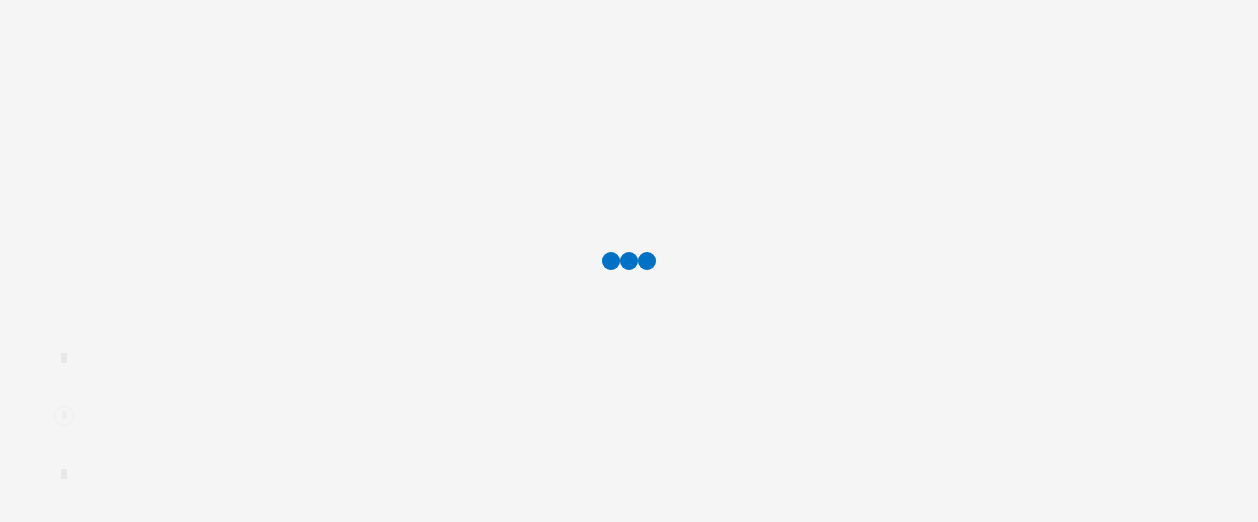scroll, scrollTop: 0, scrollLeft: 0, axis: both 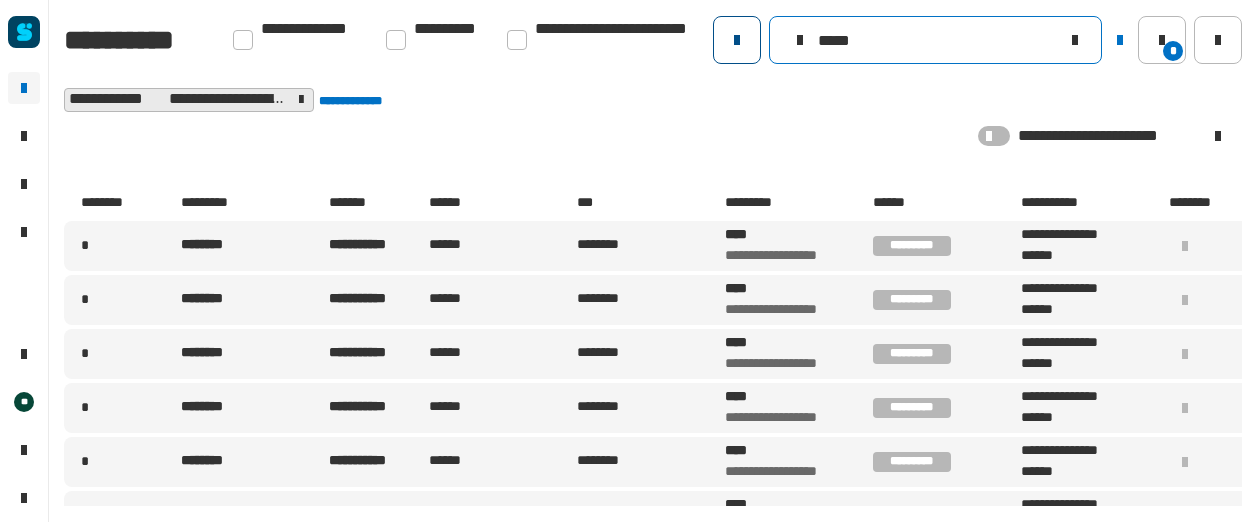 drag, startPoint x: 883, startPoint y: 46, endPoint x: 724, endPoint y: 57, distance: 159.38005 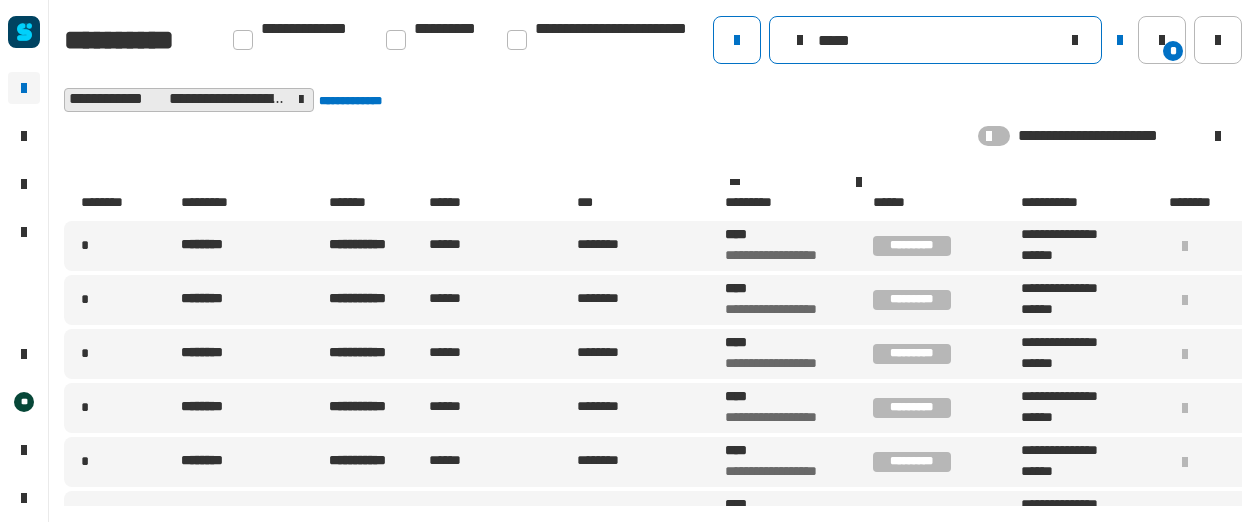 paste 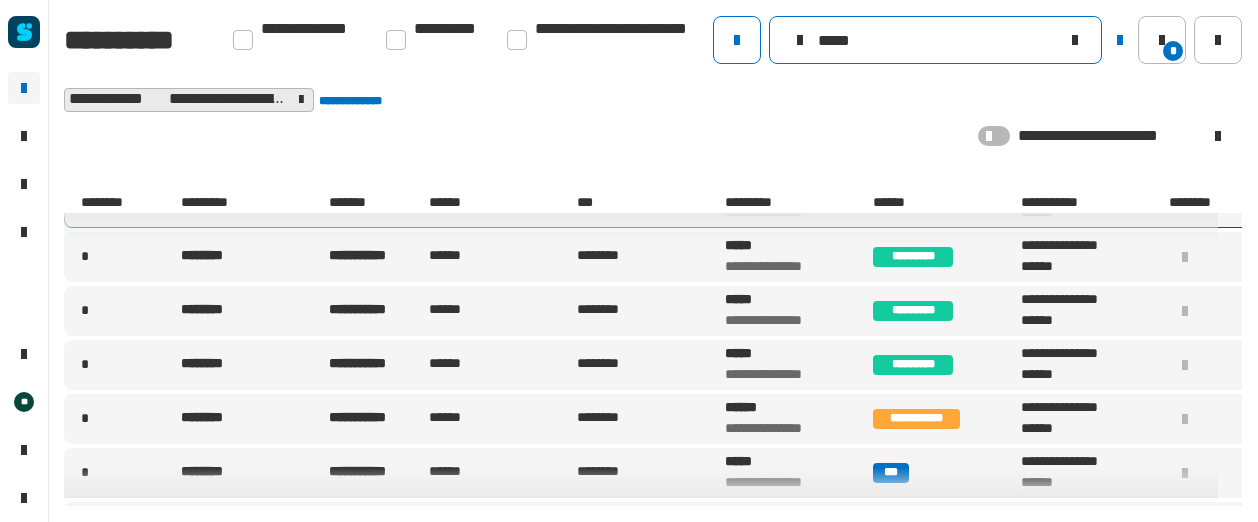 scroll, scrollTop: 314, scrollLeft: 0, axis: vertical 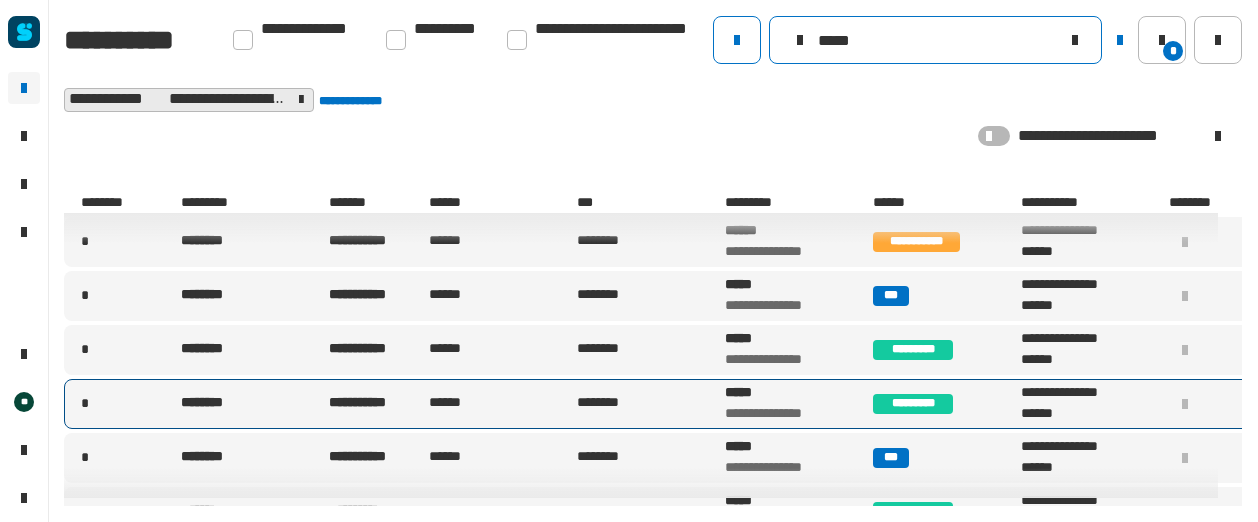 type on "*****" 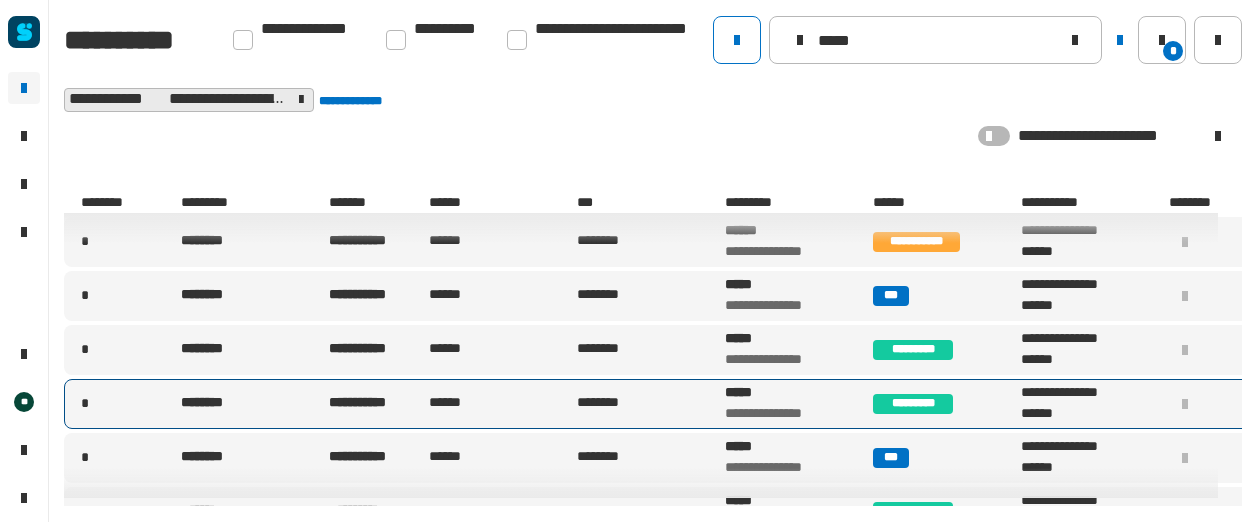 click on "**********" at bounding box center [771, 404] 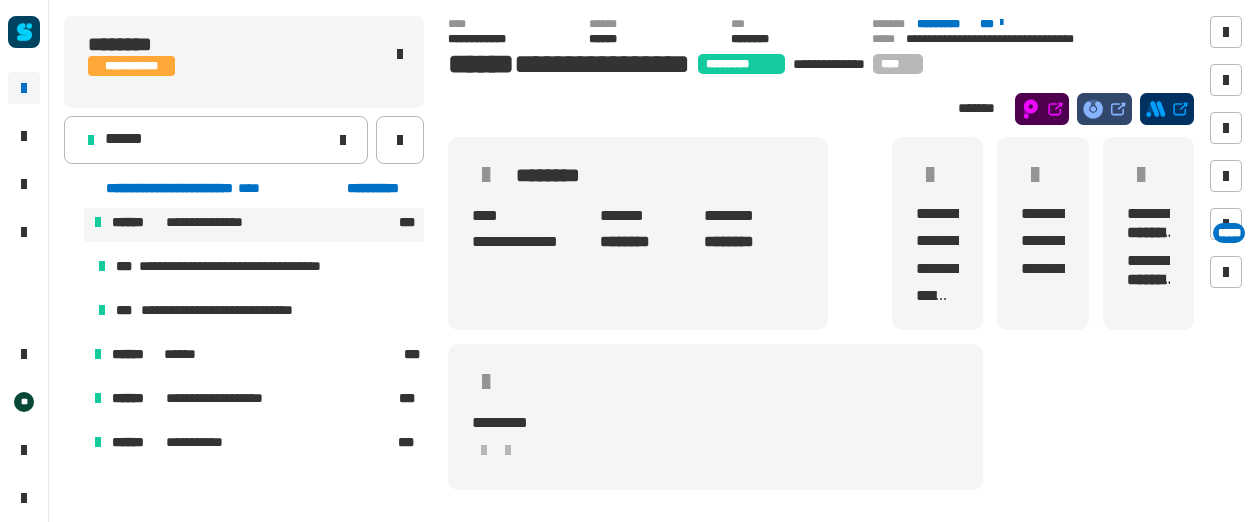 scroll, scrollTop: 1010, scrollLeft: 0, axis: vertical 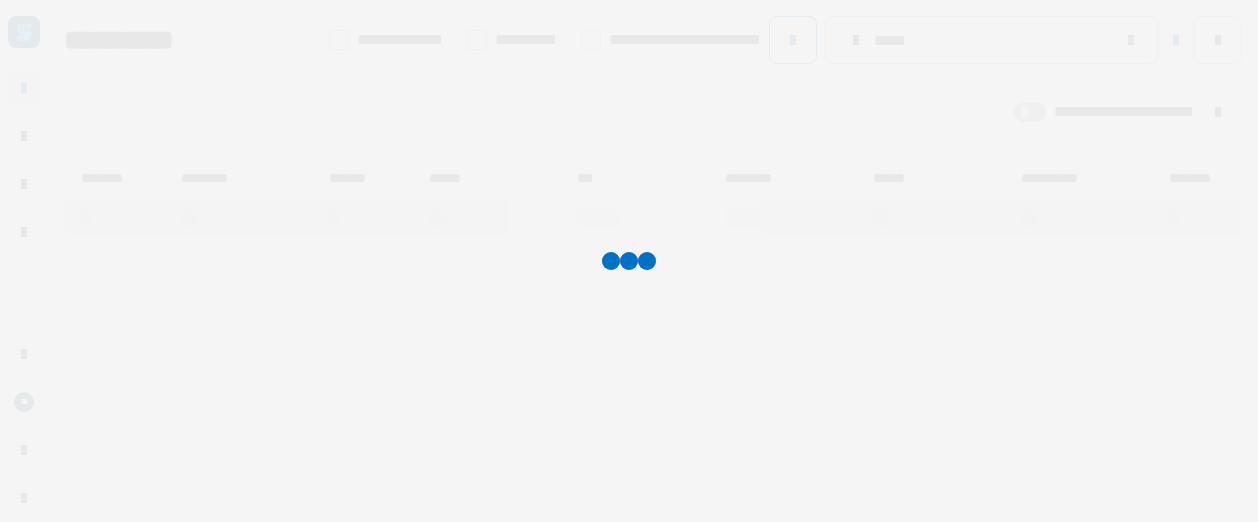 type on "*****" 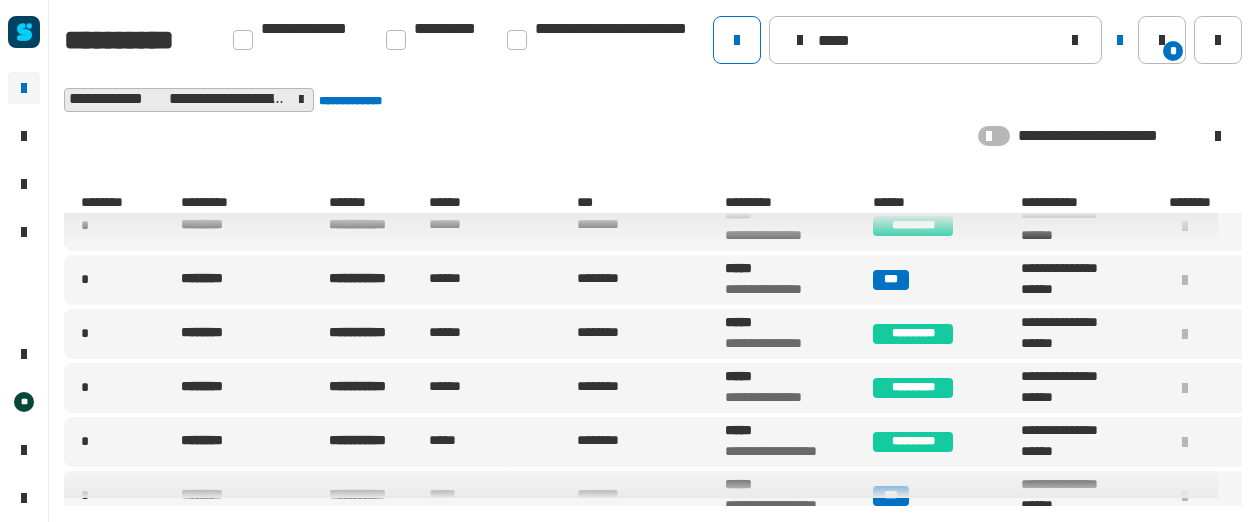scroll, scrollTop: 497, scrollLeft: 0, axis: vertical 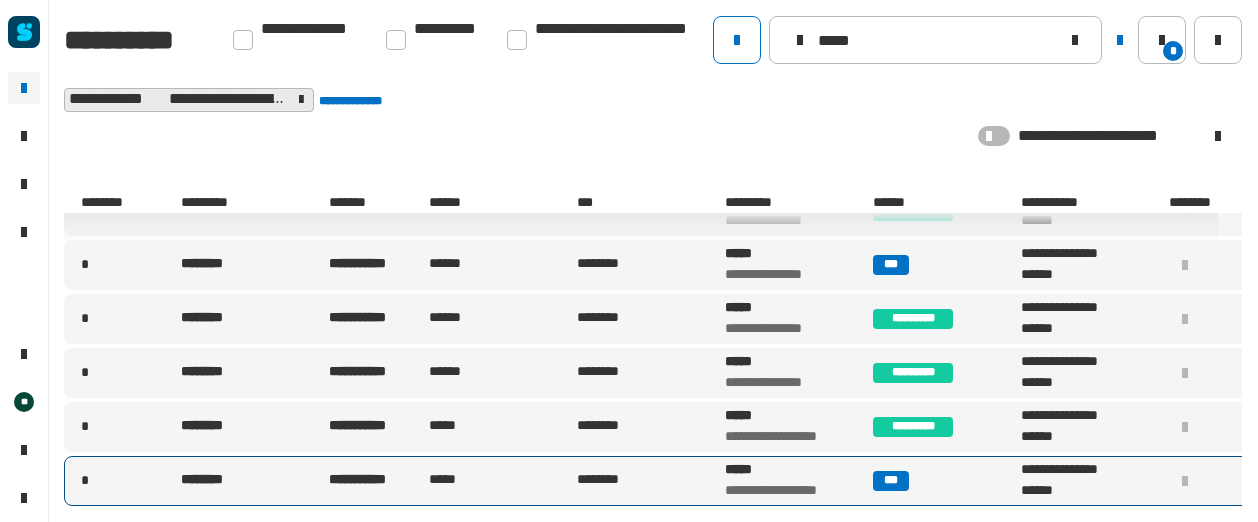 click on "*****" at bounding box center [780, 470] 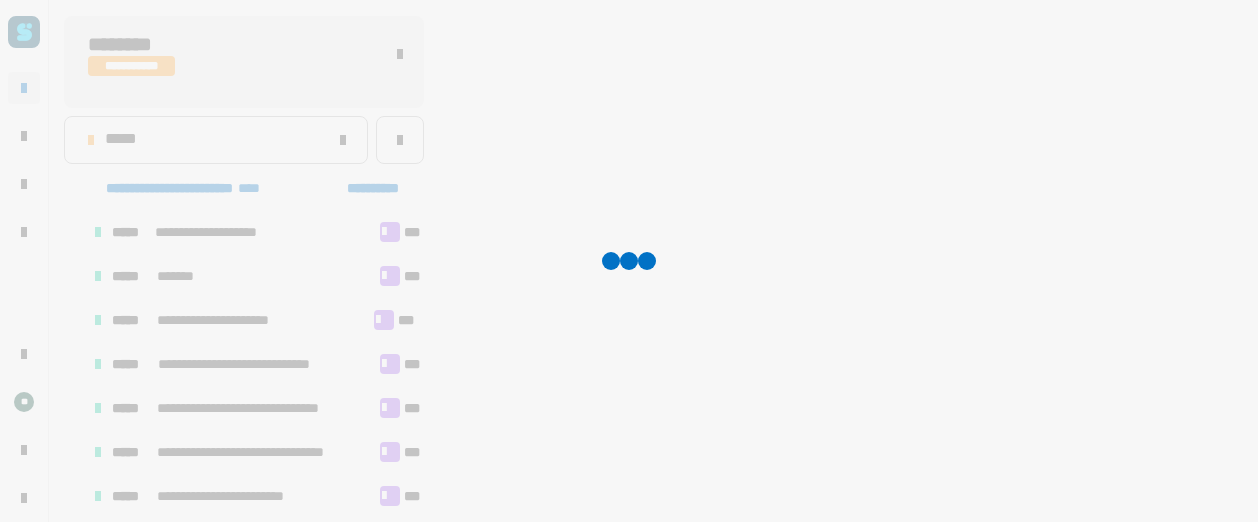 scroll, scrollTop: 1019, scrollLeft: 0, axis: vertical 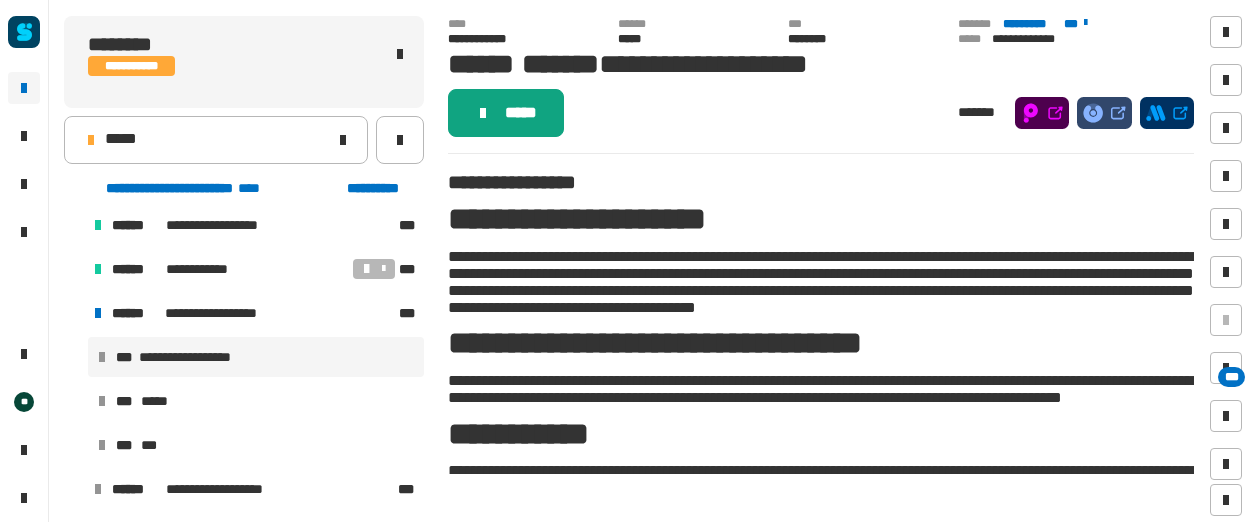 click on "*****" 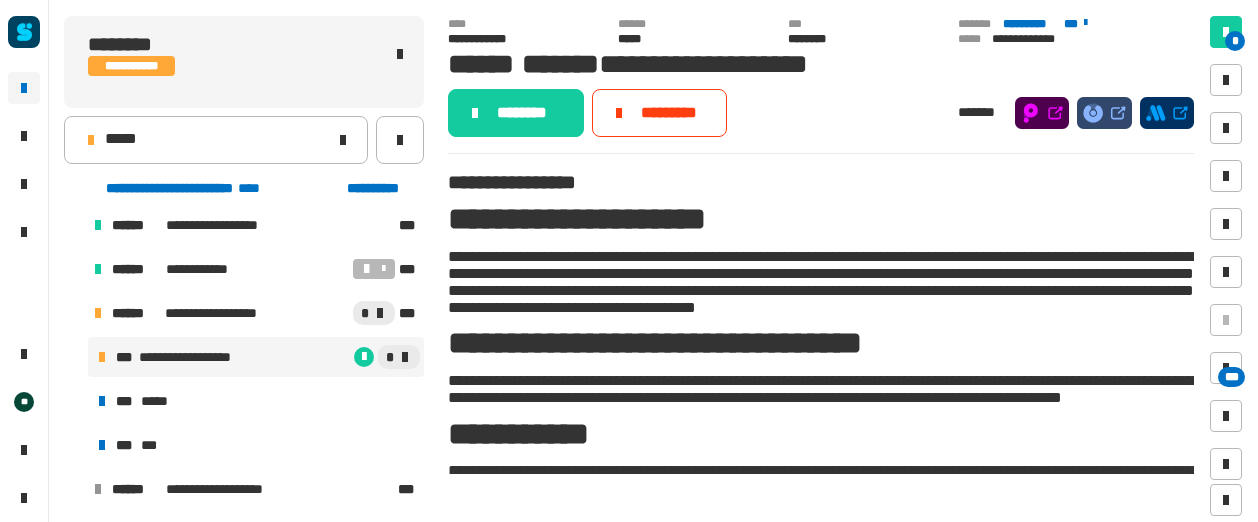 click on "********" 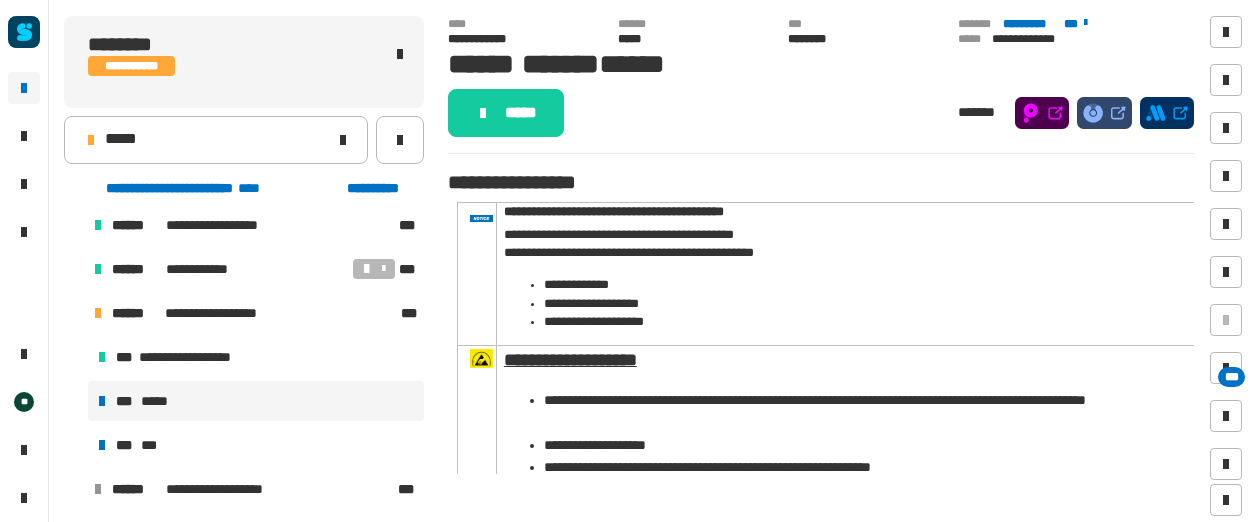click on "*****" 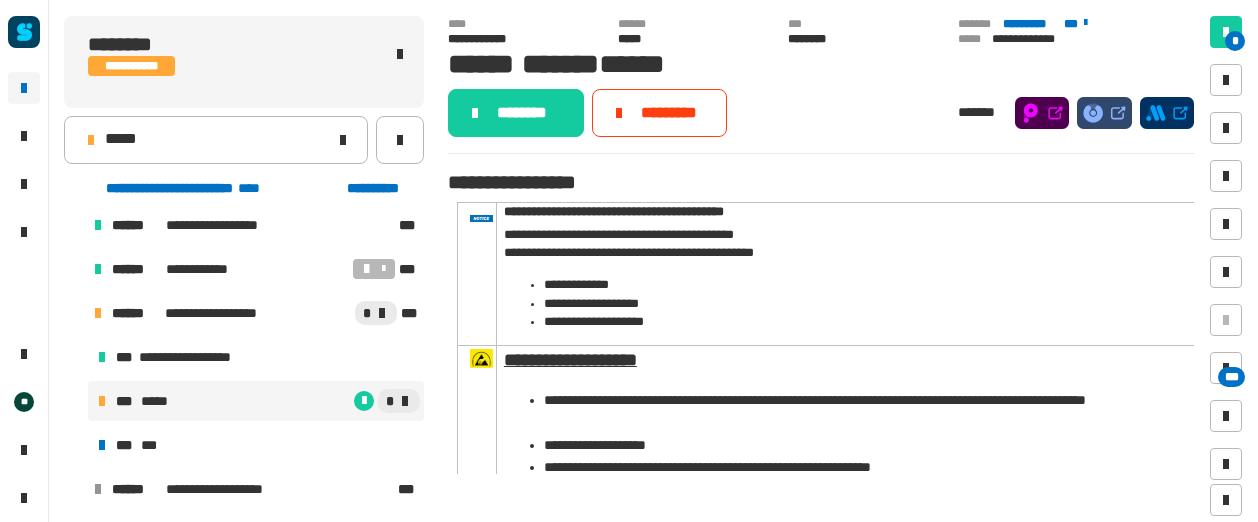 click on "********" 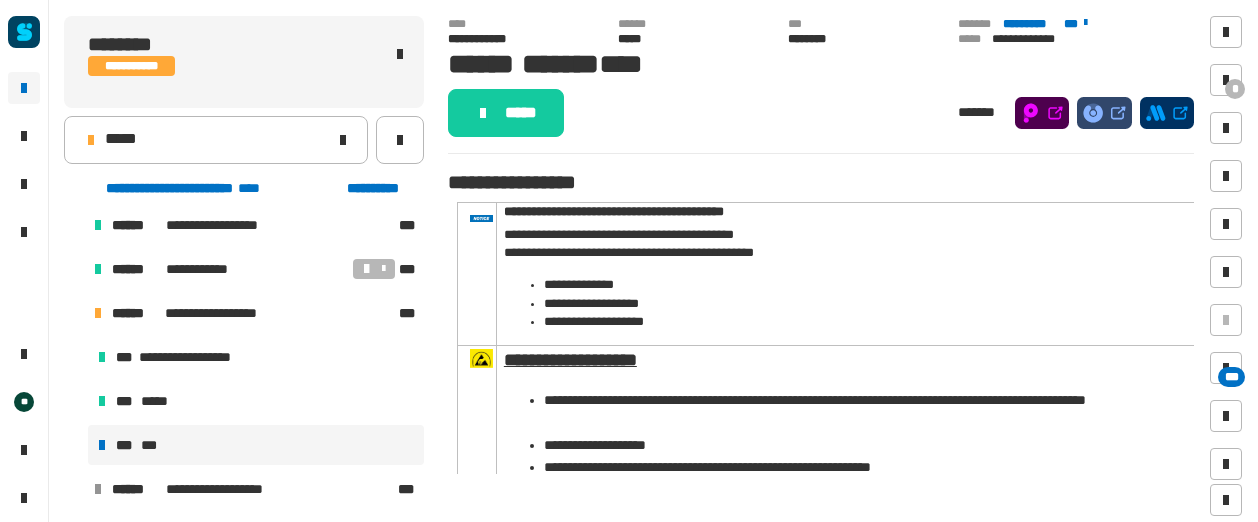 click on "*****" 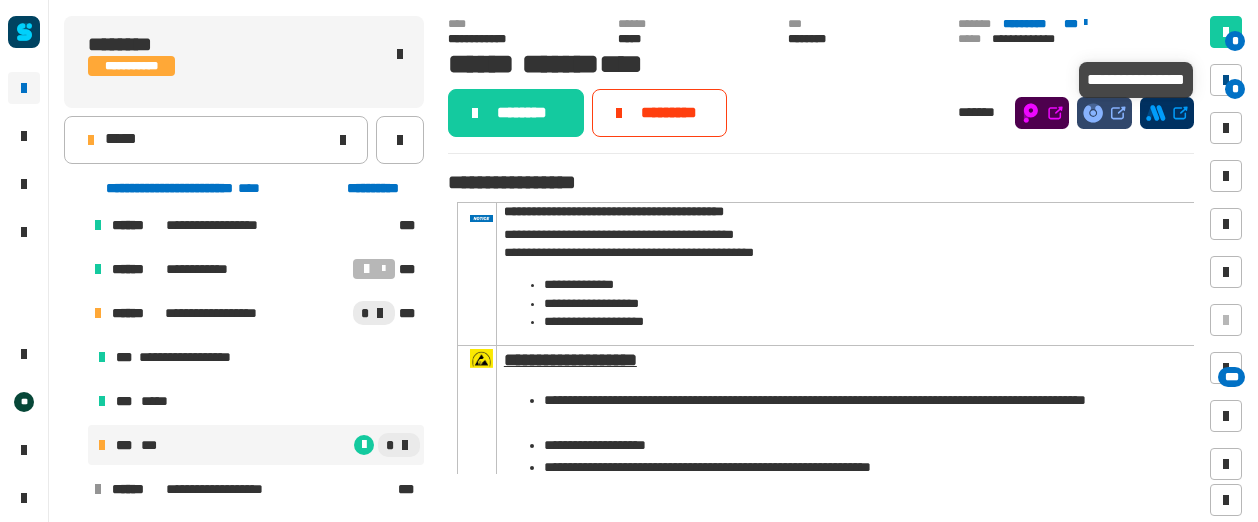 click at bounding box center (1226, 80) 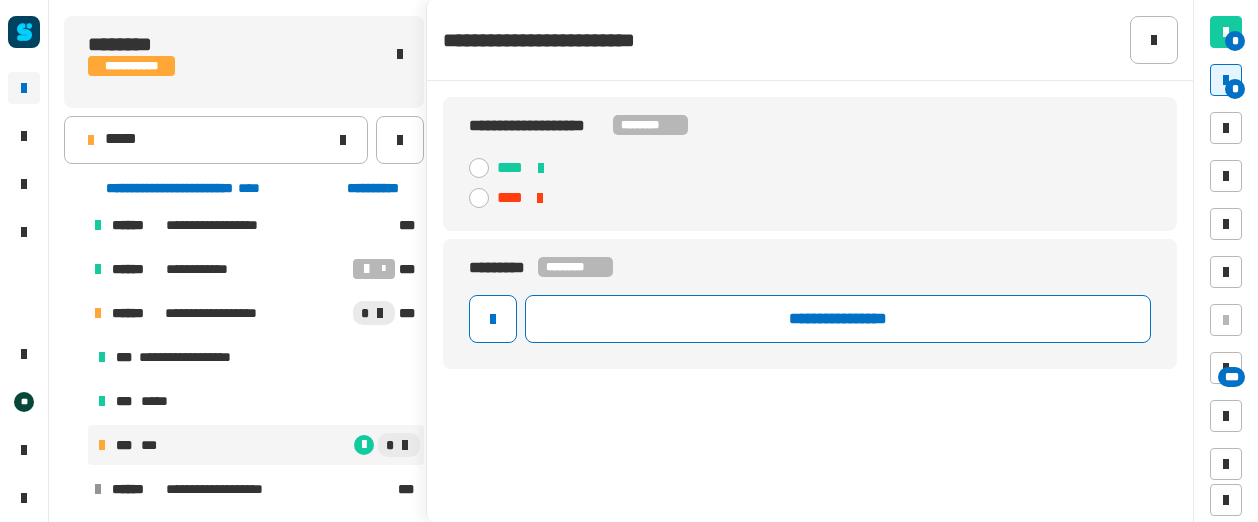 click 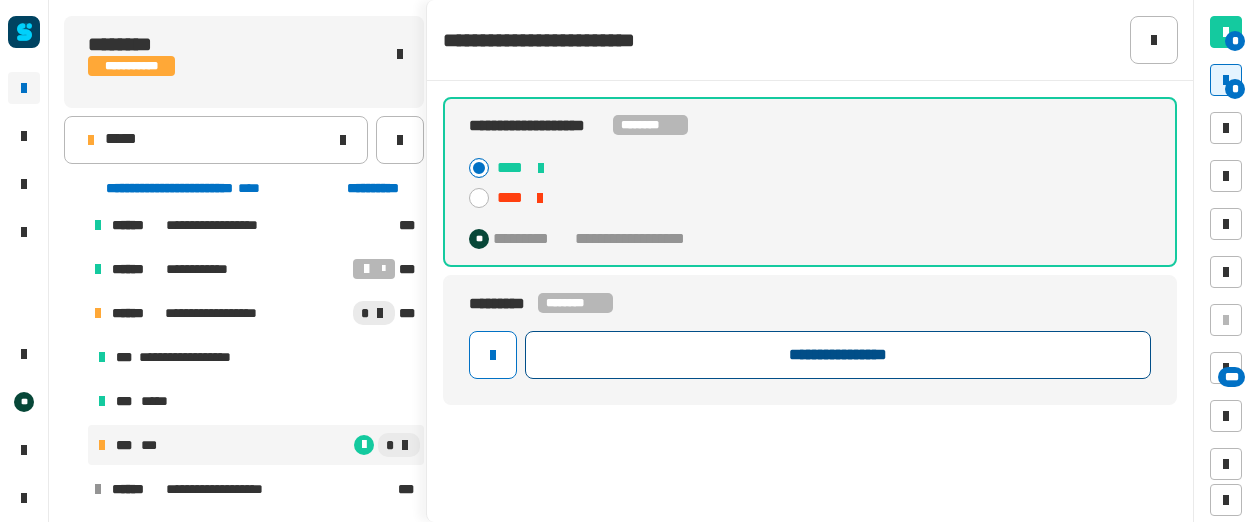 click on "**********" 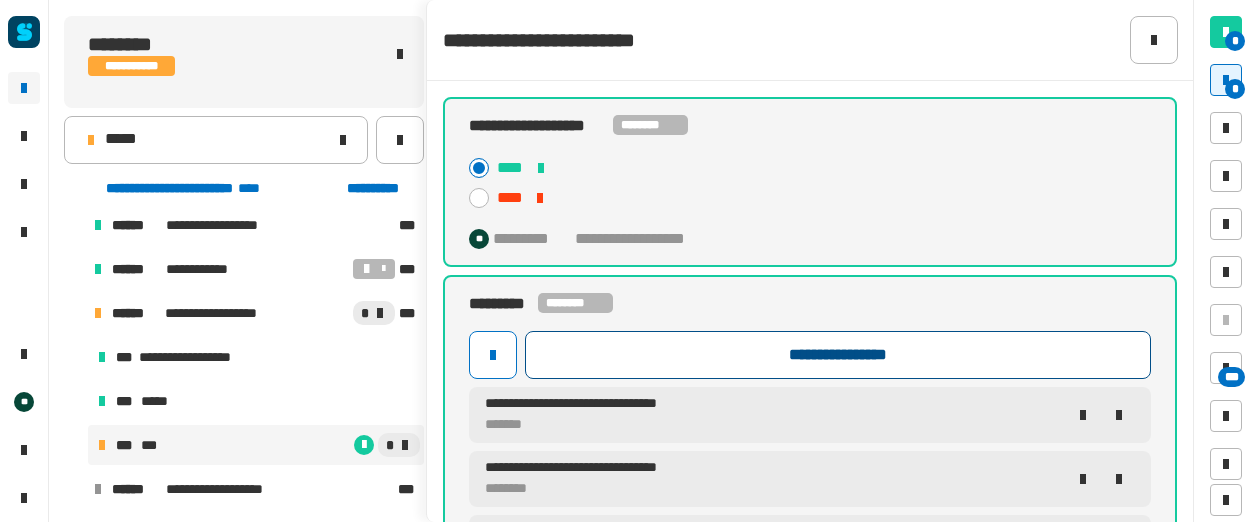 scroll, scrollTop: 102, scrollLeft: 0, axis: vertical 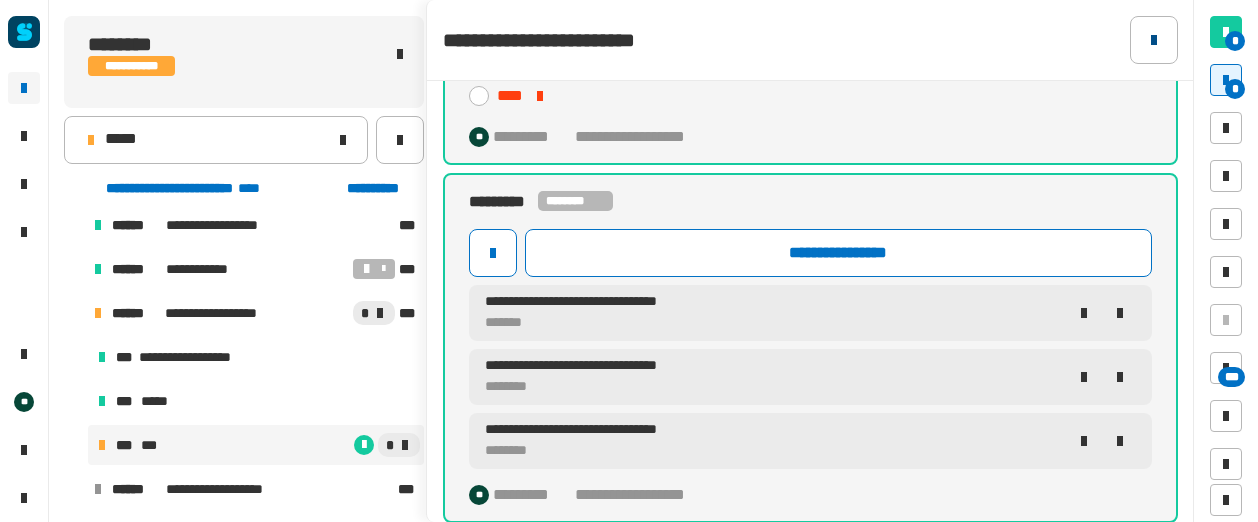 click 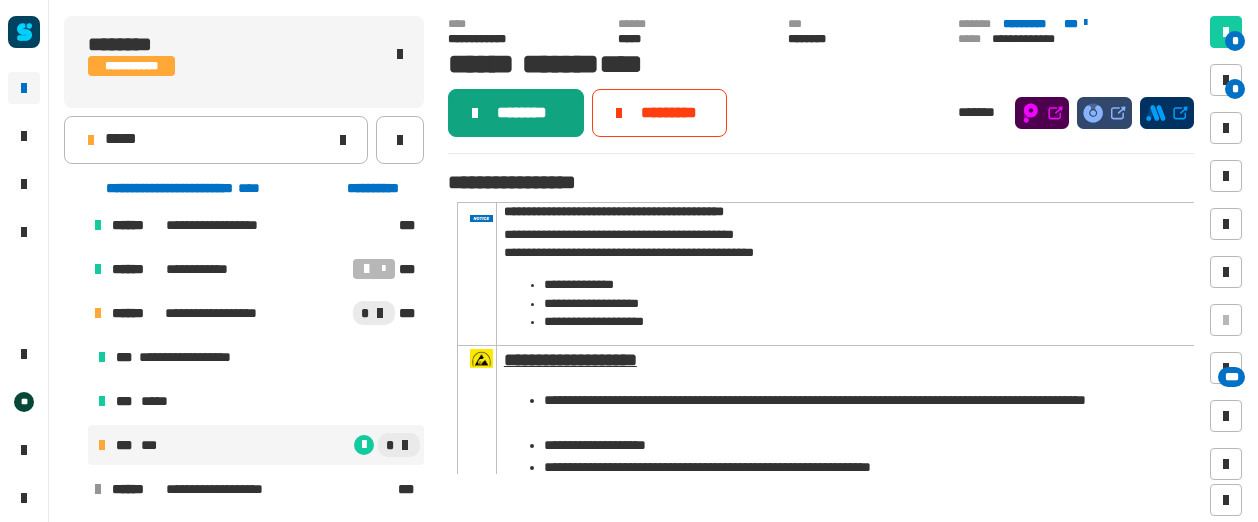click on "********" 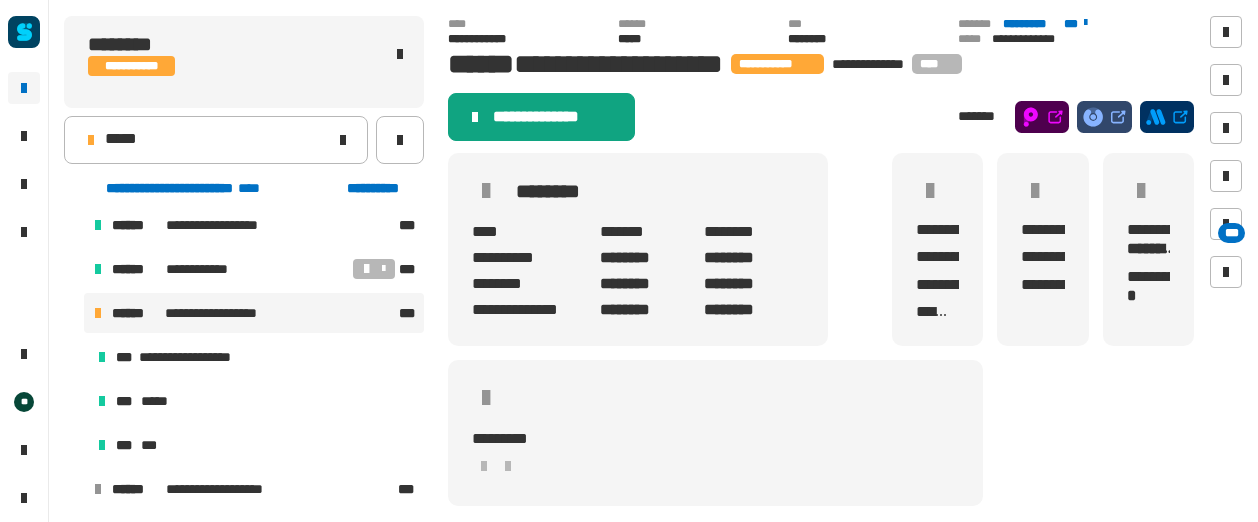 click on "**********" 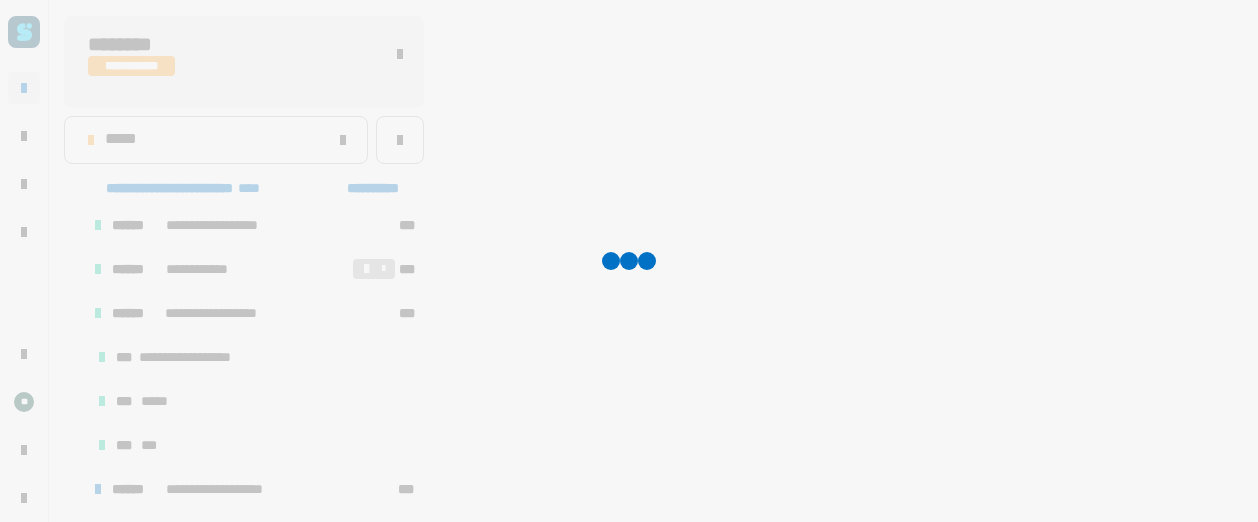 scroll, scrollTop: 1110, scrollLeft: 0, axis: vertical 